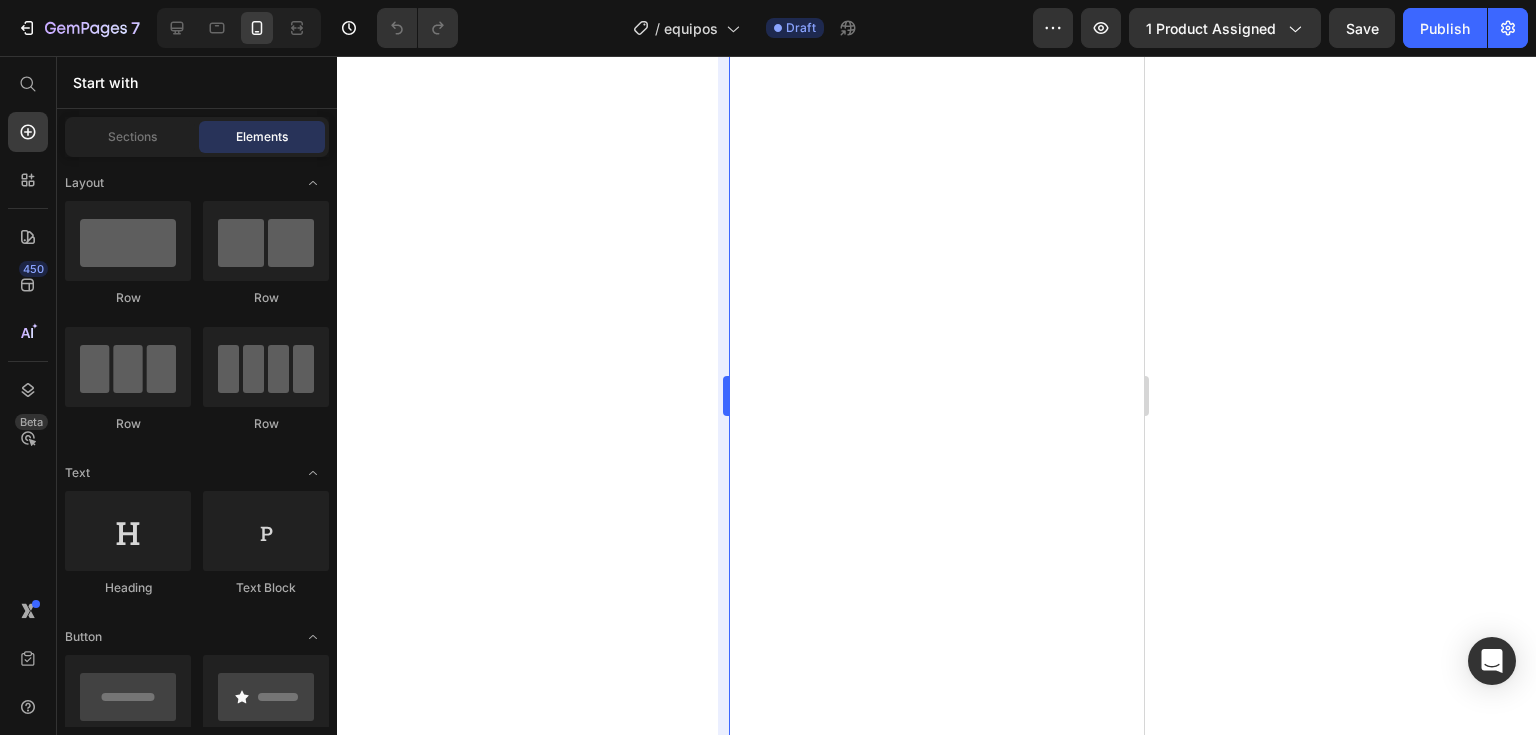 scroll, scrollTop: 0, scrollLeft: 0, axis: both 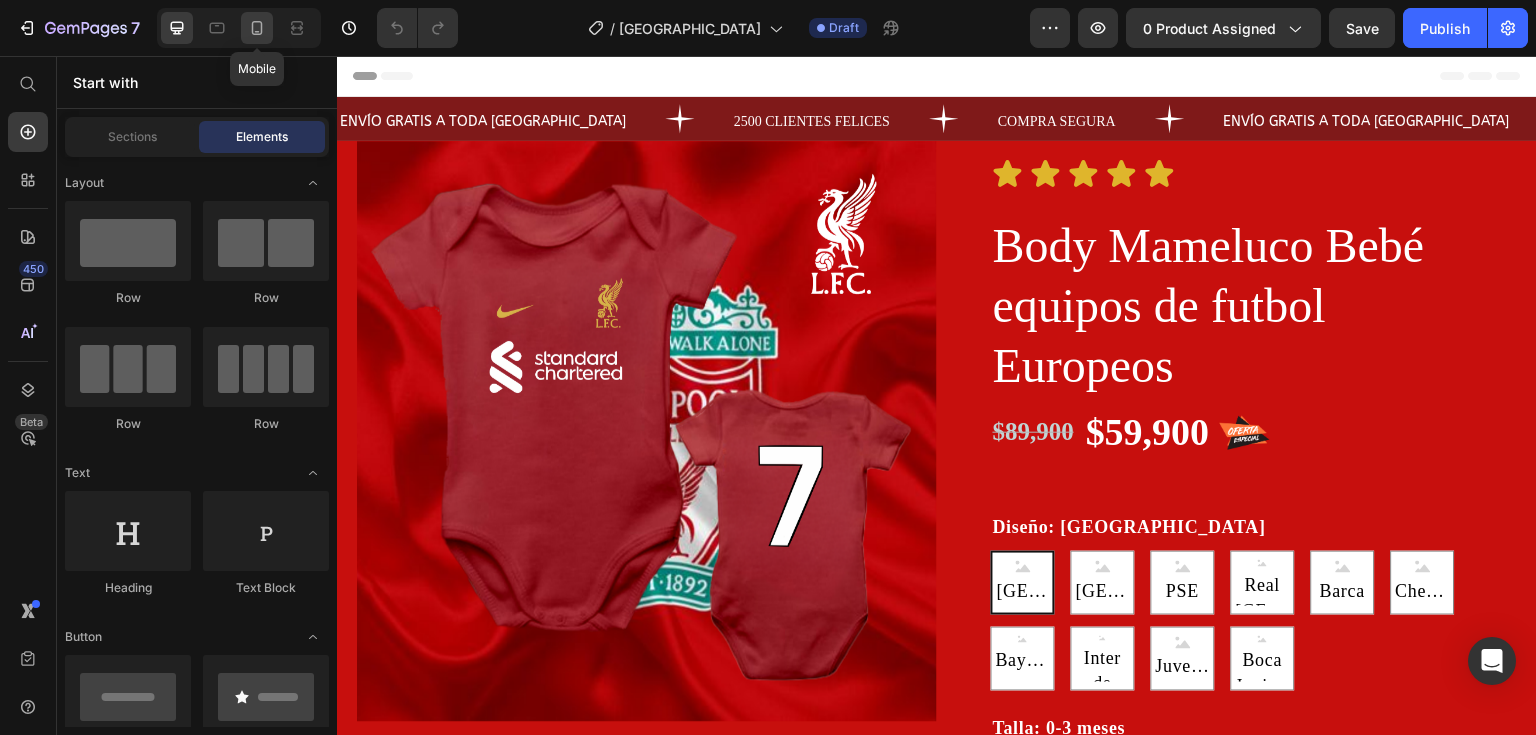 click 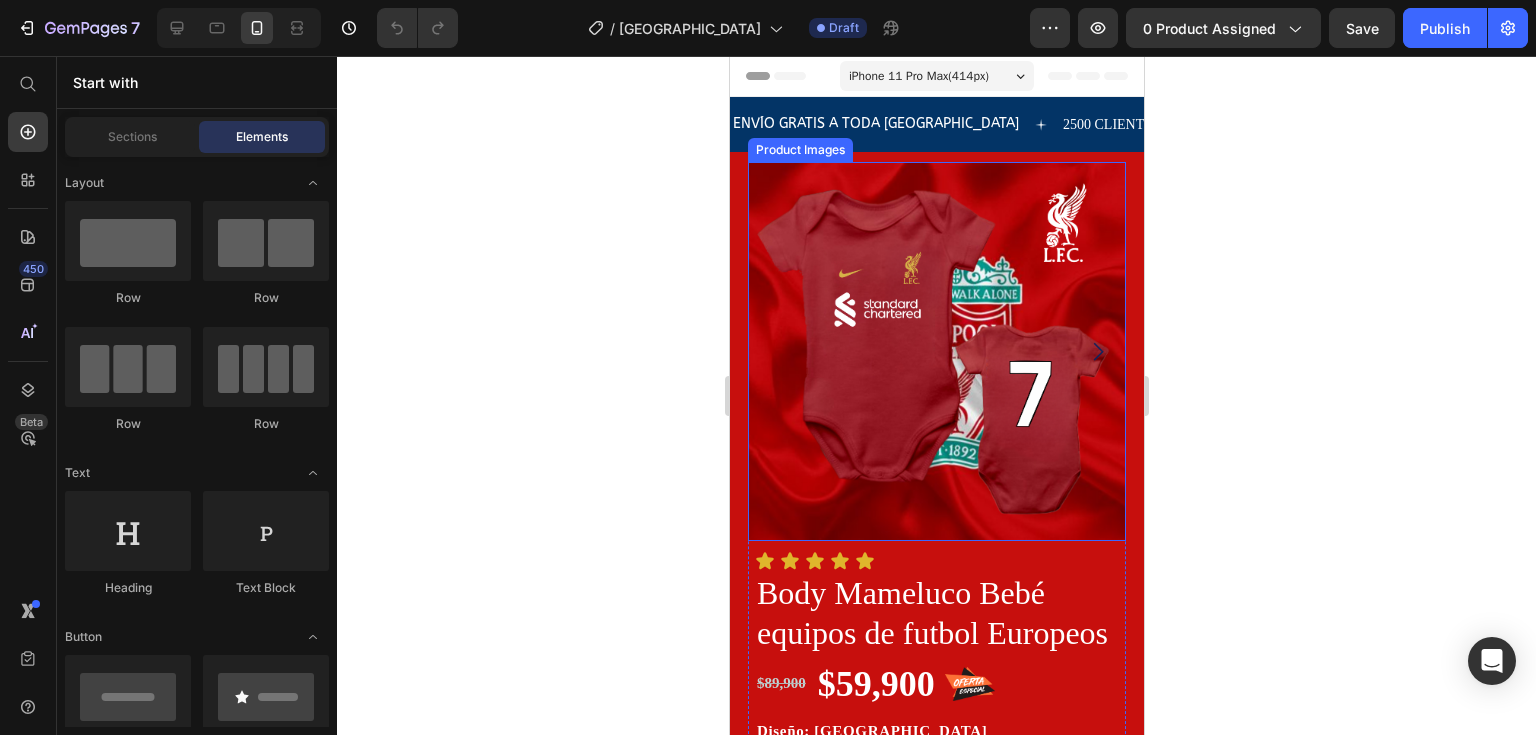 click at bounding box center [936, 351] 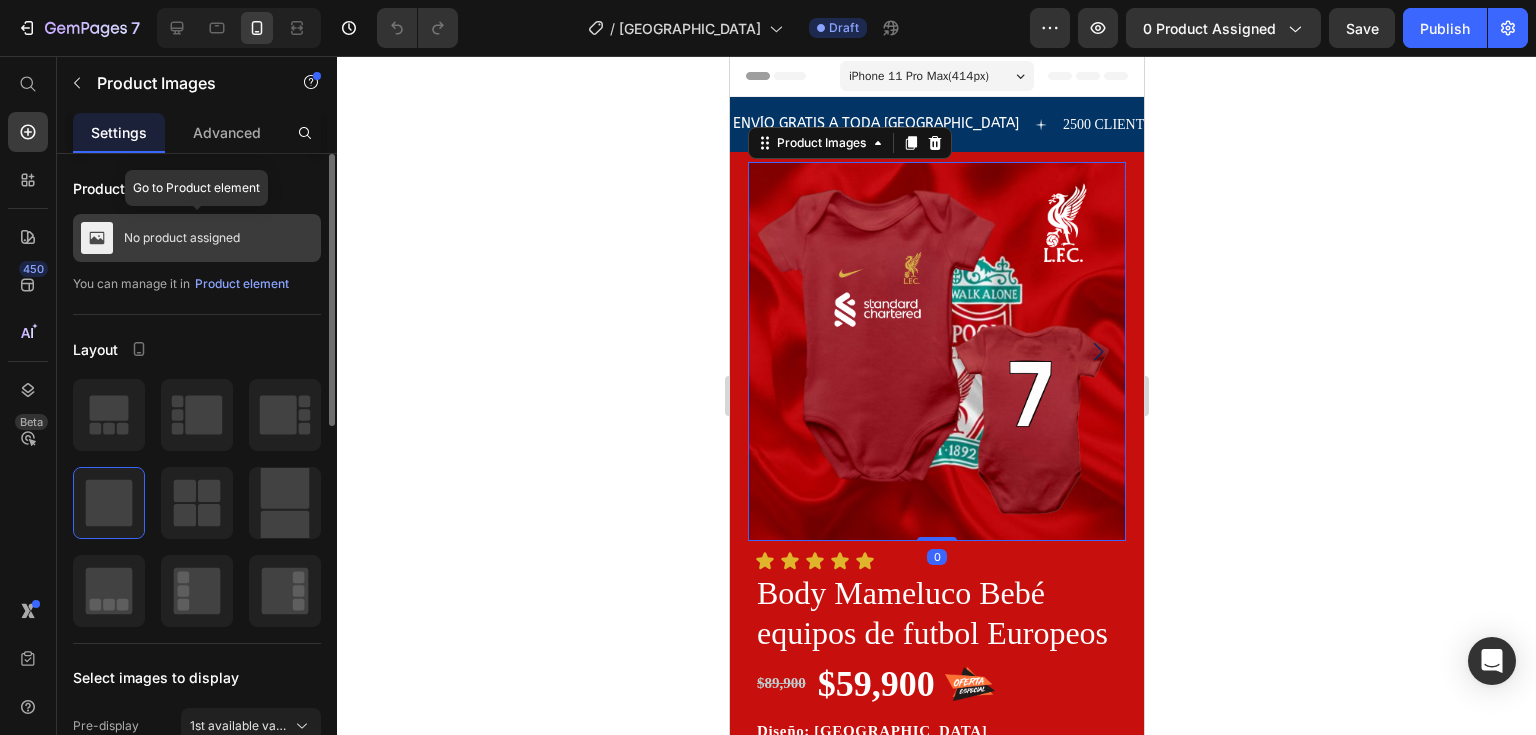 click on "No product assigned" at bounding box center [182, 238] 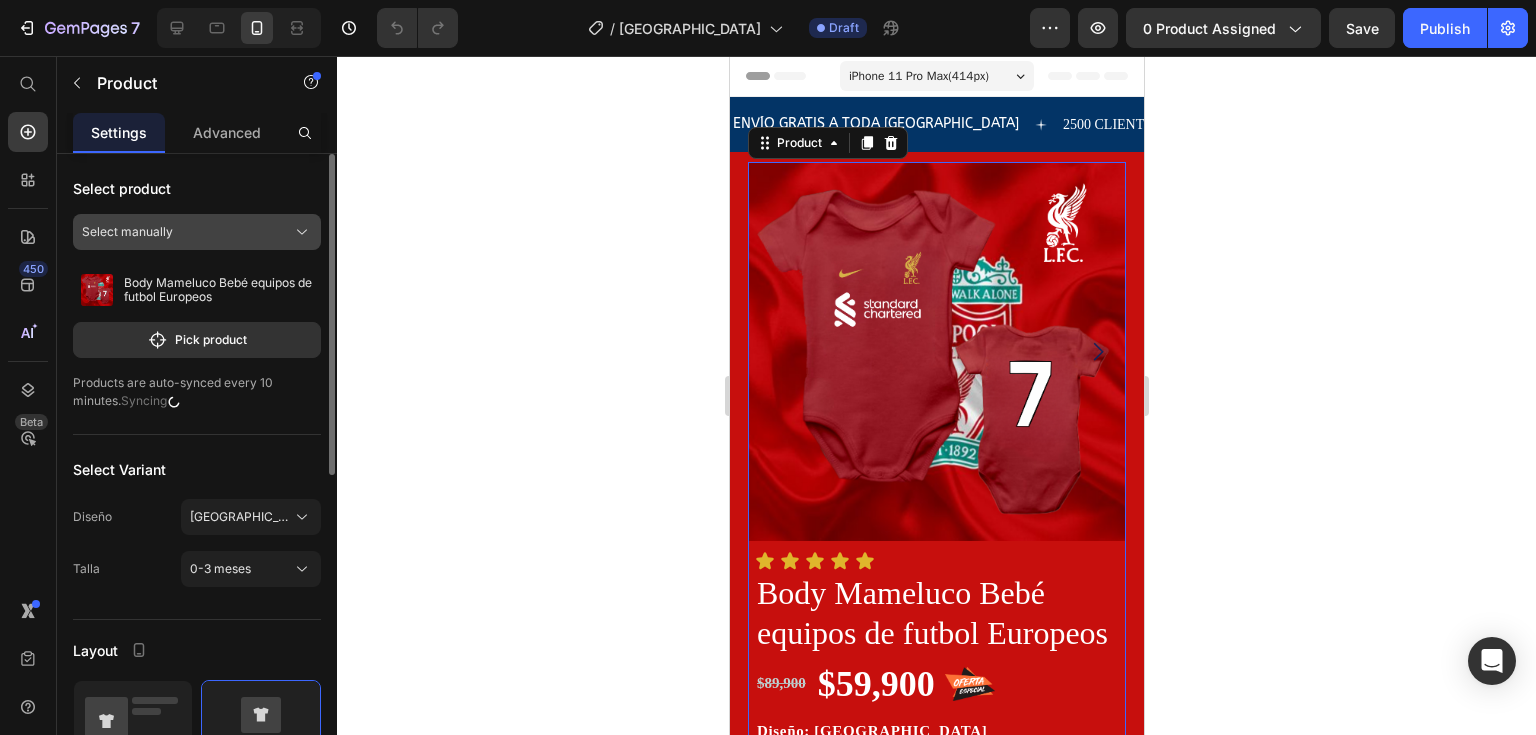 click on "Select manually" 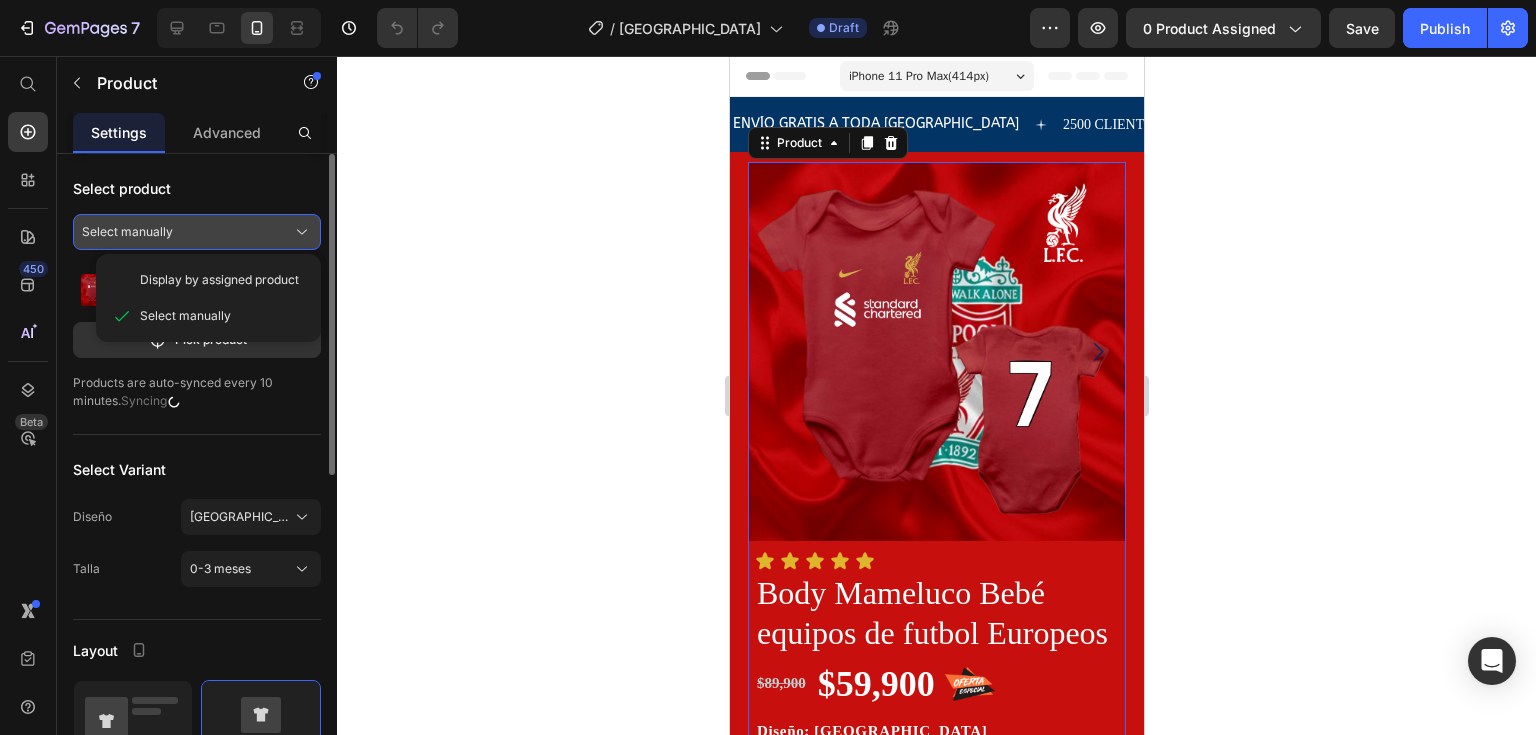 click on "Select manually" 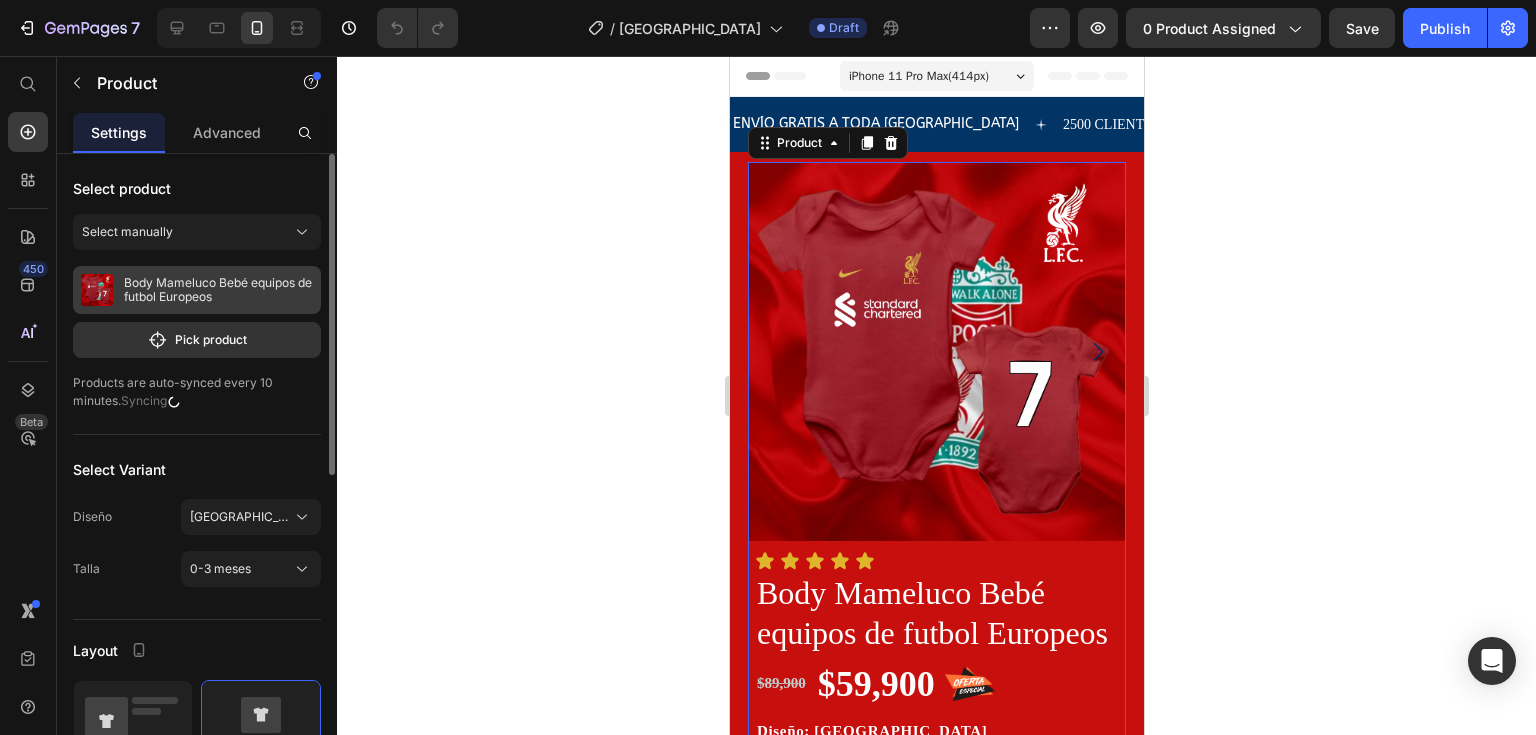 click on "Body Mameluco Bebé equipos de futbol Europeos" at bounding box center (197, 290) 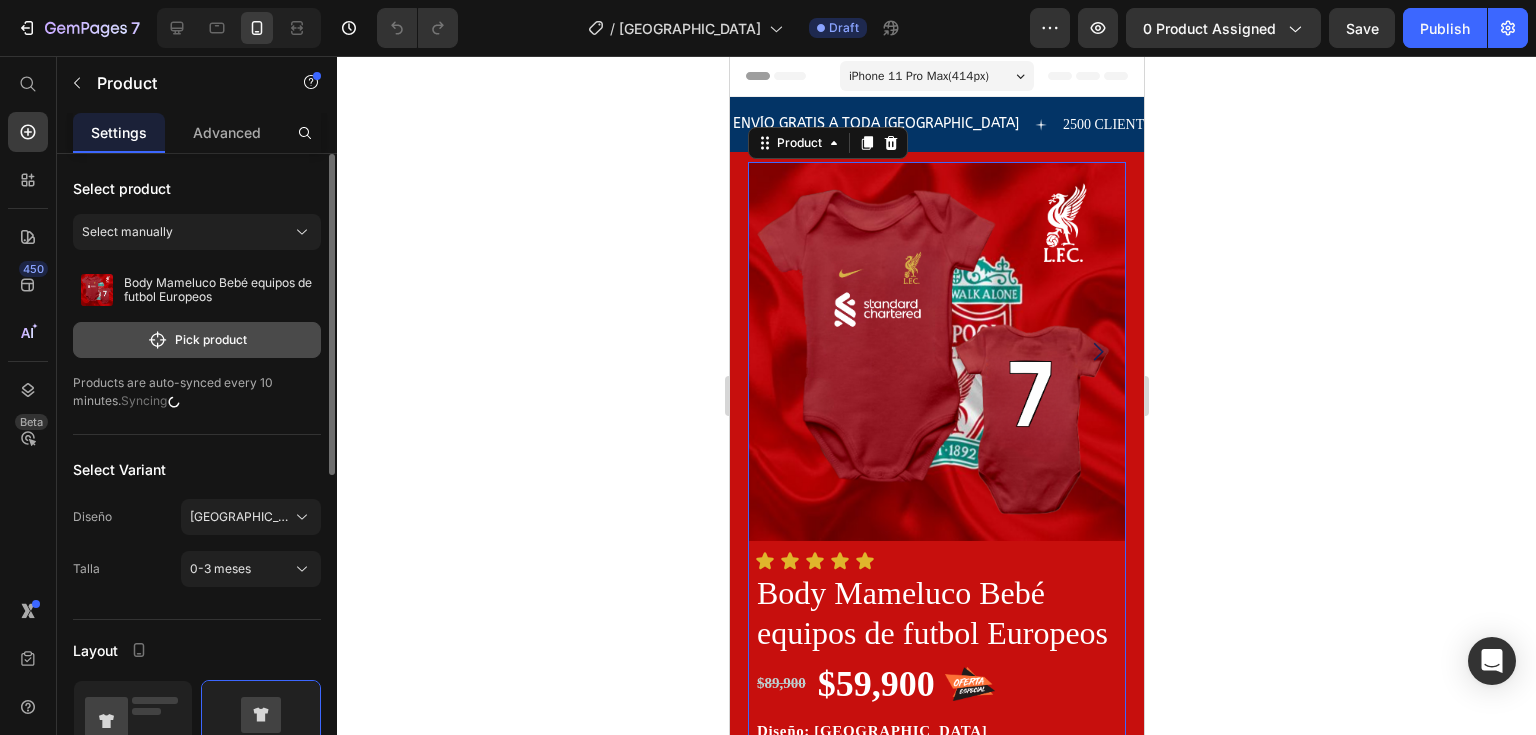 click on "Pick product" at bounding box center (197, 340) 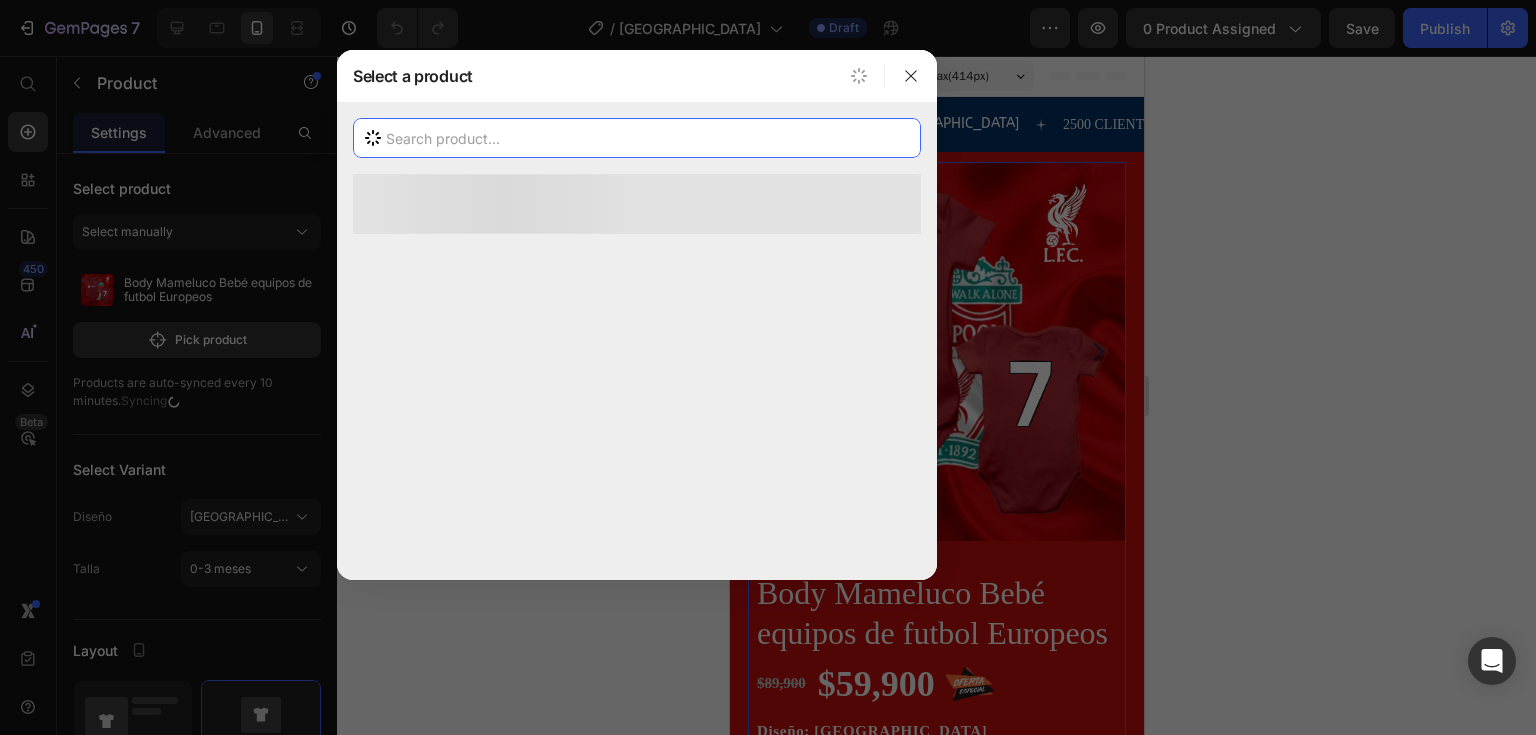 click at bounding box center (637, 138) 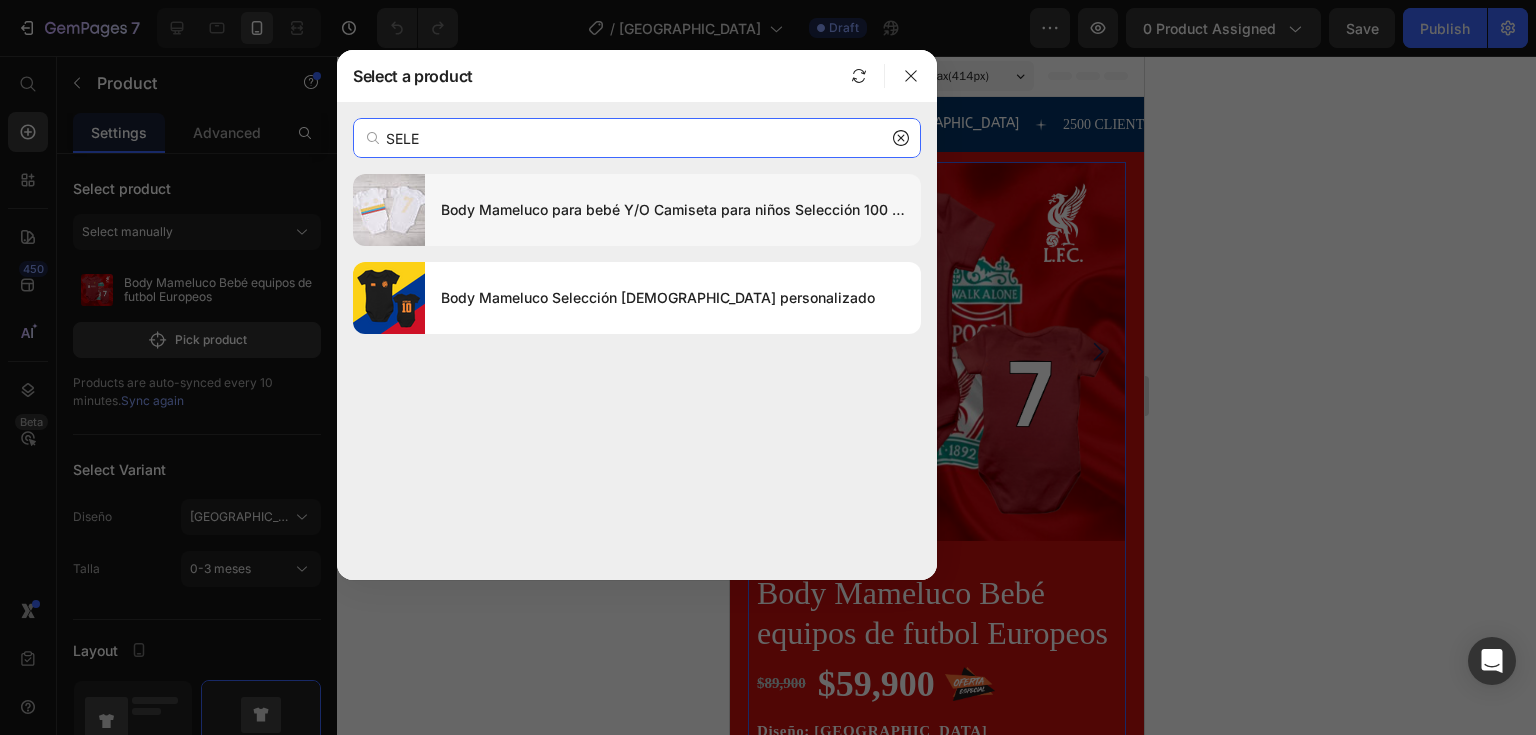 type on "SELE" 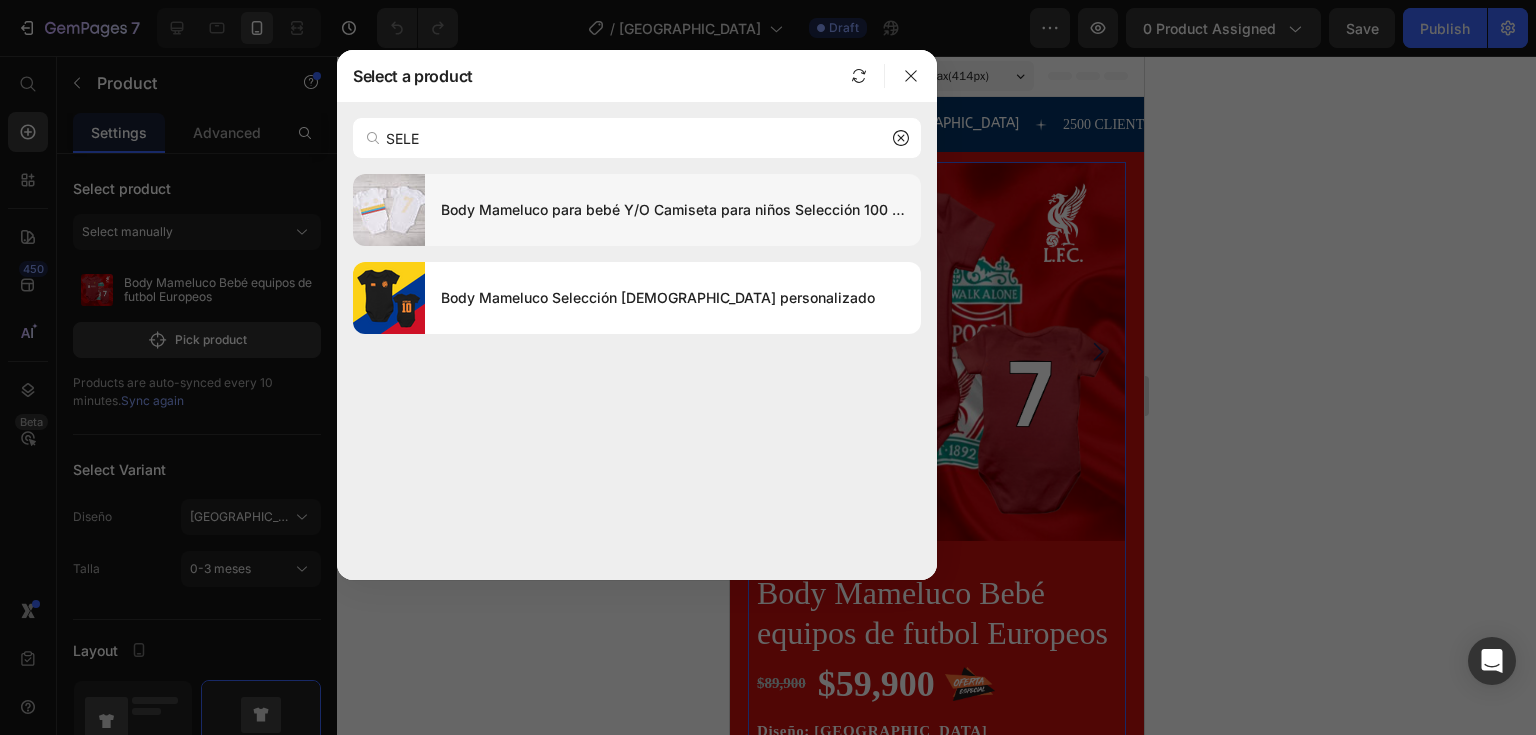 click on "Body Mameluco para bebé  Y/O Camiseta para niños Selección 100 años" at bounding box center [673, 210] 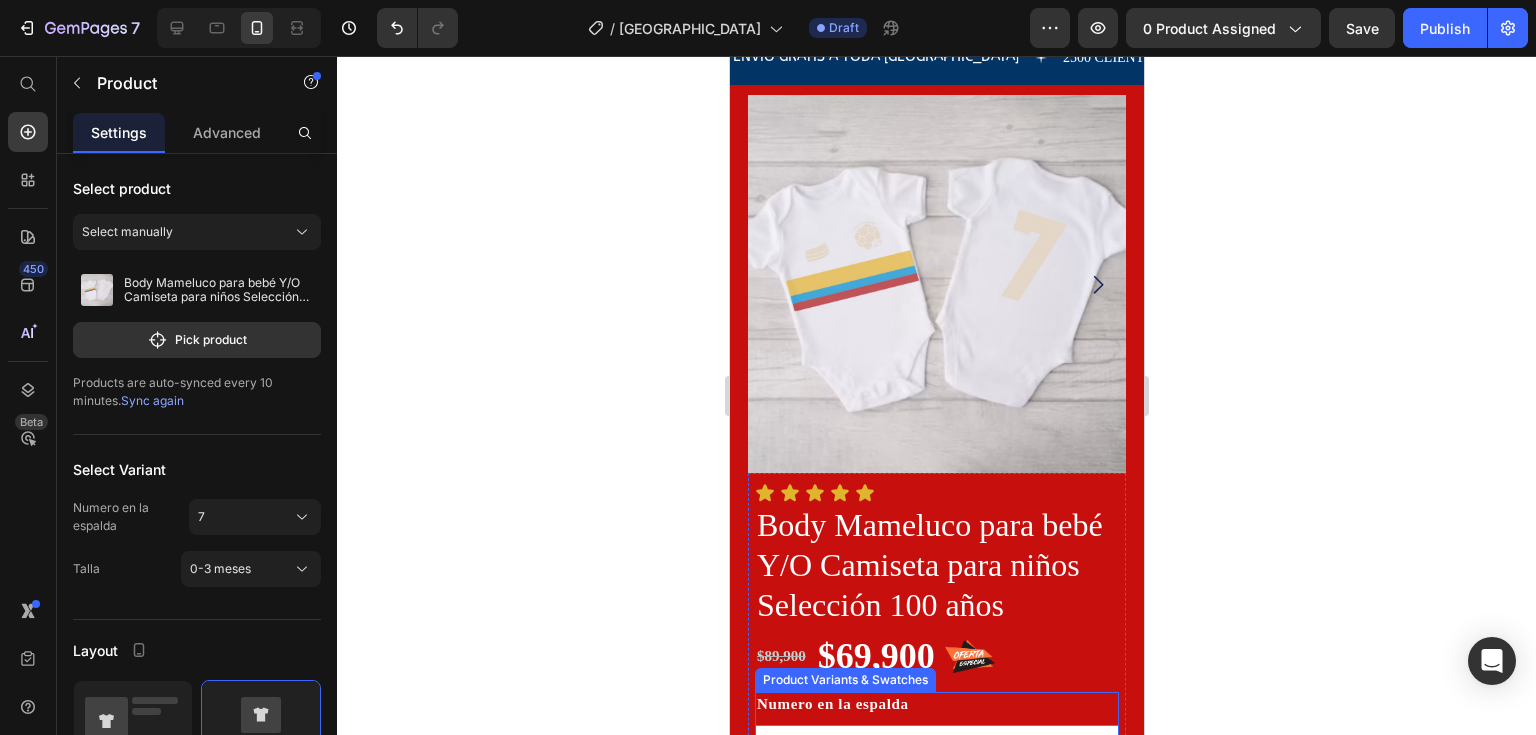 scroll, scrollTop: 0, scrollLeft: 0, axis: both 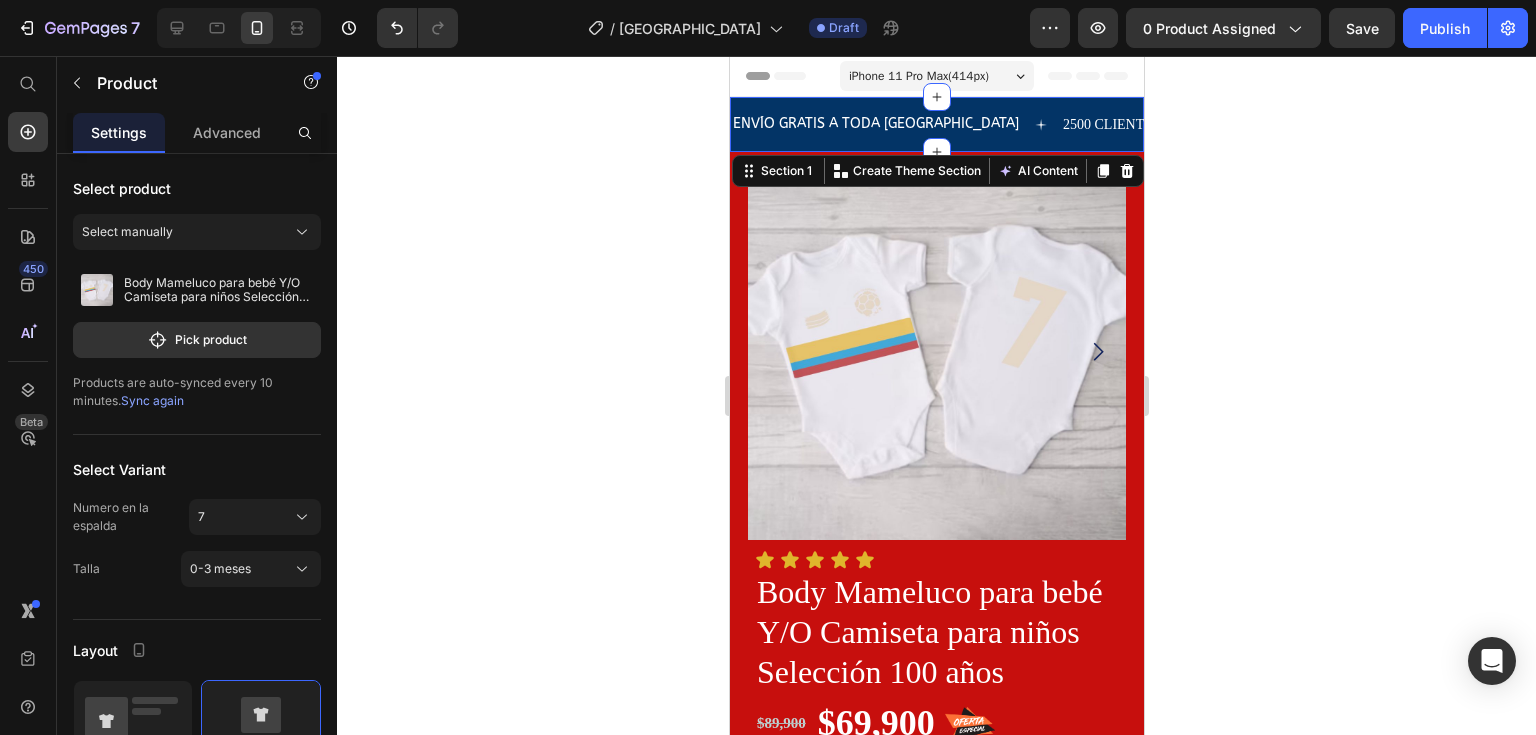click on "ENVÍO GRATIS A TODA COLOMBIA Text
2500 CLIENTES FELICES Text
COMPRA SEGURA Text
ENVÍO GRATIS A TODA COLOMBIA Text
2500 CLIENTES FELICES Text
COMPRA SEGURA Text
Marquee Section 1   Create Theme Section AI Content Write with GemAI What would you like to describe here? Tone and Voice Persuasive Product Getting products... Show more Generate" at bounding box center (936, 124) 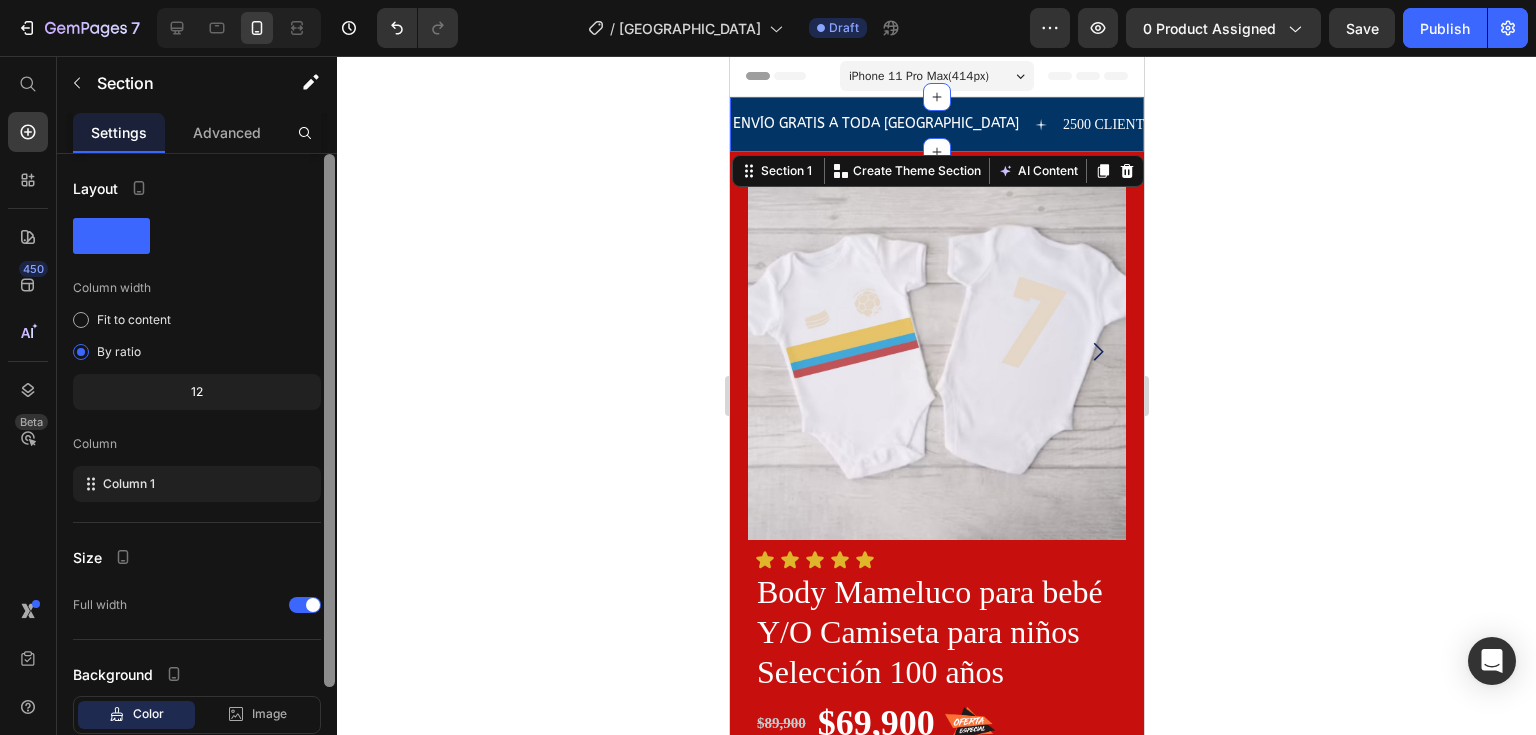 scroll, scrollTop: 124, scrollLeft: 0, axis: vertical 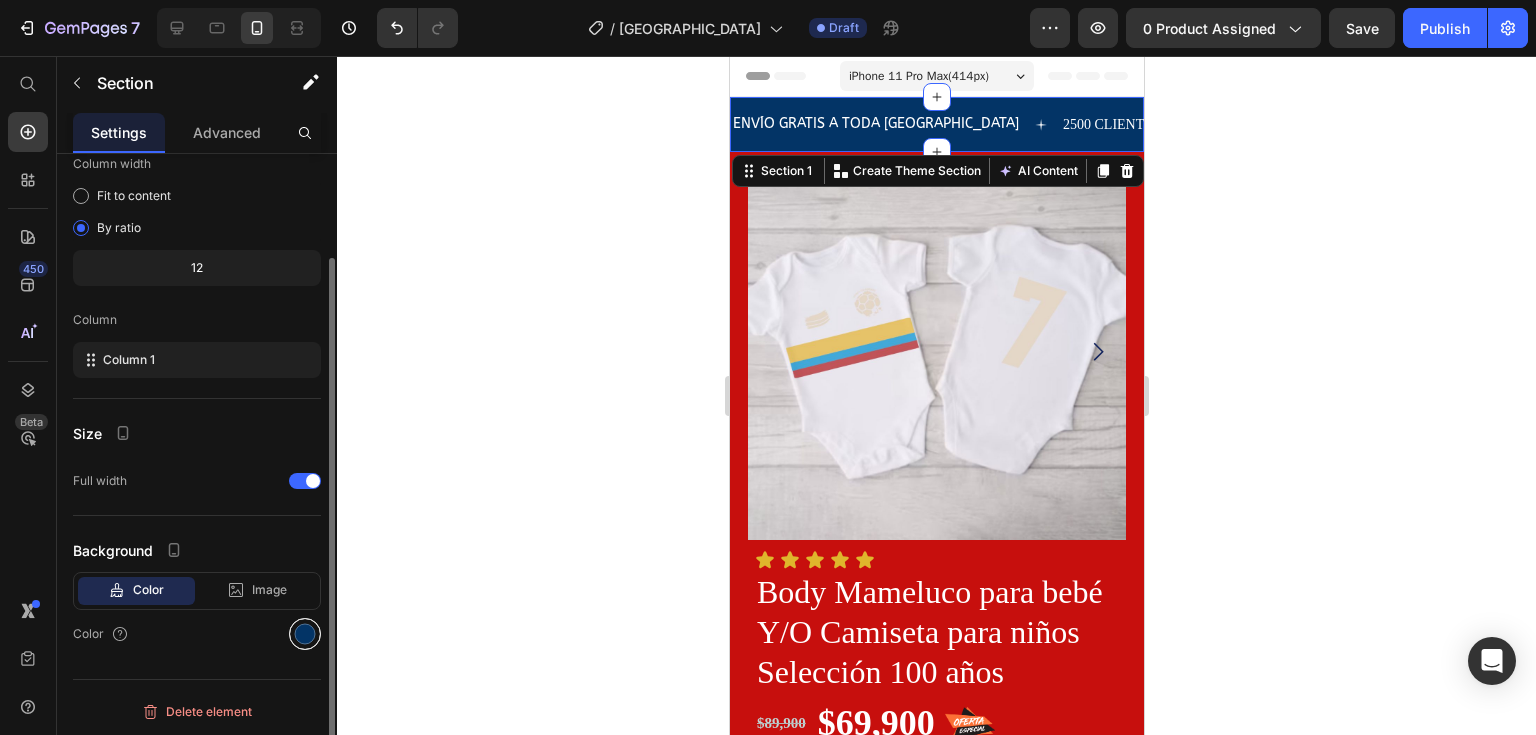 click at bounding box center [305, 634] 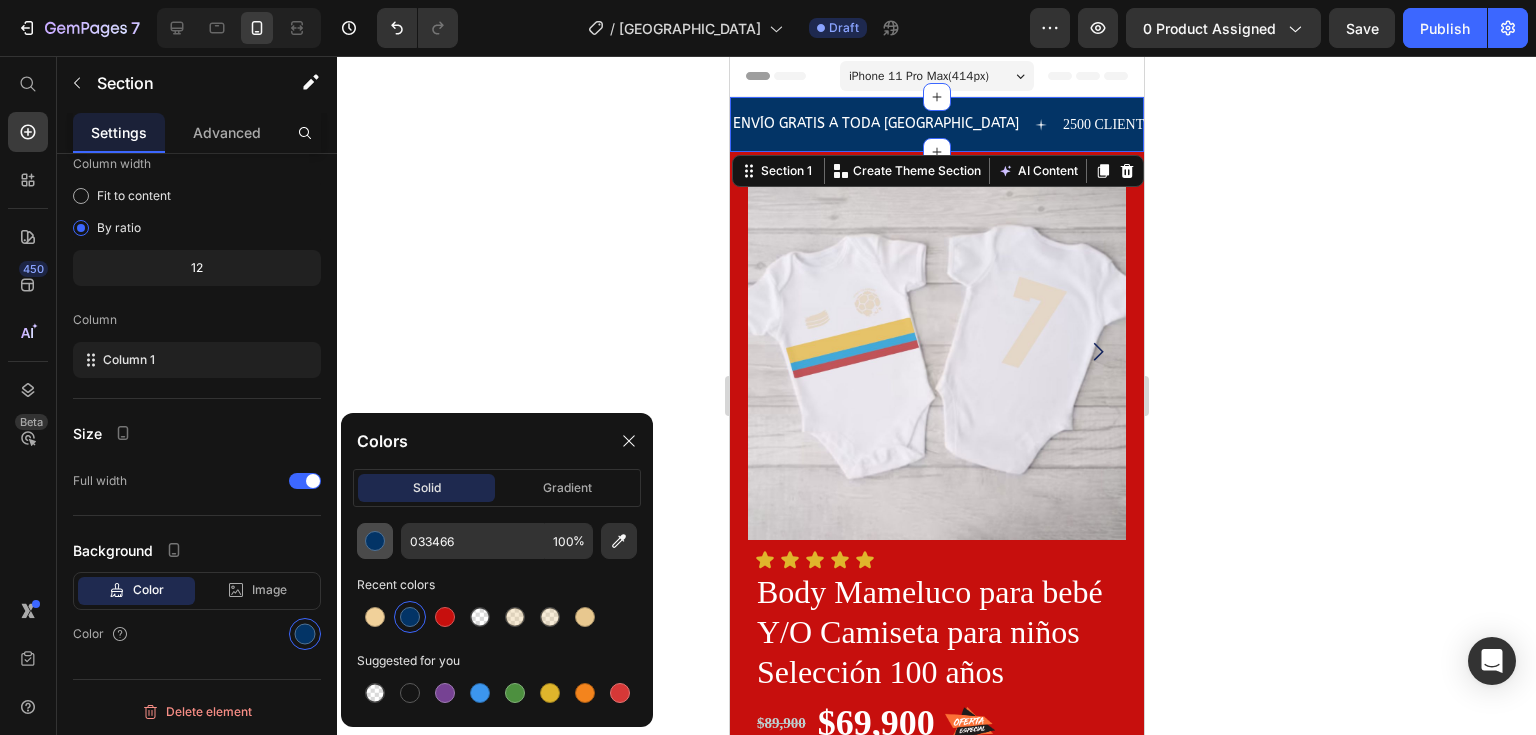 click at bounding box center (375, 541) 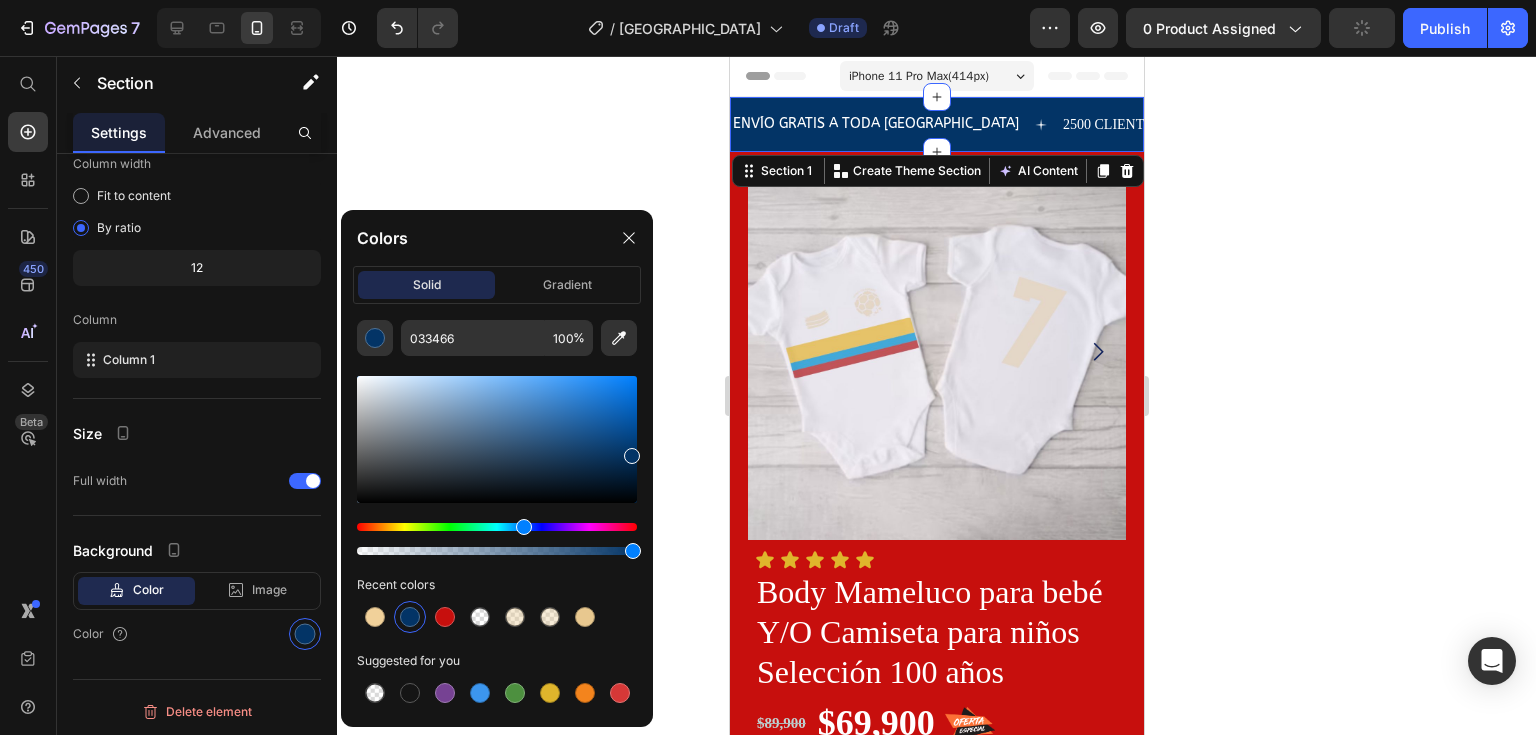click at bounding box center (497, 527) 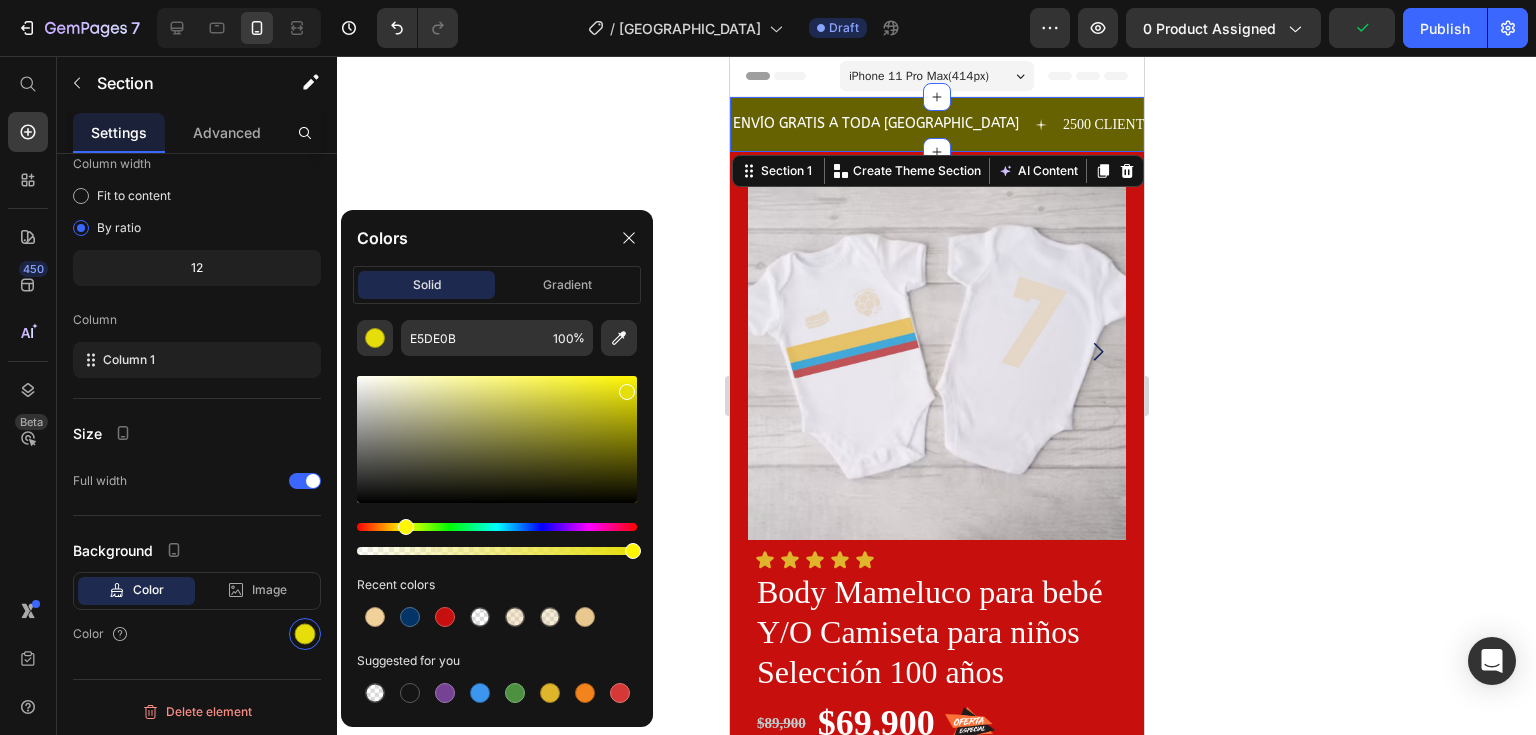 drag, startPoint x: 632, startPoint y: 455, endPoint x: 623, endPoint y: 388, distance: 67.601776 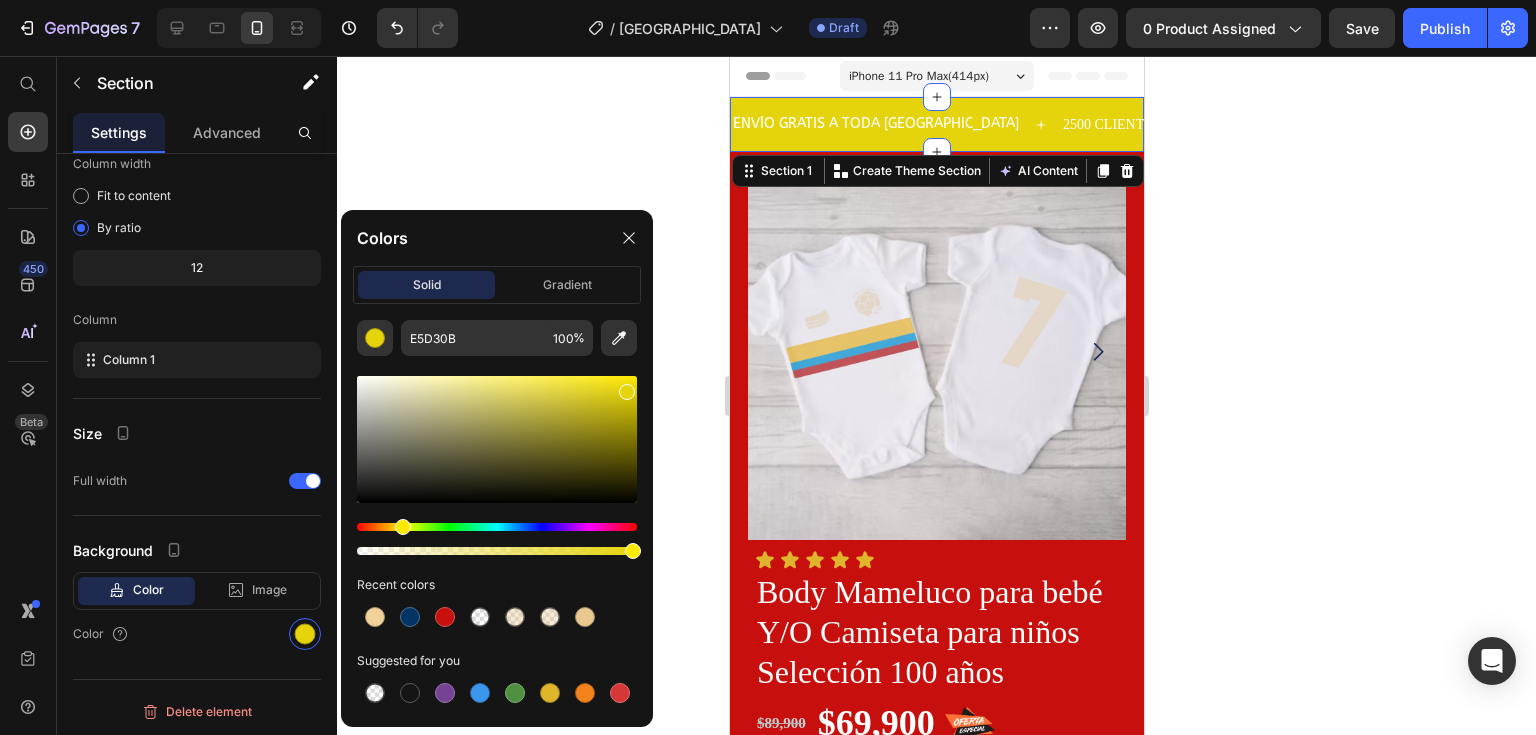 click at bounding box center [403, 527] 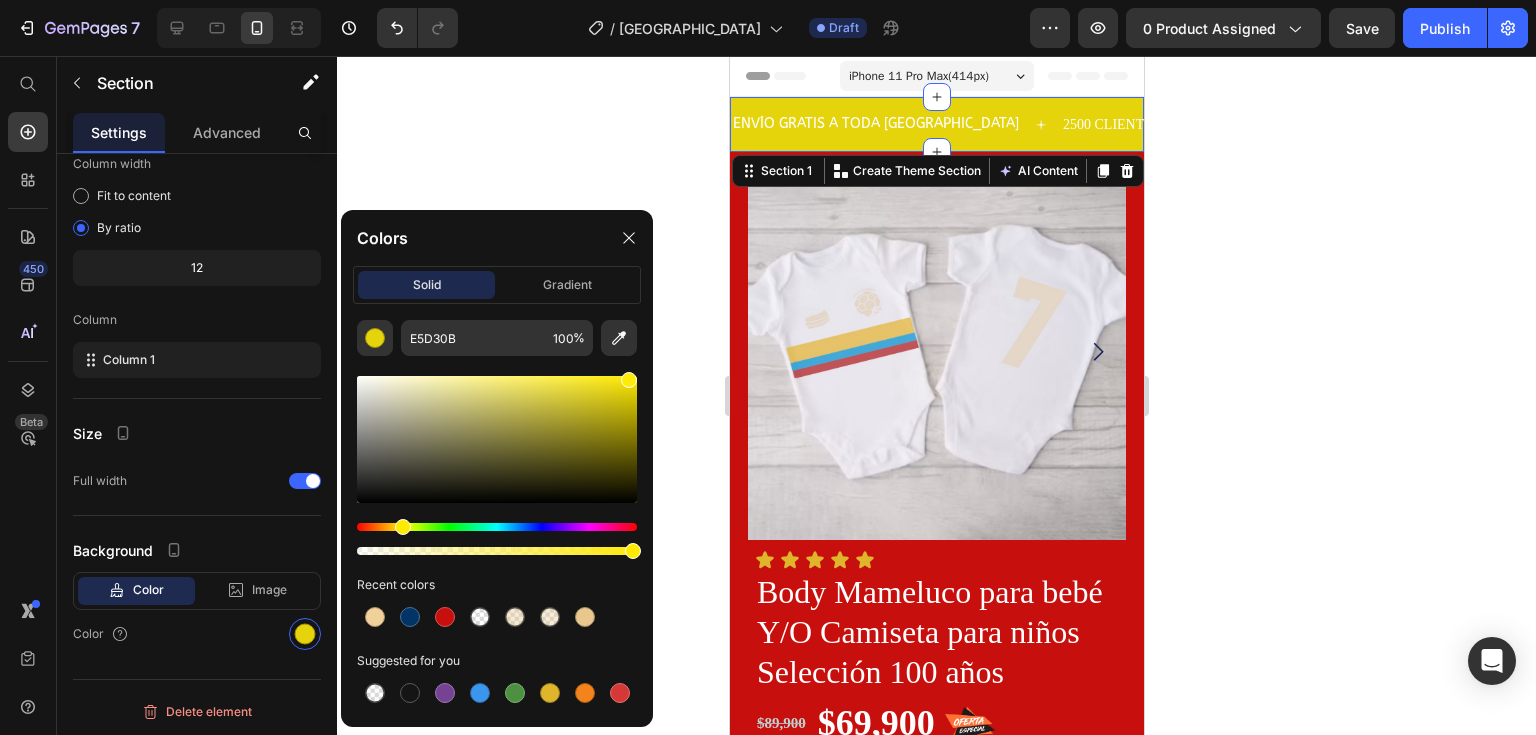 drag, startPoint x: 629, startPoint y: 396, endPoint x: 628, endPoint y: 376, distance: 20.024984 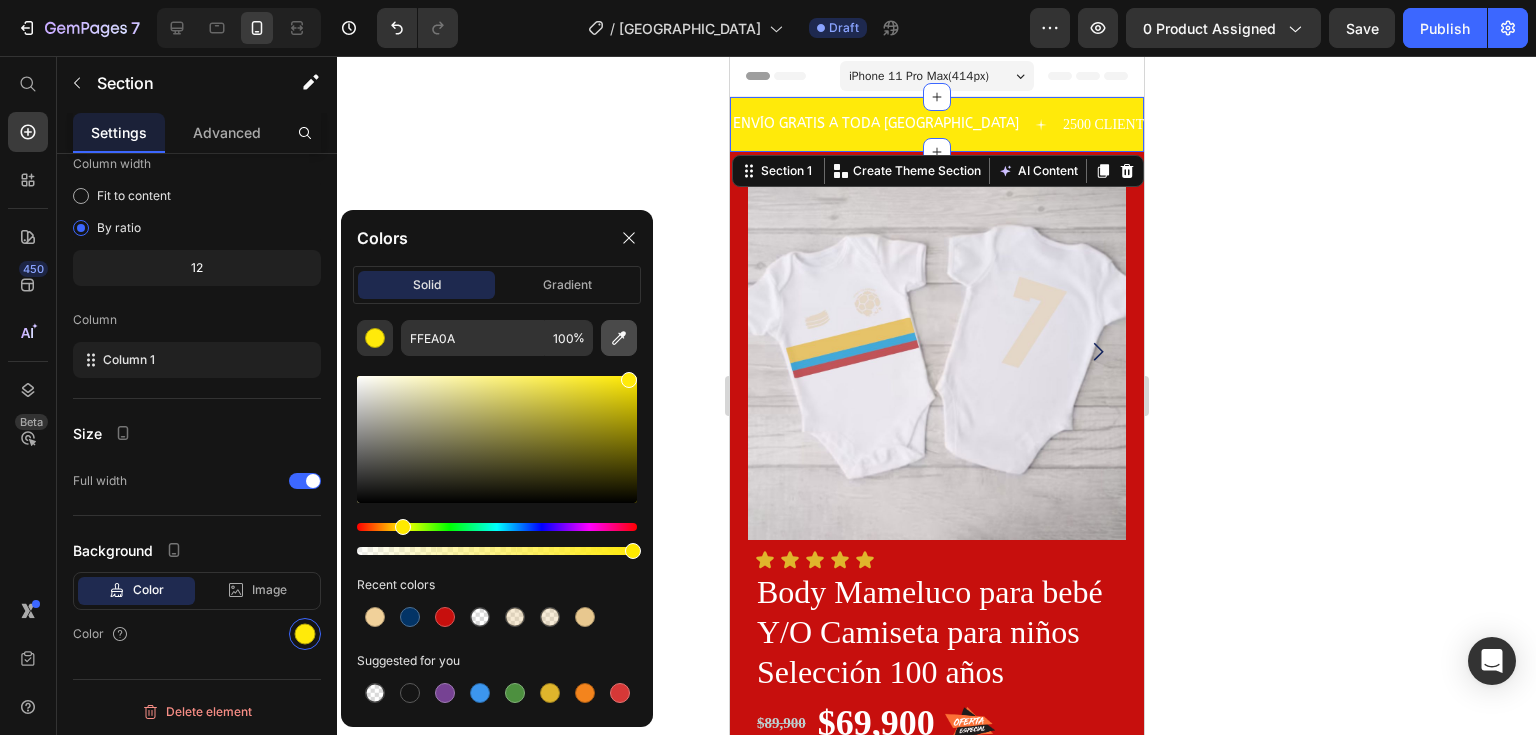 click 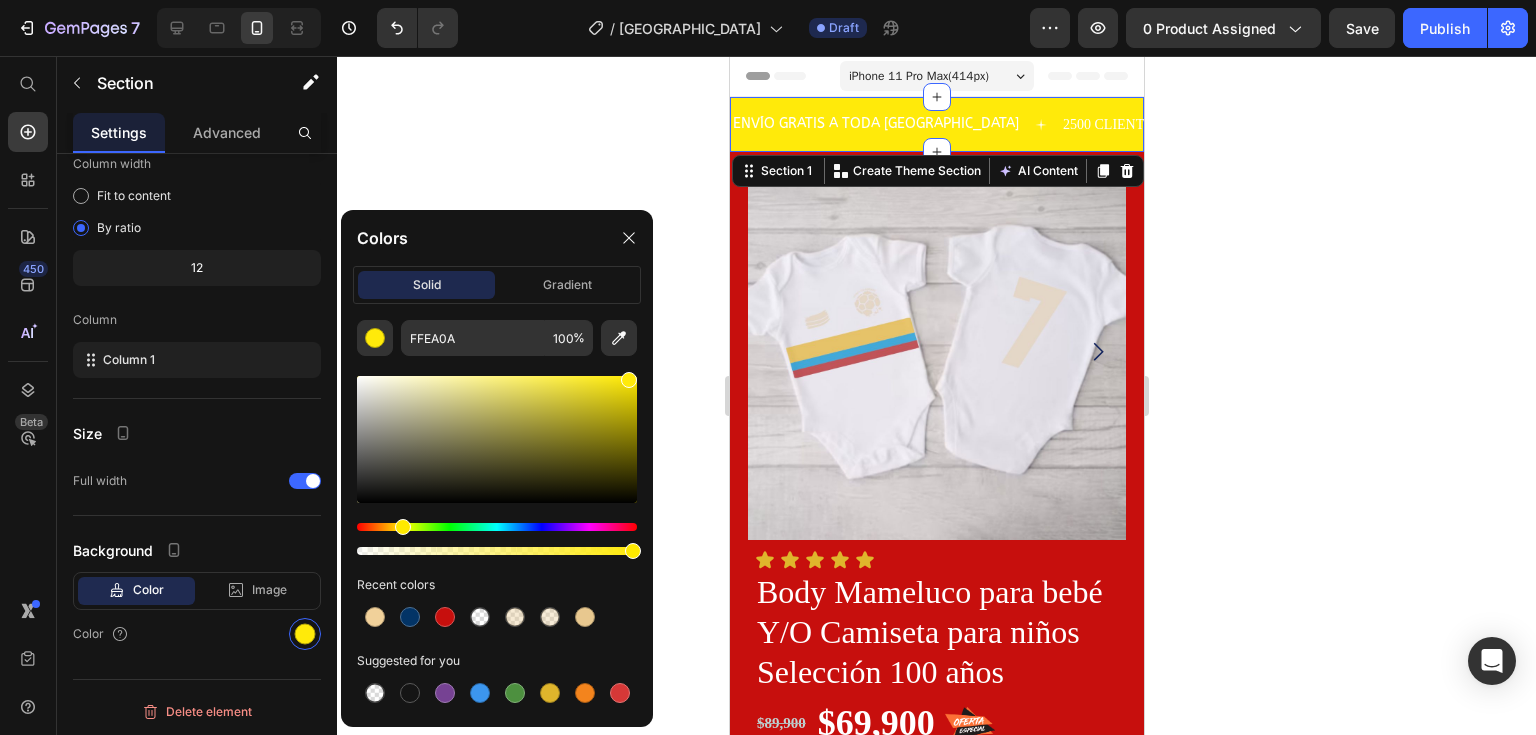 type on "E7C369" 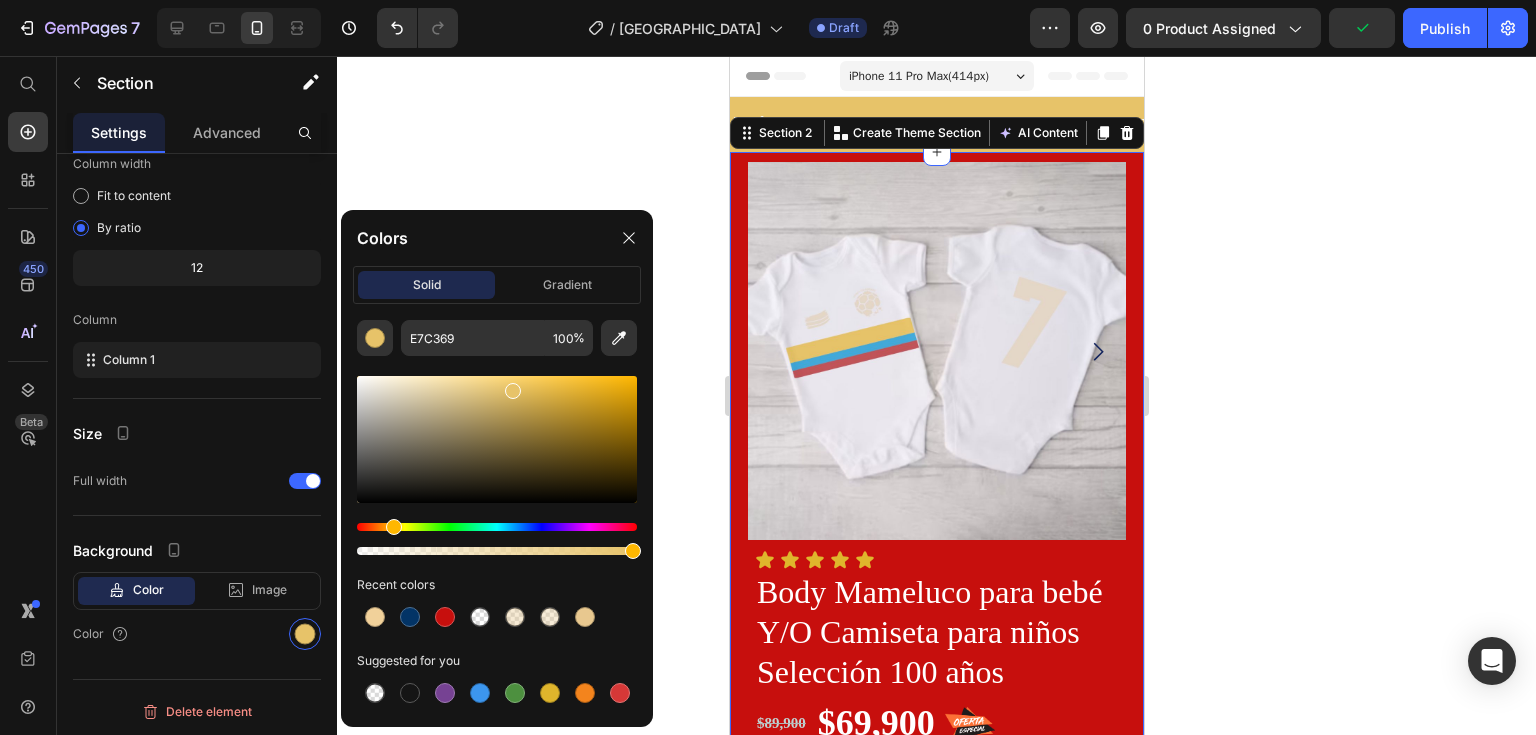 click on "Product Images
Icon
Icon
Icon
Icon
Icon Icon List Body Mameluco para bebé  Y/O Camiseta para niños Selección 100 años Product Title $ 89,900 Product Price $ 69,900 Product Price Image Row Row Numero en la espalda 7 10 Talla: 0-3 meses 0-3 meses 0-3 meses 0-3 meses 3-6 meses 3-6 meses 3-6 meses 6-9 meses 6-9 meses 6-9 meses 9-12 meses 9-12 meses 9-12 meses 12-18 meses 12-18 meses 12-18 meses 18-24 meses 18-24 meses 18-24 meses 24 meses 24 meses 24 meses 2 2 2 4 4 4 6 6 6 8 8 8 10 10 10 12 12 12 14 14 14 16 16 16 Product Variants & Swatches
Guia de Tallas Button COMPRAR AHORA Add to Cart Image Image Image ENVÍO GRATIS Text Block Image ENVÍO RAPIDO Text Block Image SOPORTE PERSONALIZADO Text Block Row Row Product Section 2   Create Theme Section AI Content Write with GemAI What would you like to describe here? Tone and Voice Persuasive Product Body Mameluco Bebé equipos de futbol Europeos Show more" at bounding box center (936, 951) 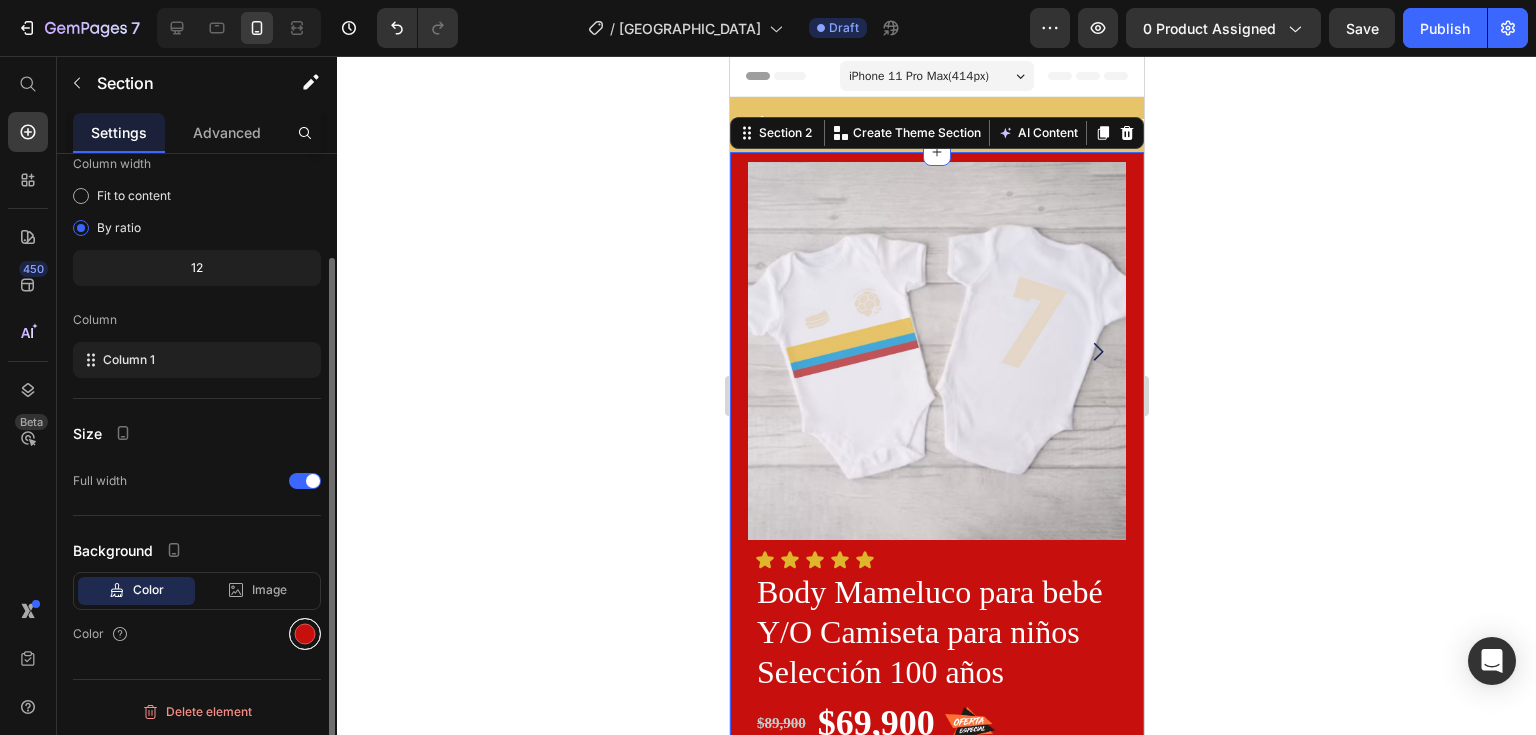 click at bounding box center (305, 634) 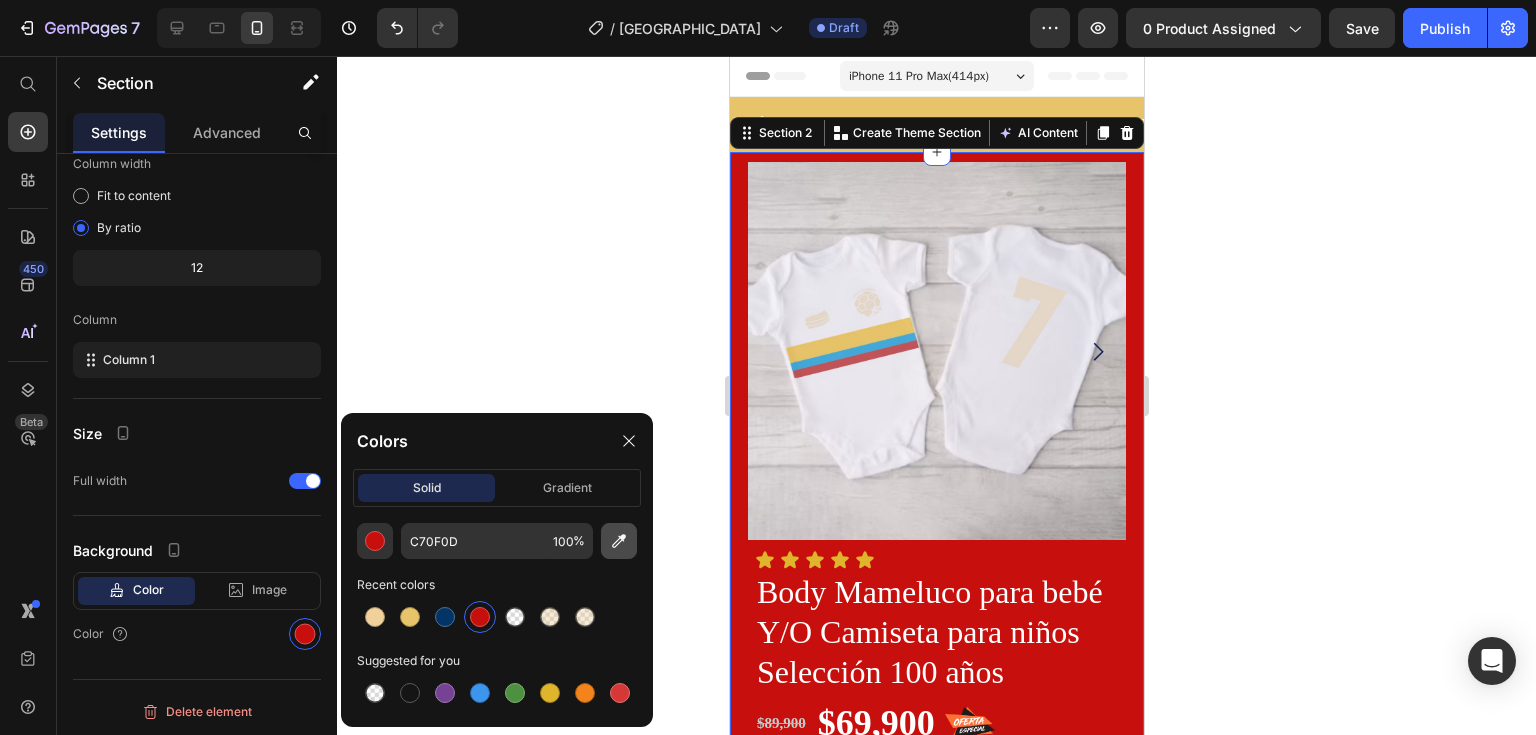 click 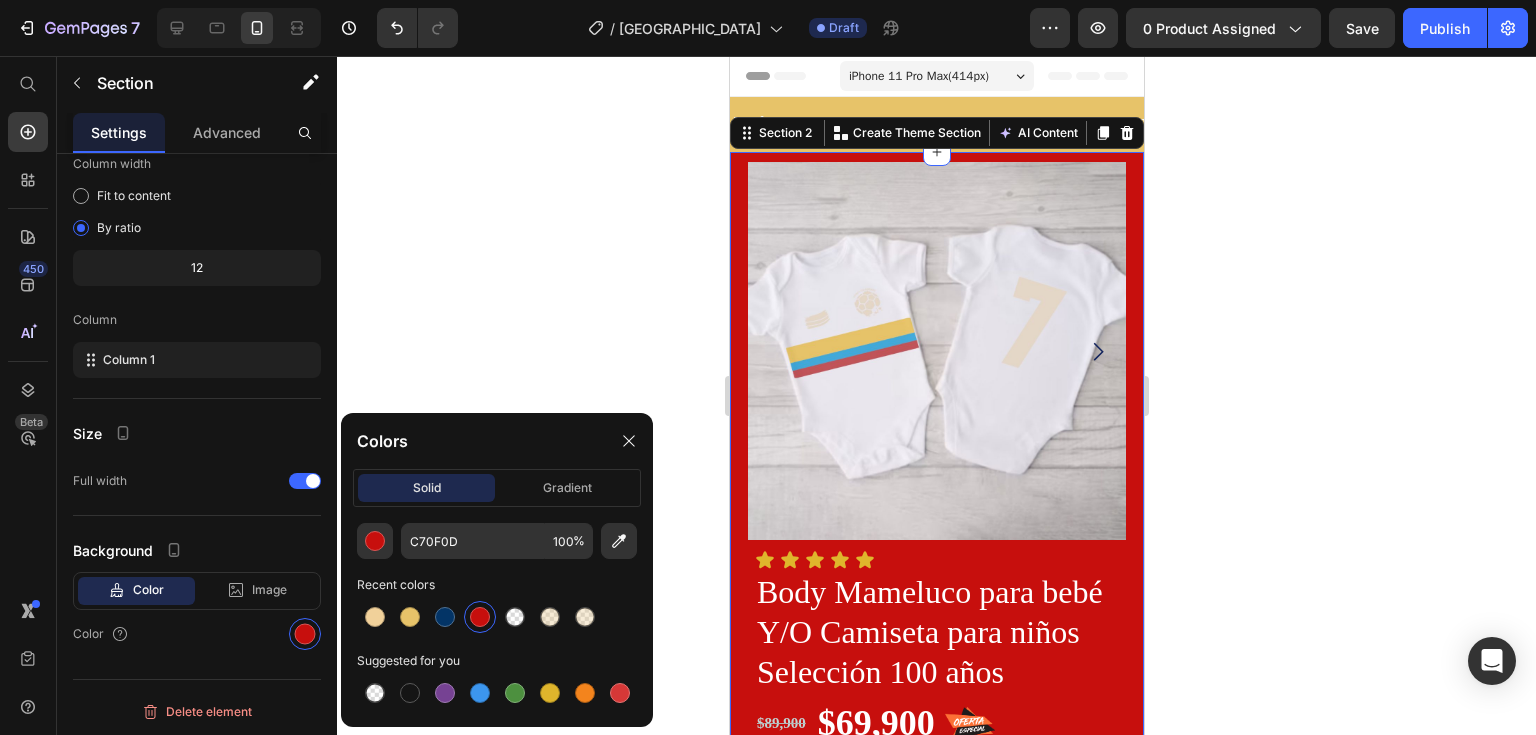 type on "4CA8D4" 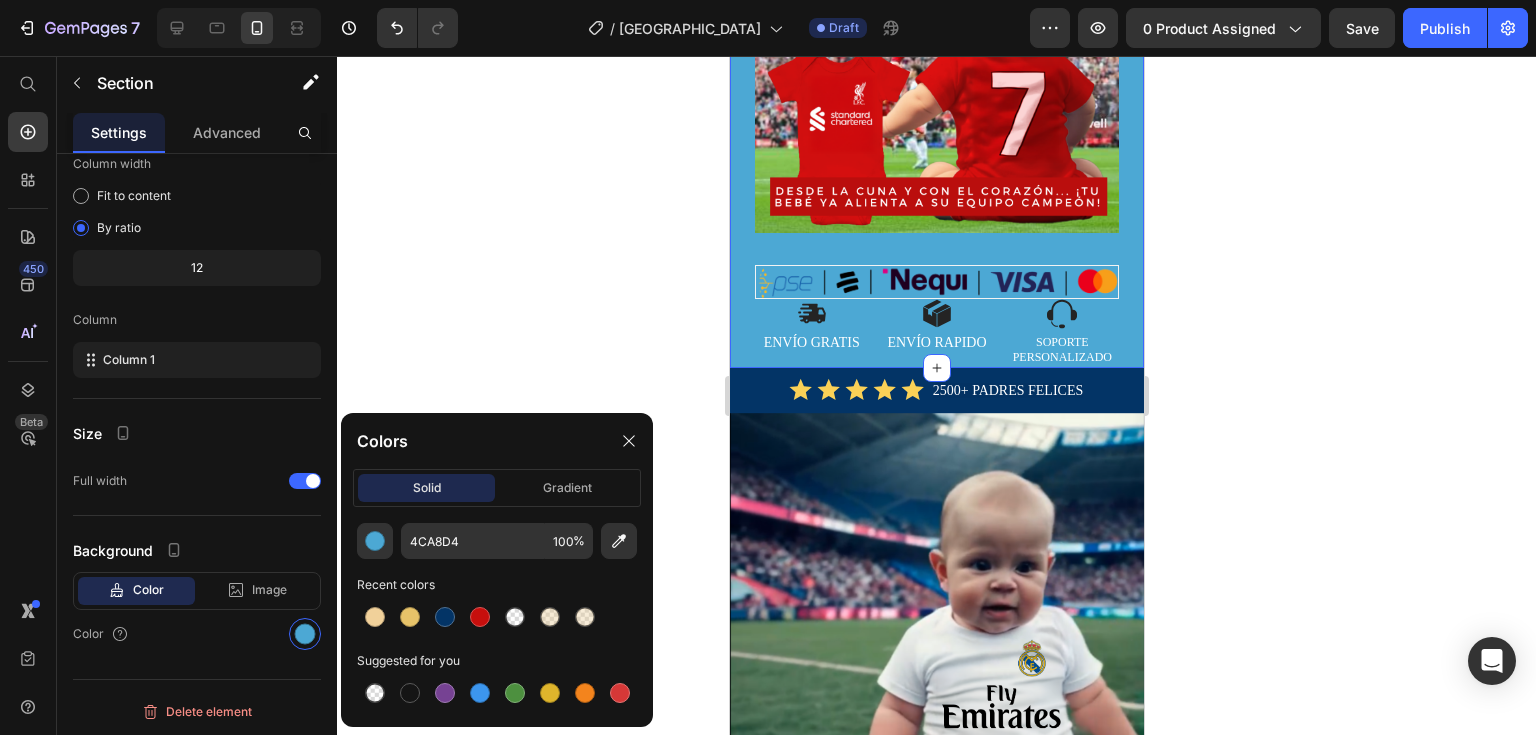 scroll, scrollTop: 1400, scrollLeft: 0, axis: vertical 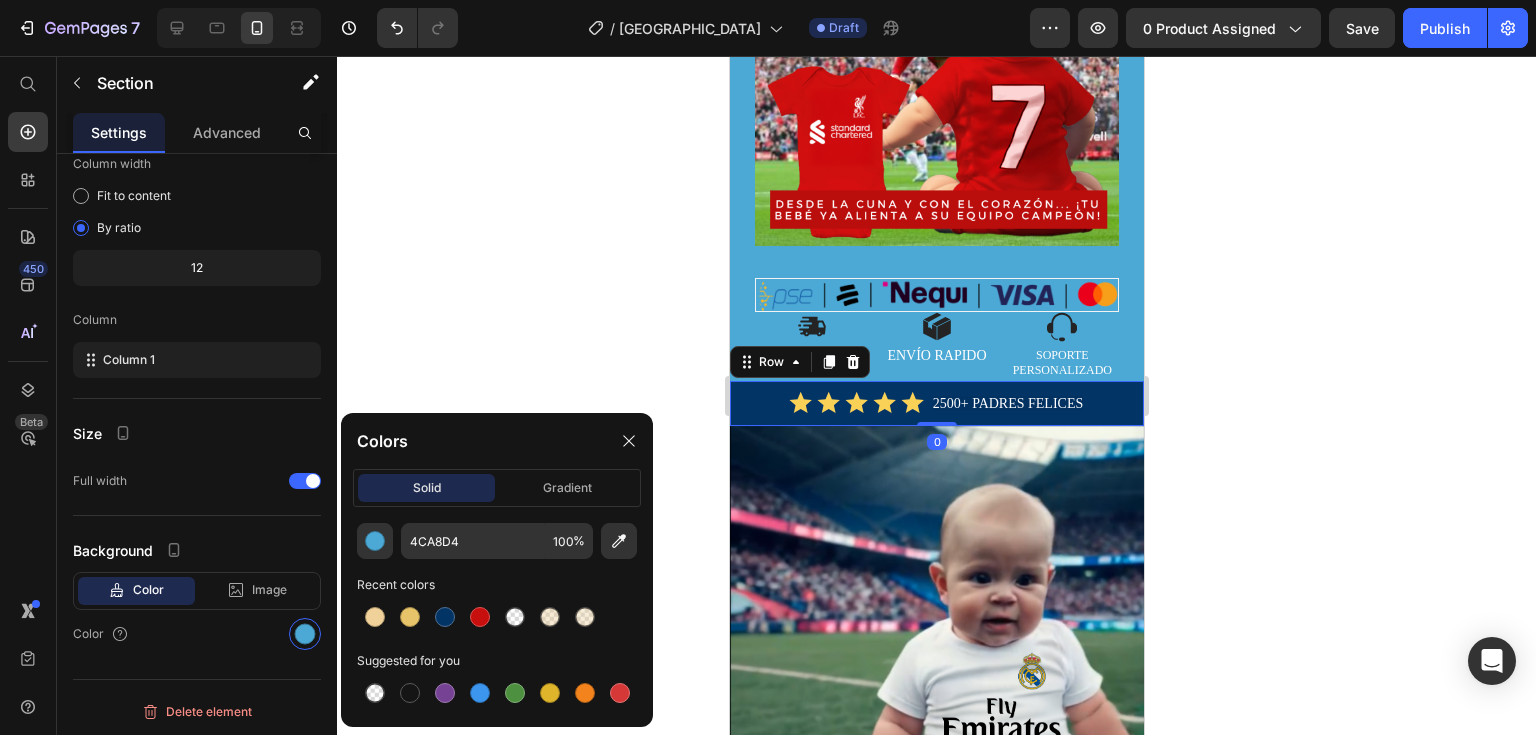 click on "Icon
Icon
Icon
Icon
Icon Icon List 2500+ PADRES FELICES Text Block Row   0" at bounding box center [936, 403] 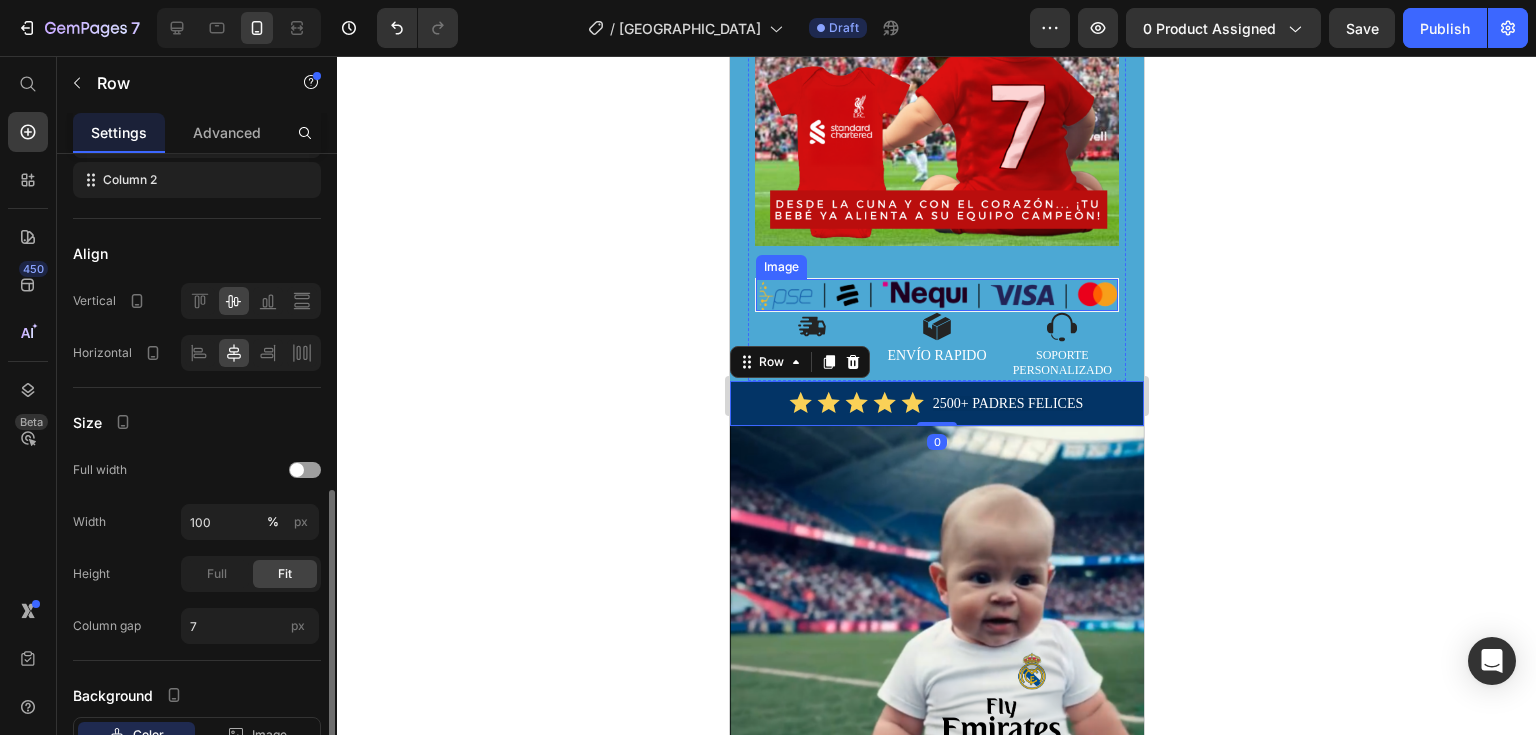 scroll, scrollTop: 400, scrollLeft: 0, axis: vertical 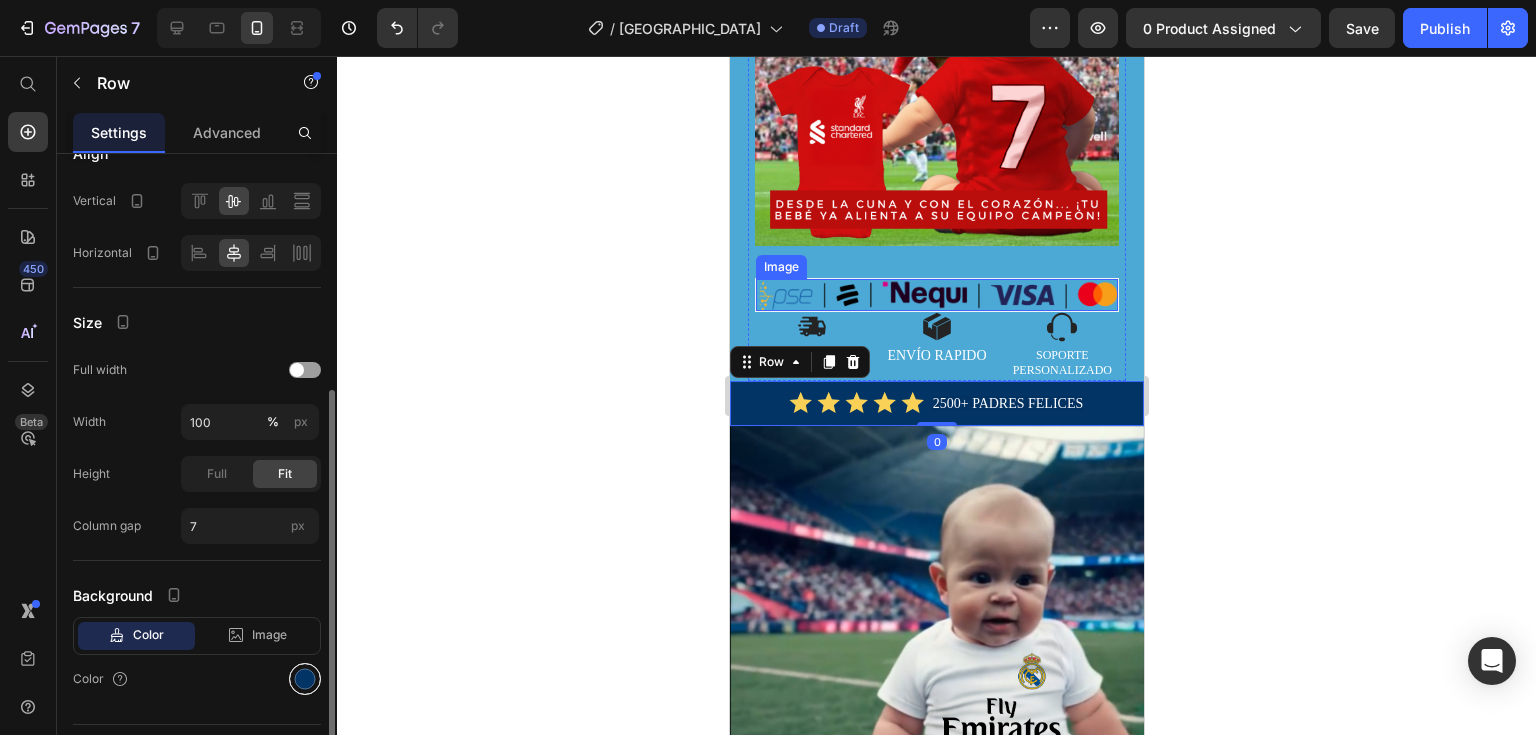 click at bounding box center (305, 679) 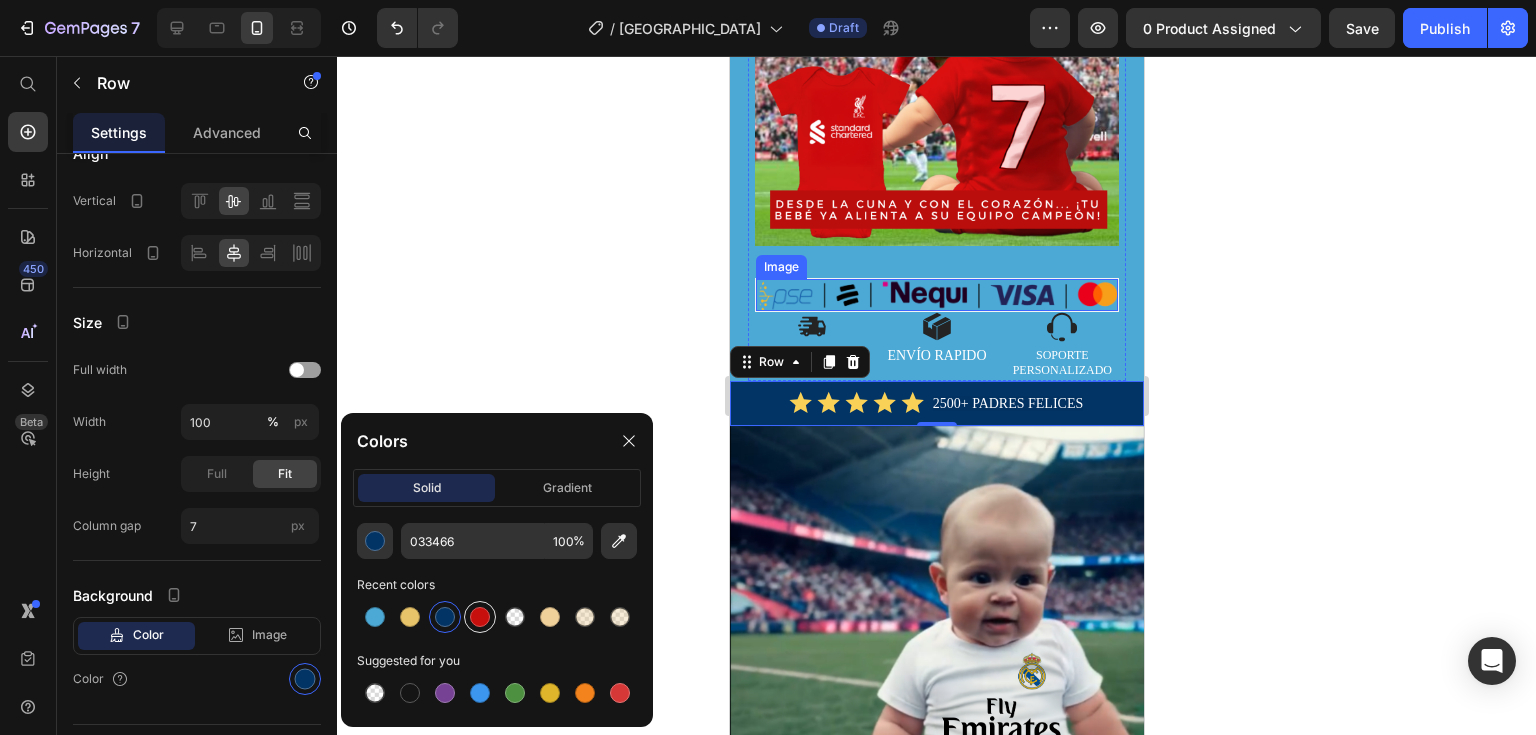 click at bounding box center (480, 617) 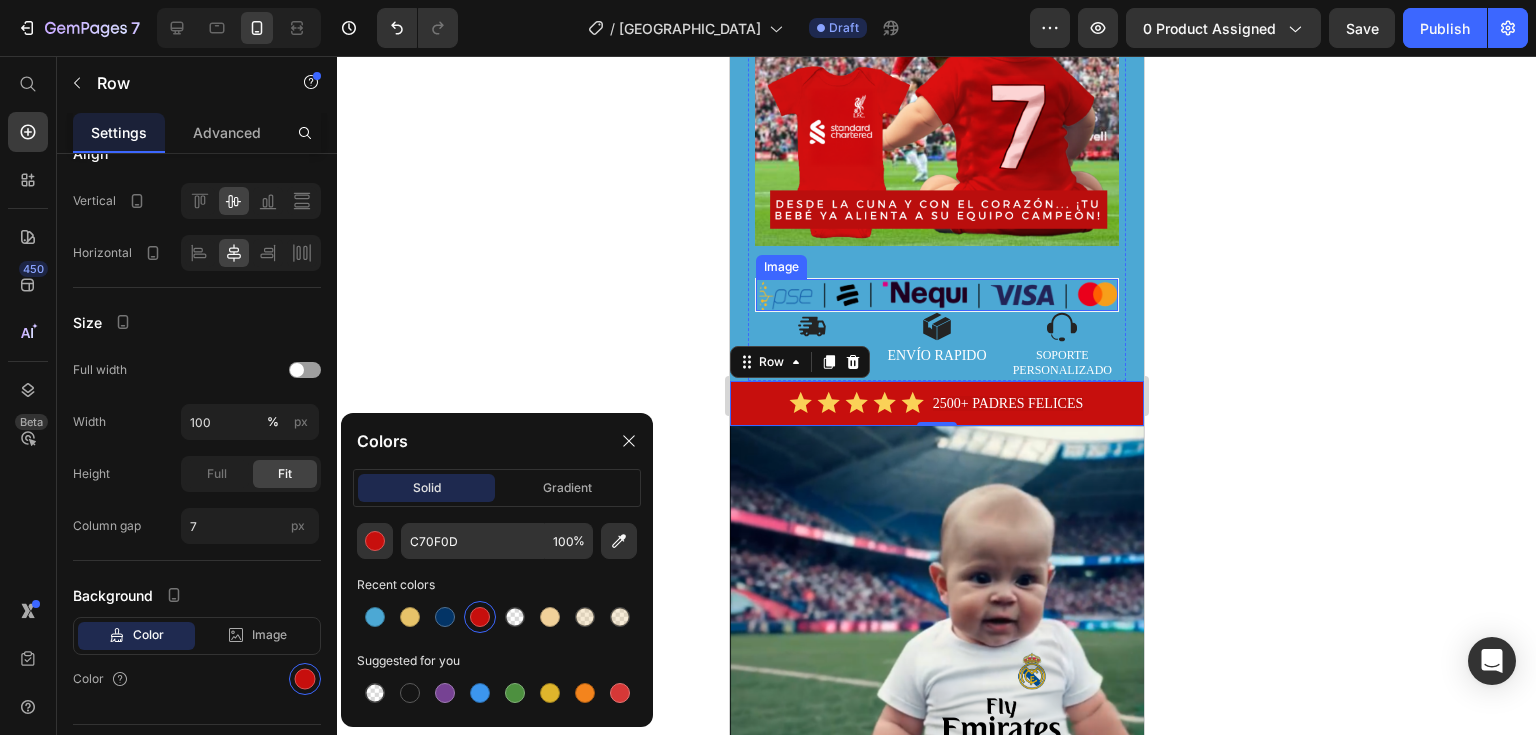 click 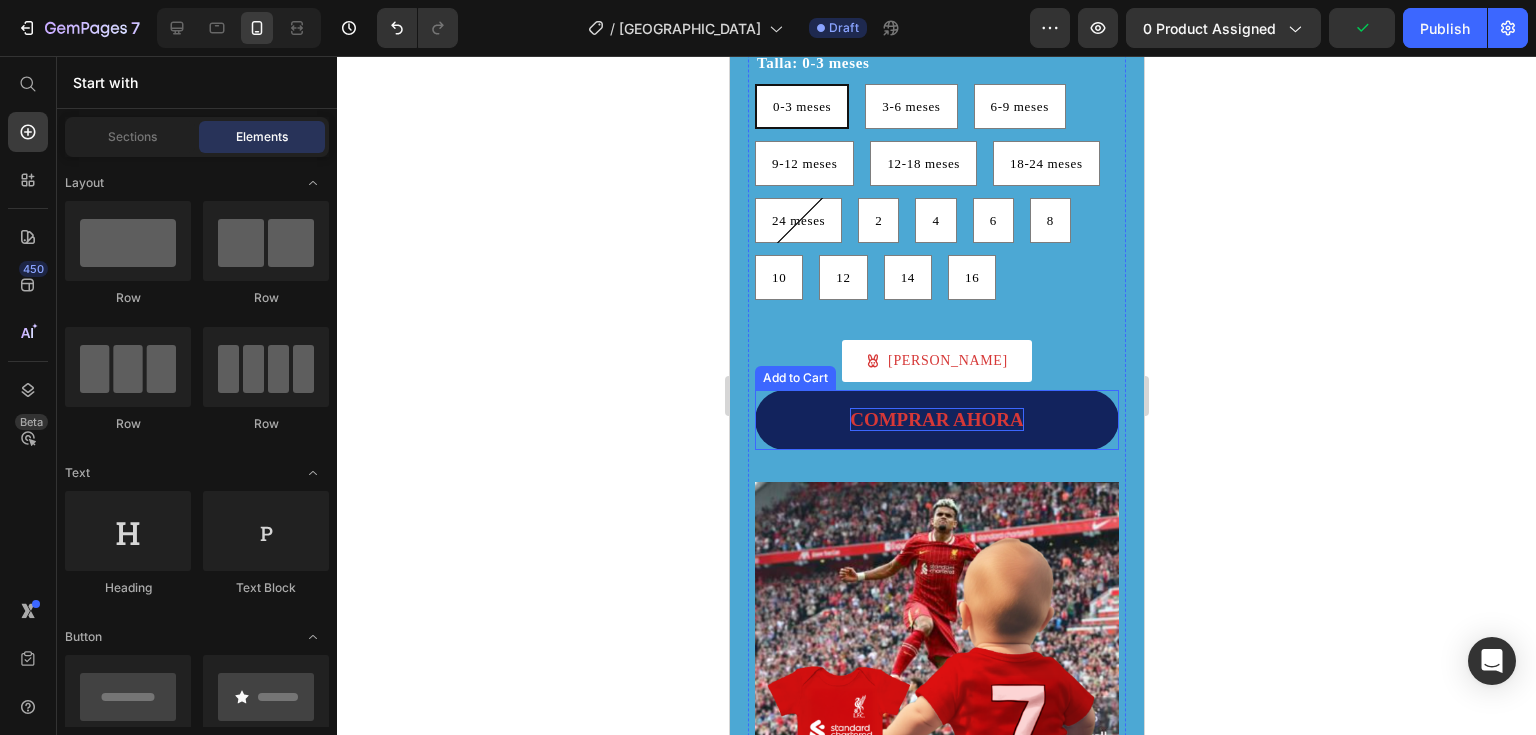 scroll, scrollTop: 1100, scrollLeft: 0, axis: vertical 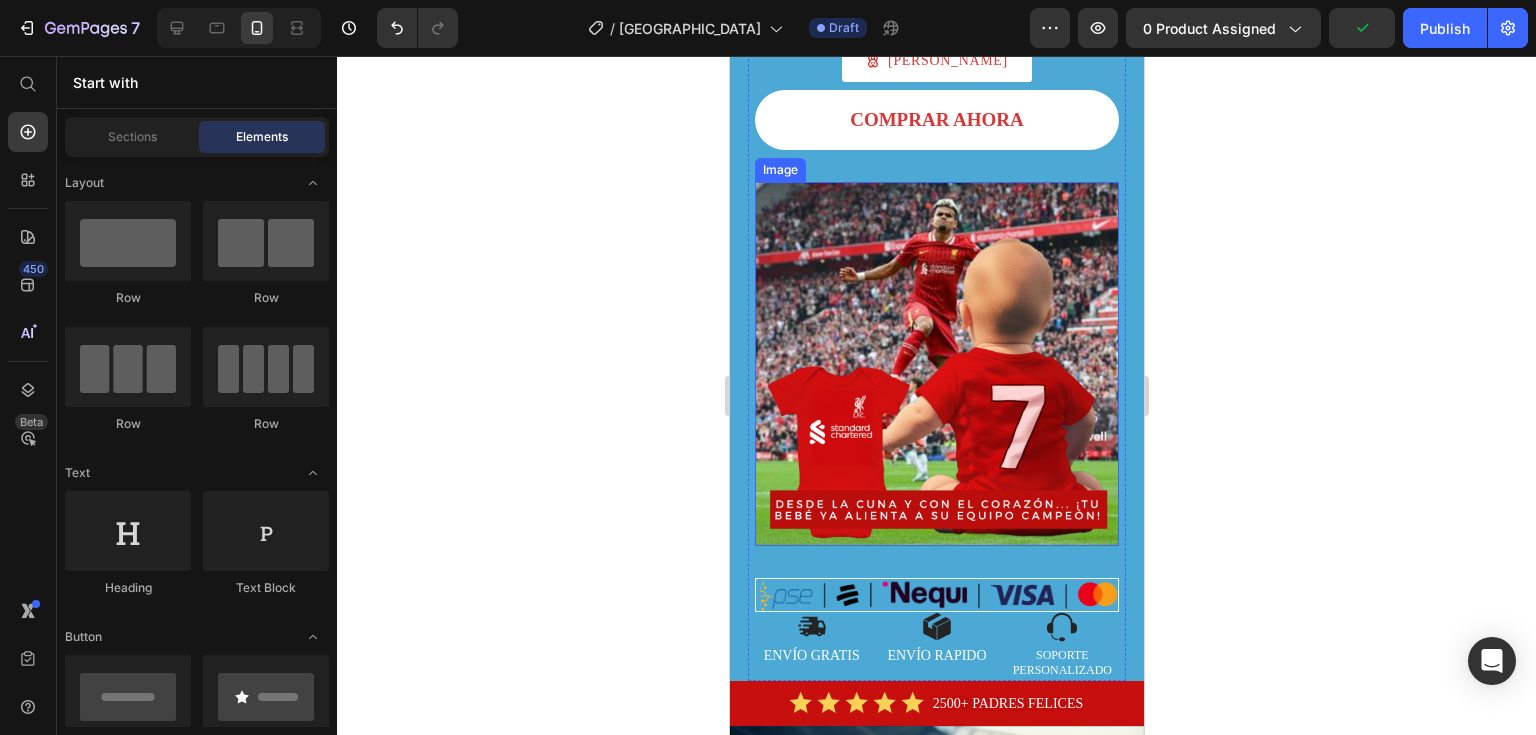 click at bounding box center [936, 364] 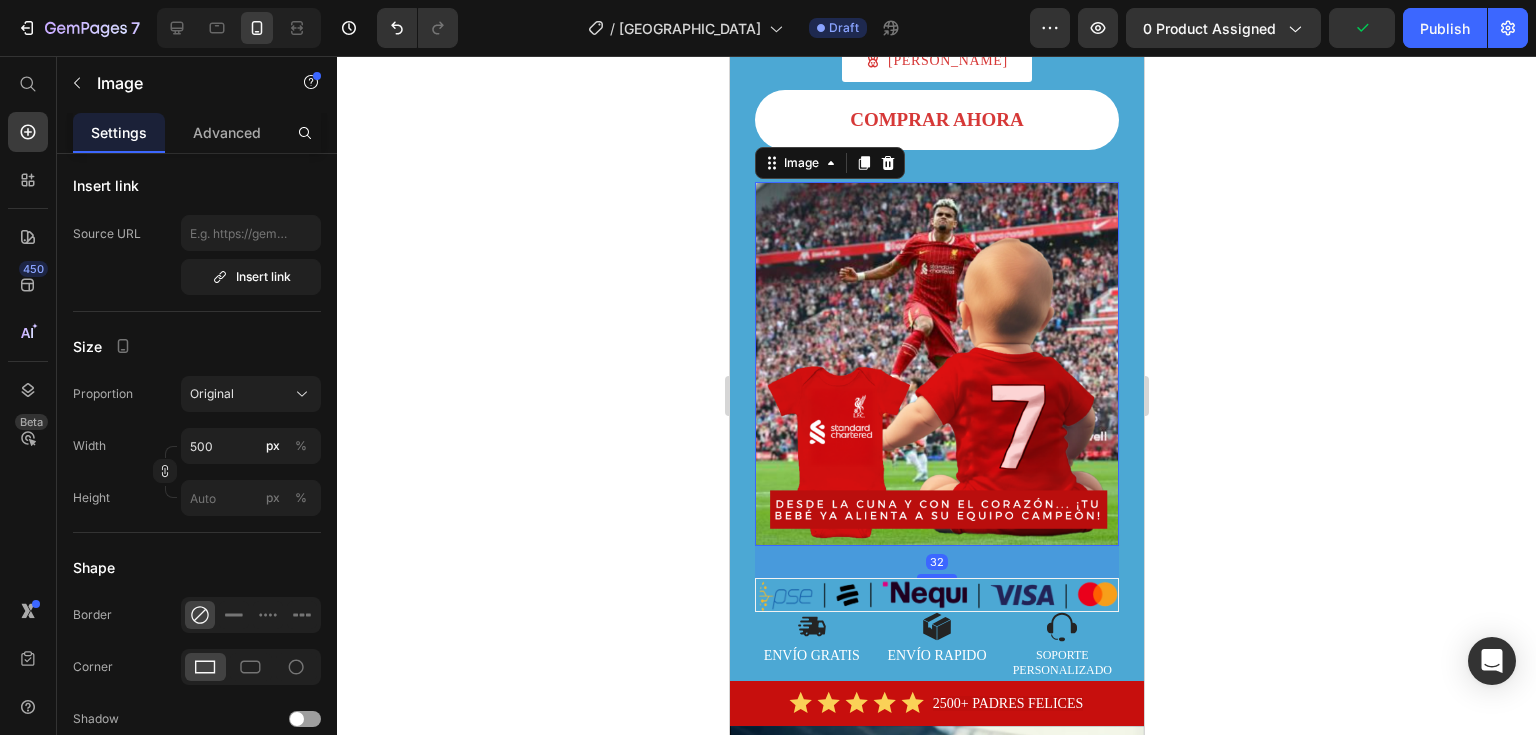 scroll, scrollTop: 0, scrollLeft: 0, axis: both 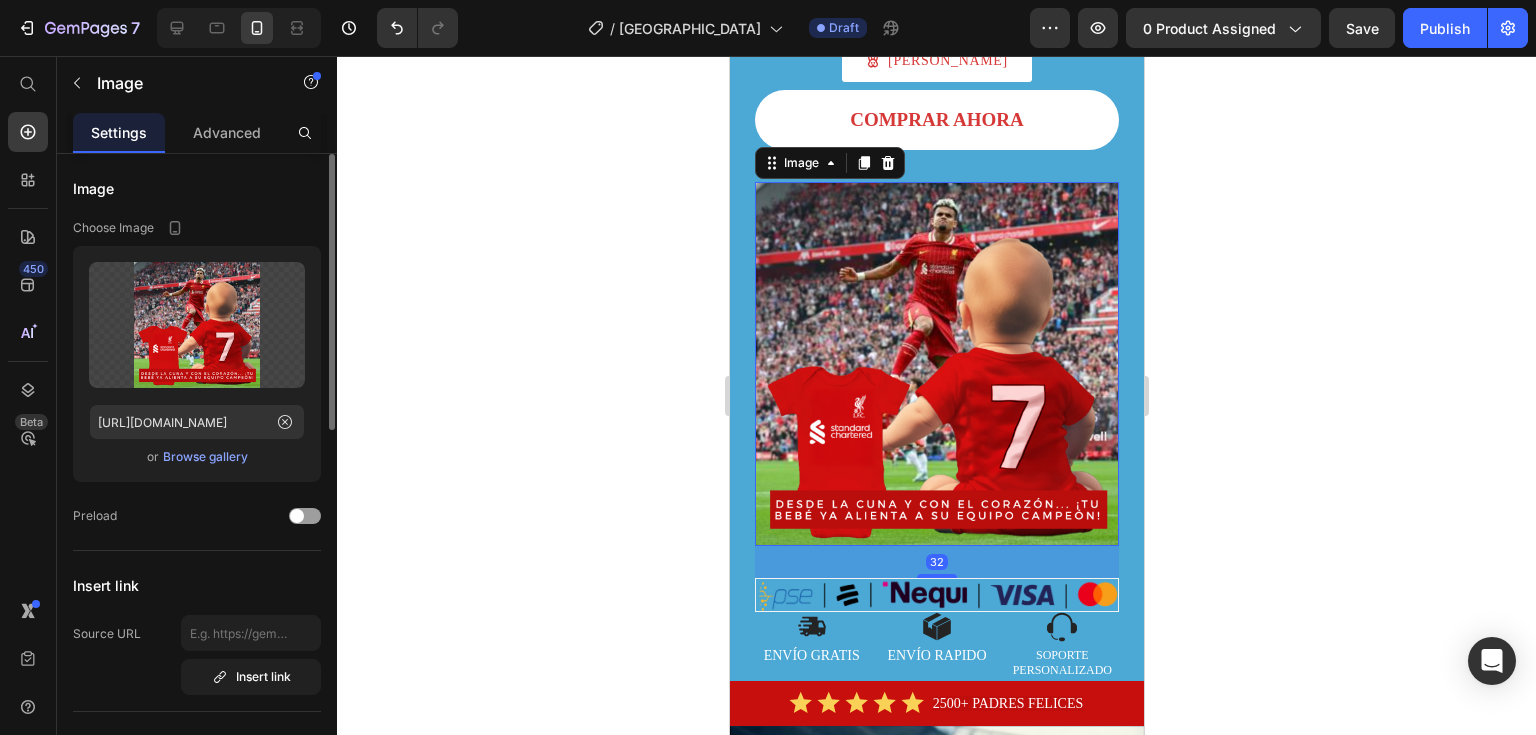 click on "Browse gallery" at bounding box center (205, 457) 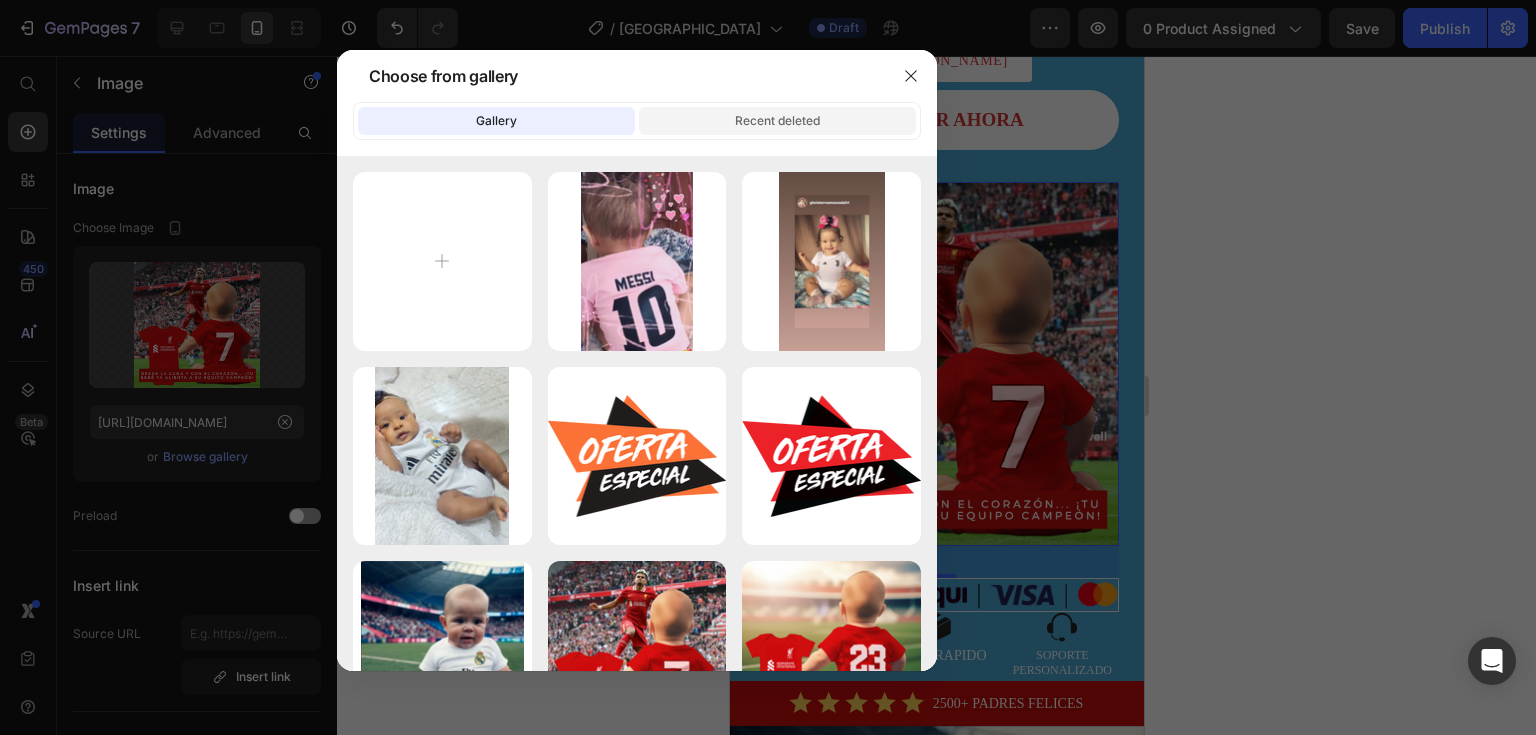 click on "Recent deleted" 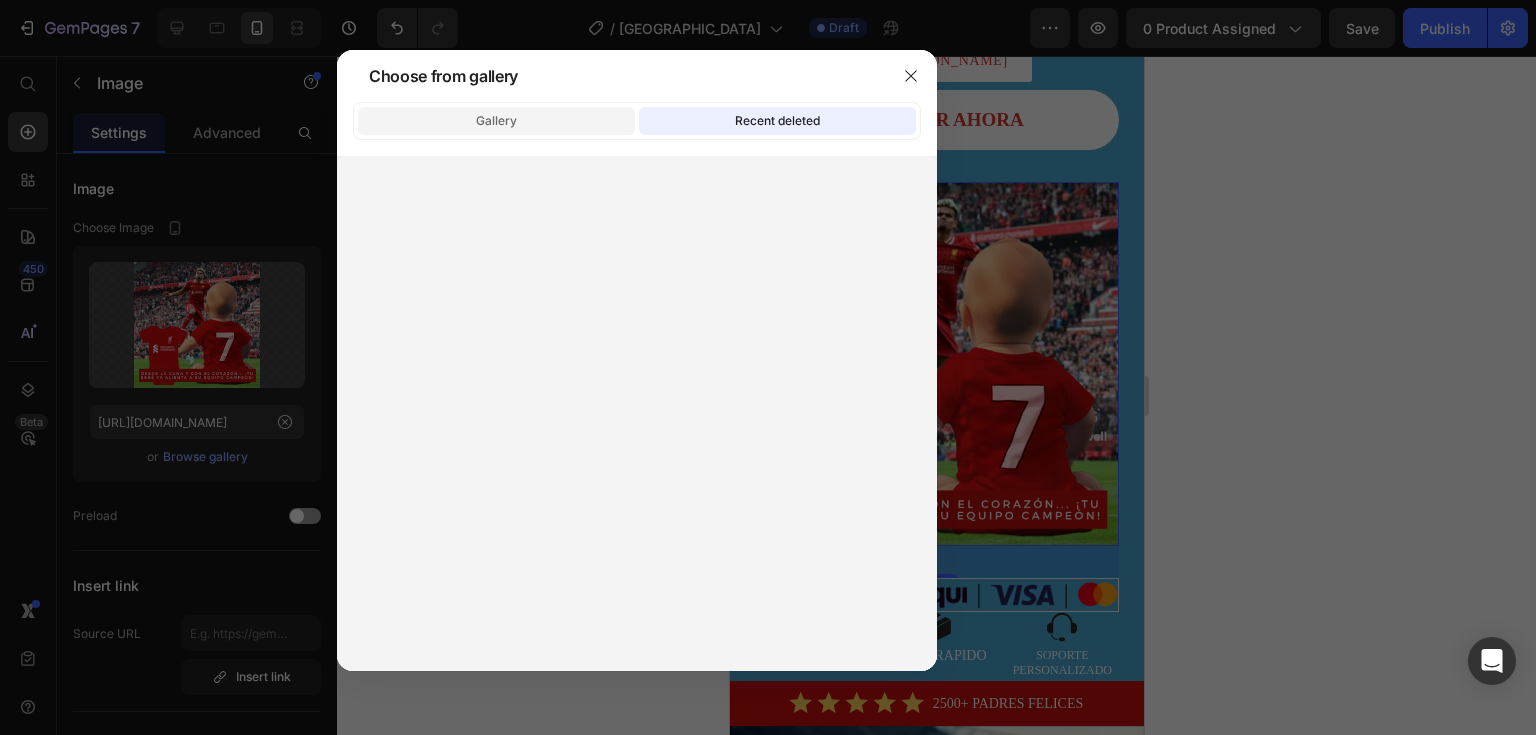 click on "Gallery" 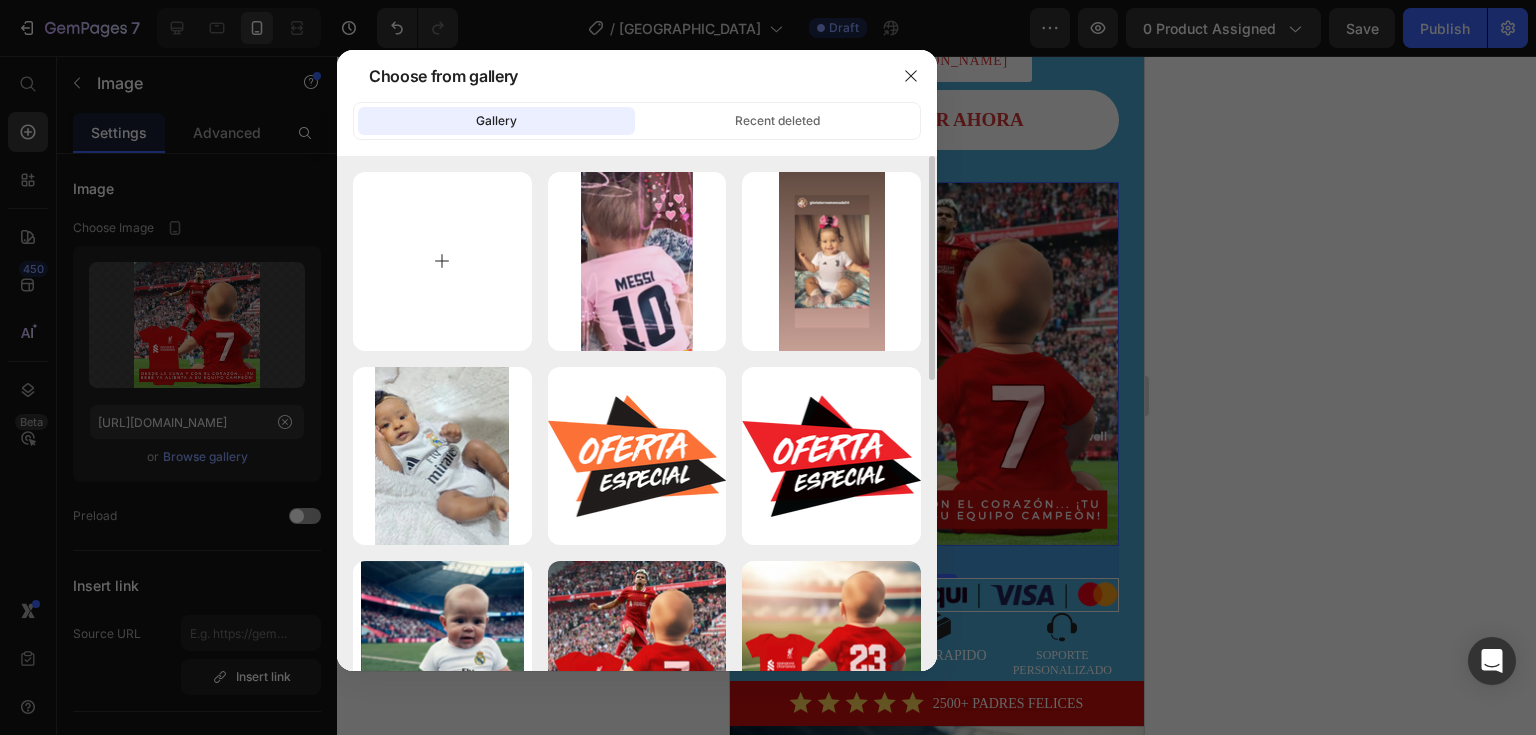 click at bounding box center (442, 261) 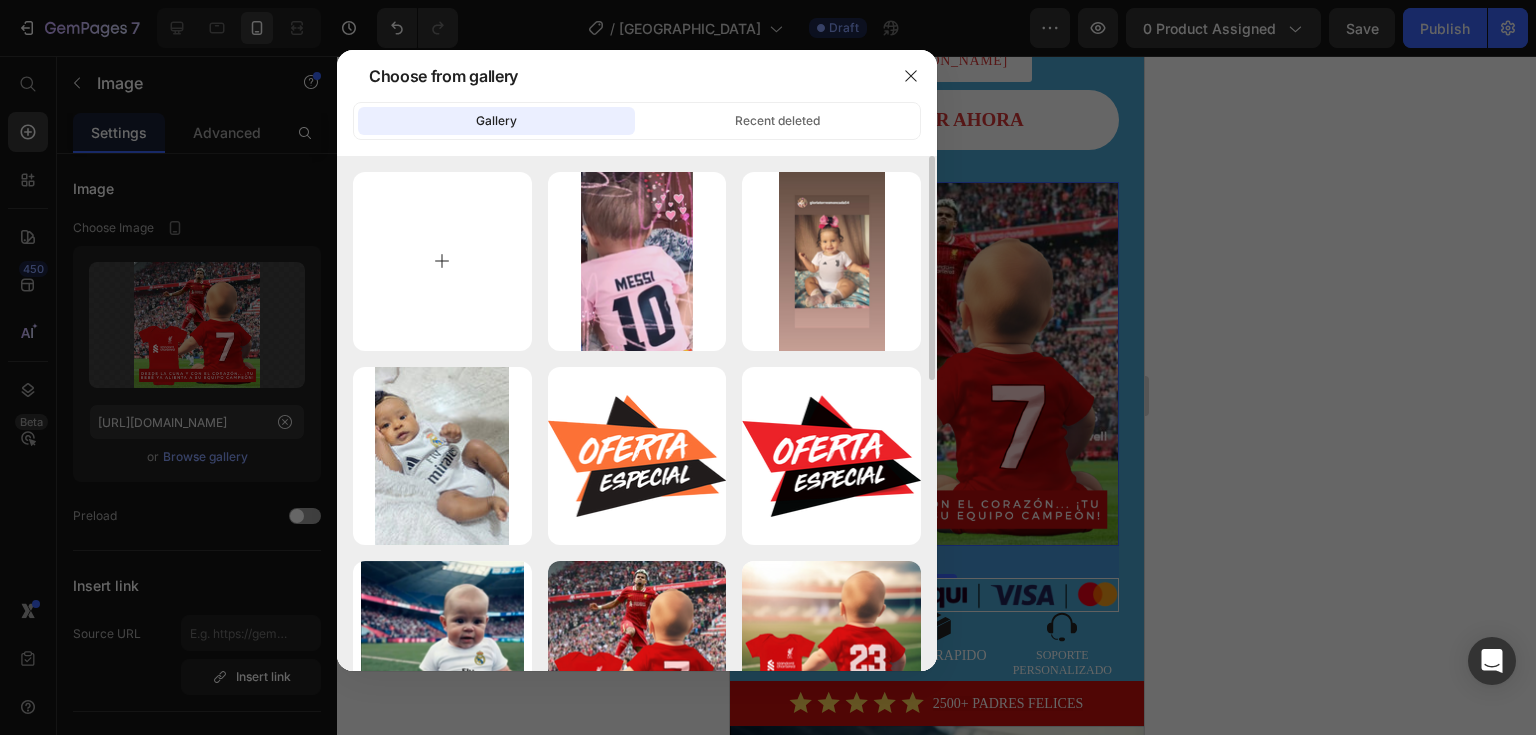 type on "C:\fakepath\JHV.png" 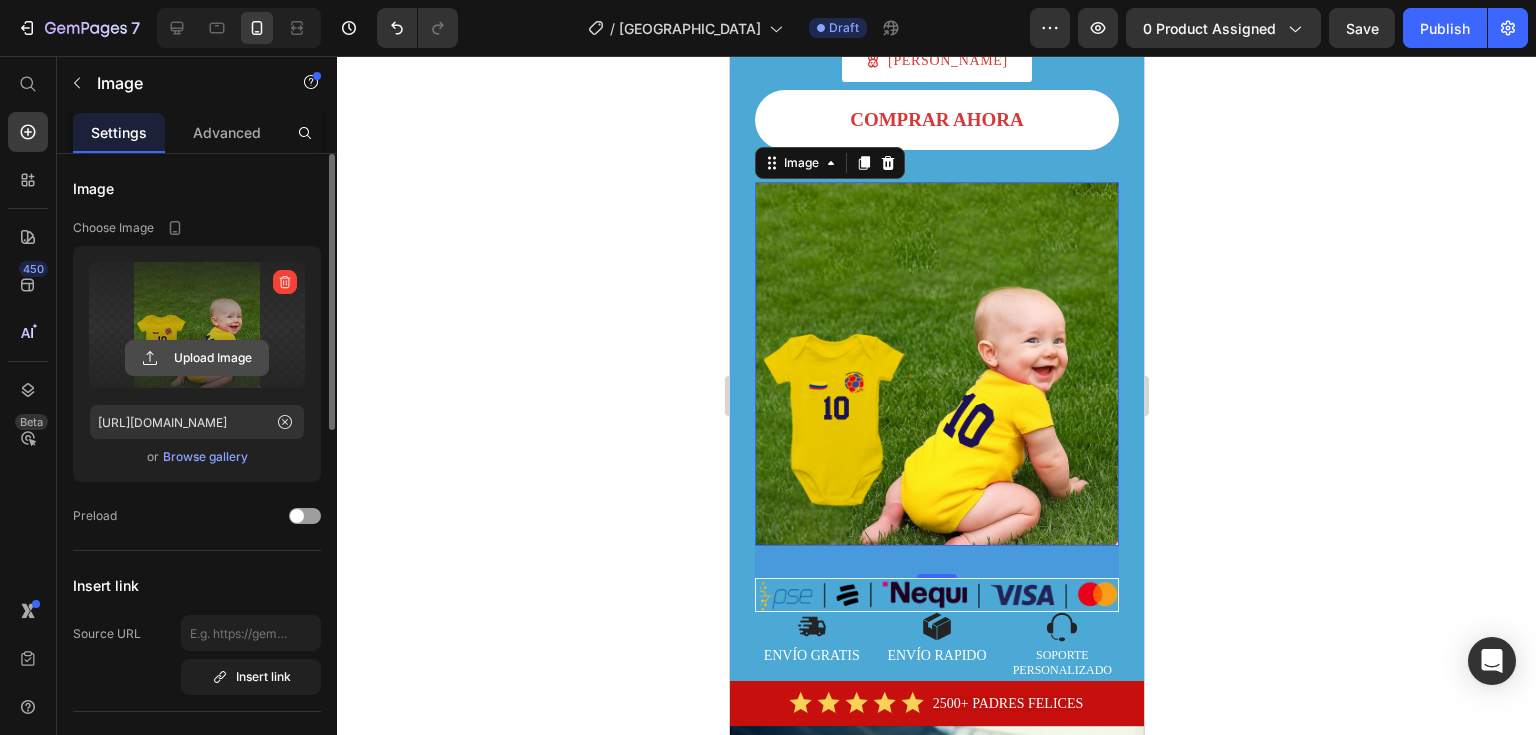 click 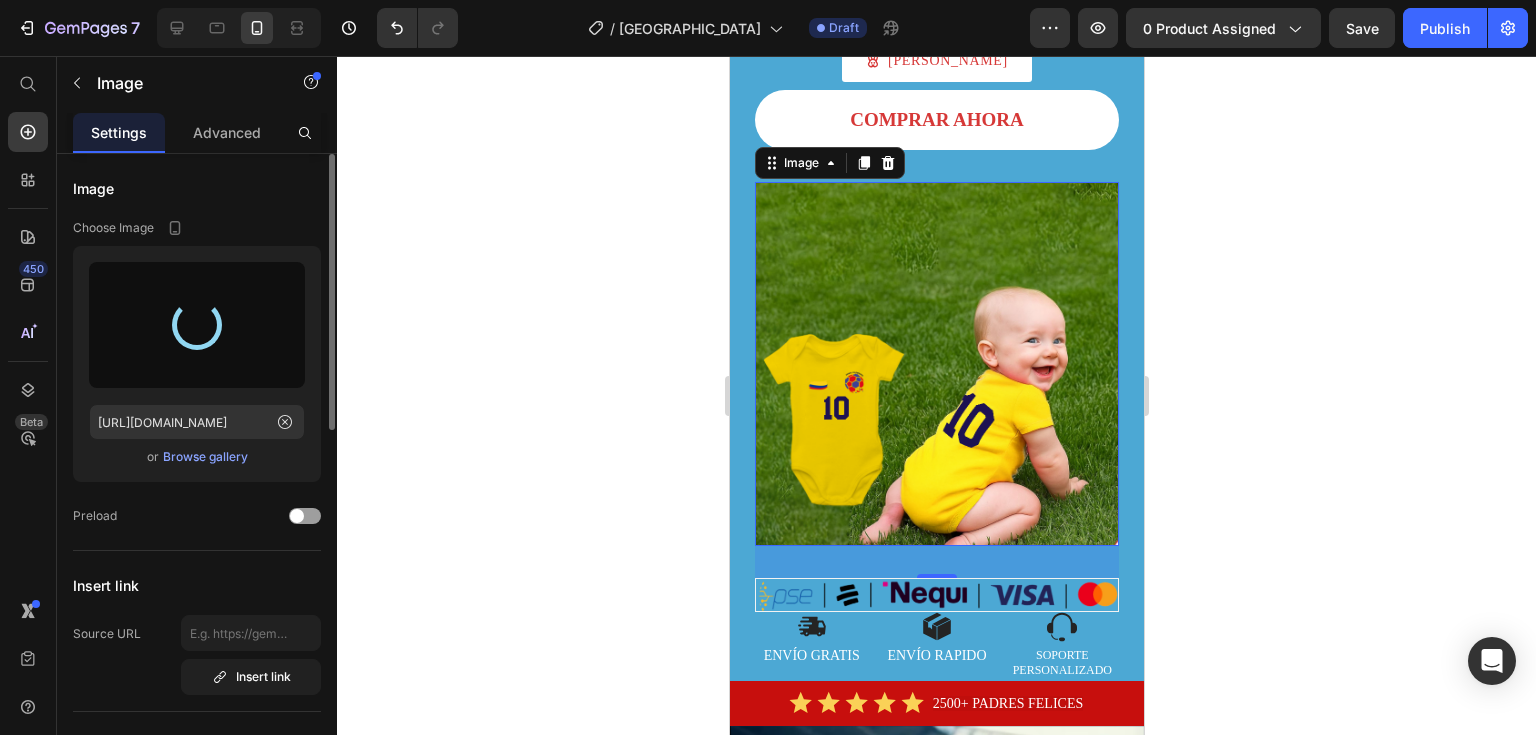 type on "https://cdn.shopify.com/s/files/1/0706/6084/9965/files/gempages_472078546546721824-f2561010-1689-4100-b19d-bc765a248b3f.png" 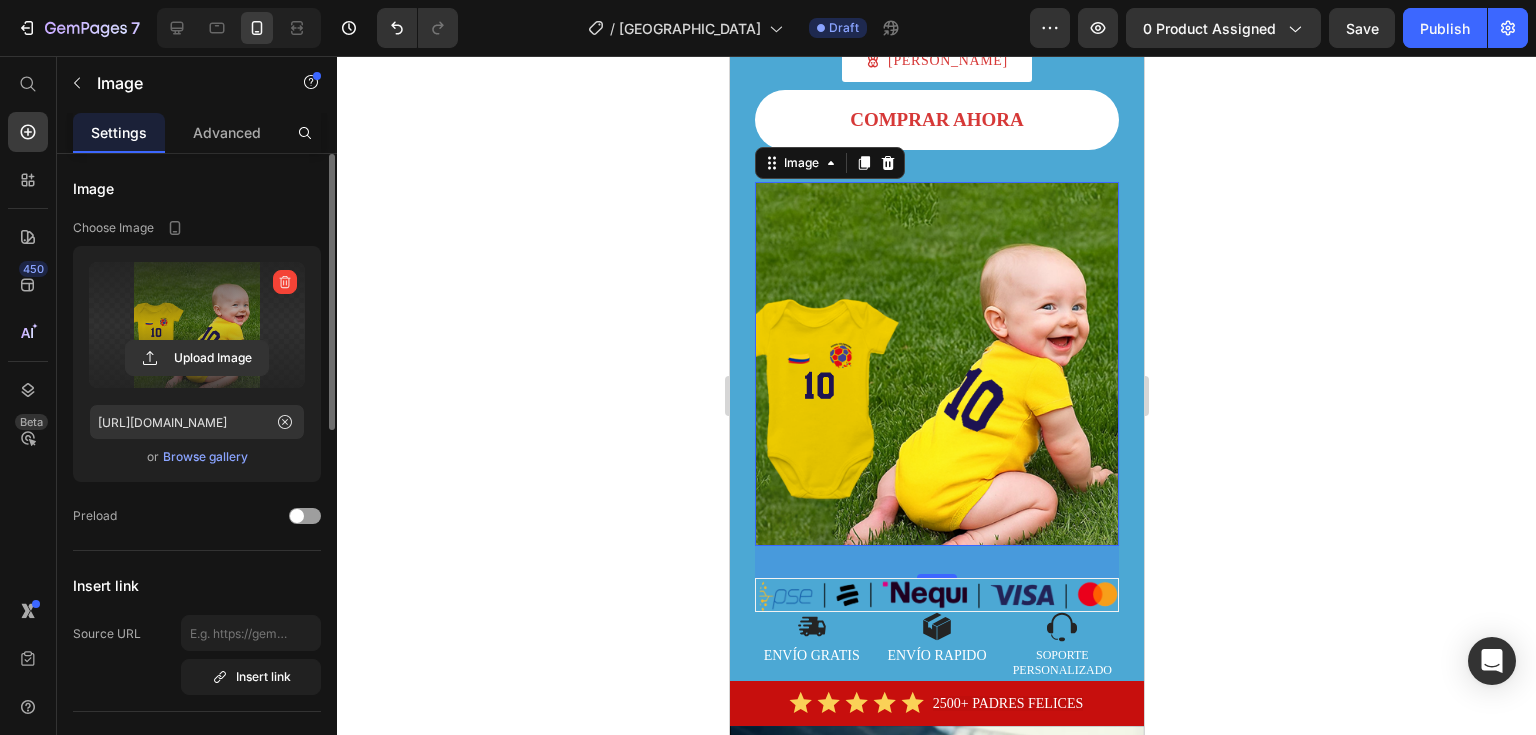 click 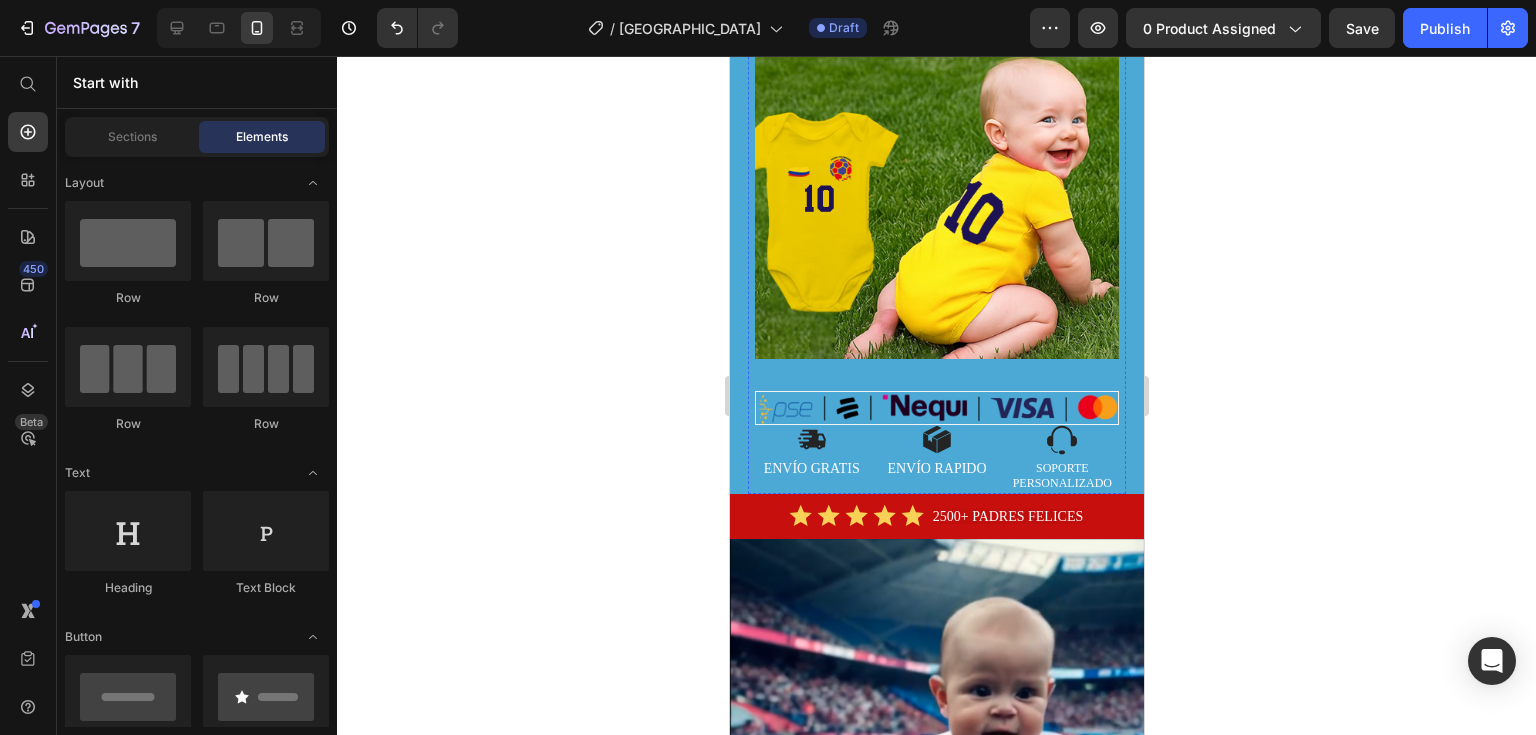 scroll, scrollTop: 1500, scrollLeft: 0, axis: vertical 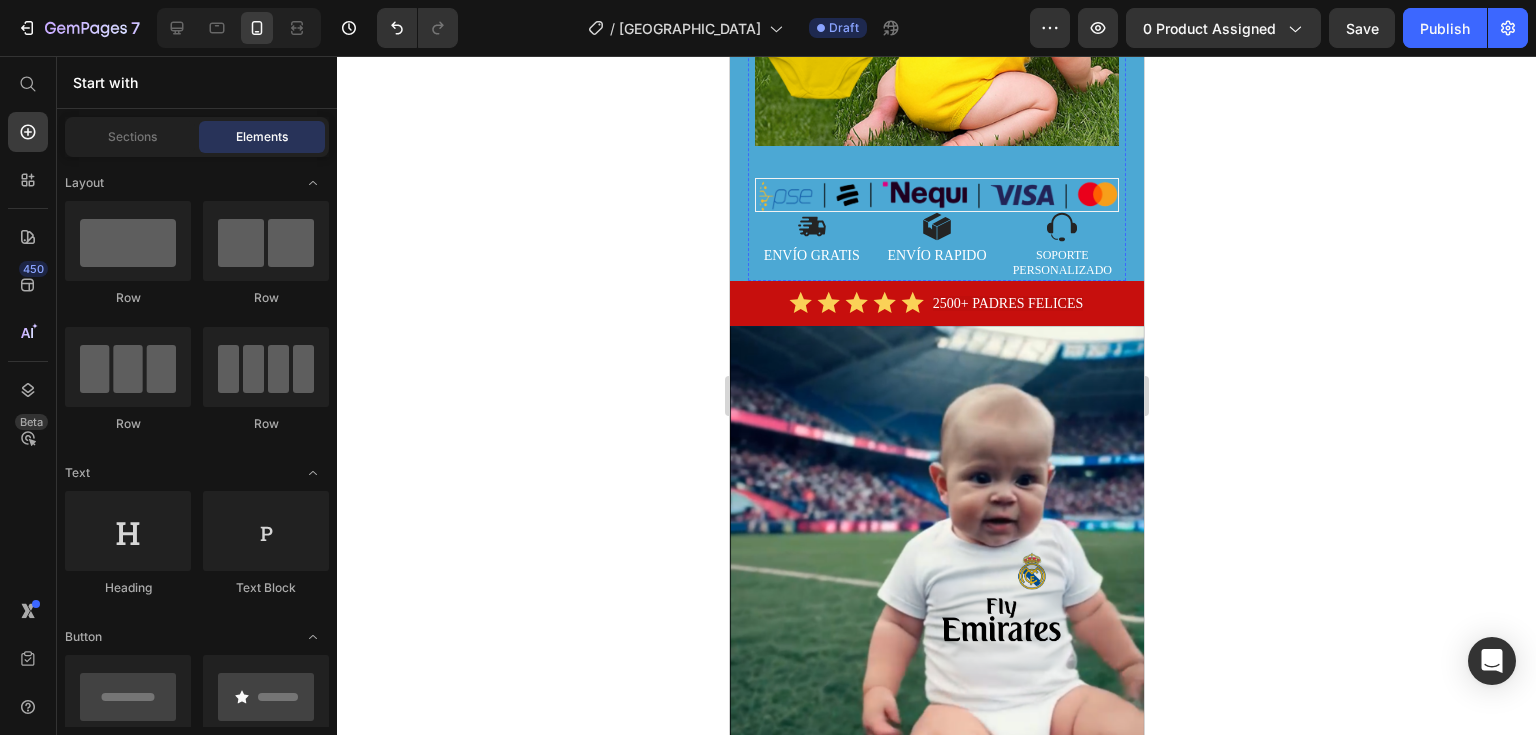 click at bounding box center (936, 552) 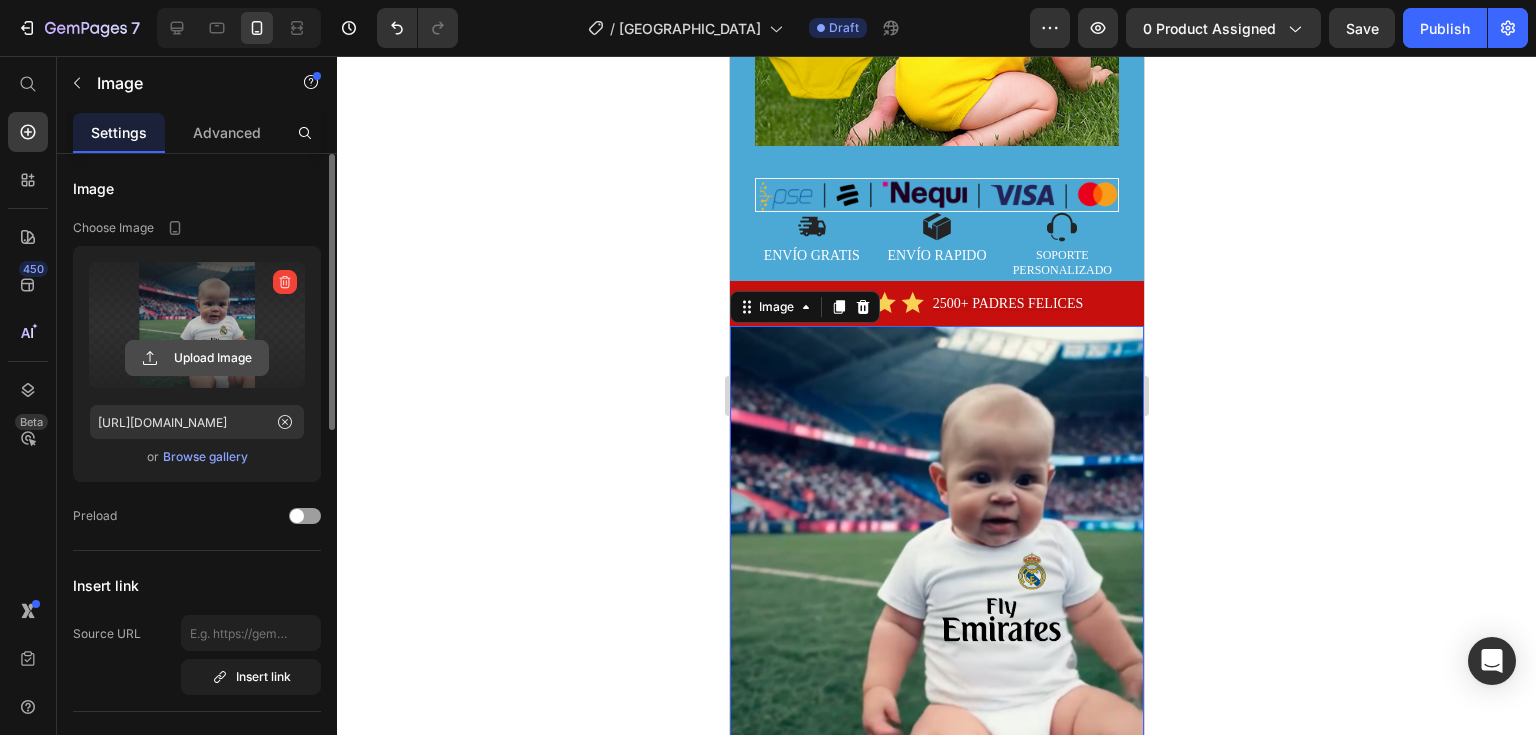 click 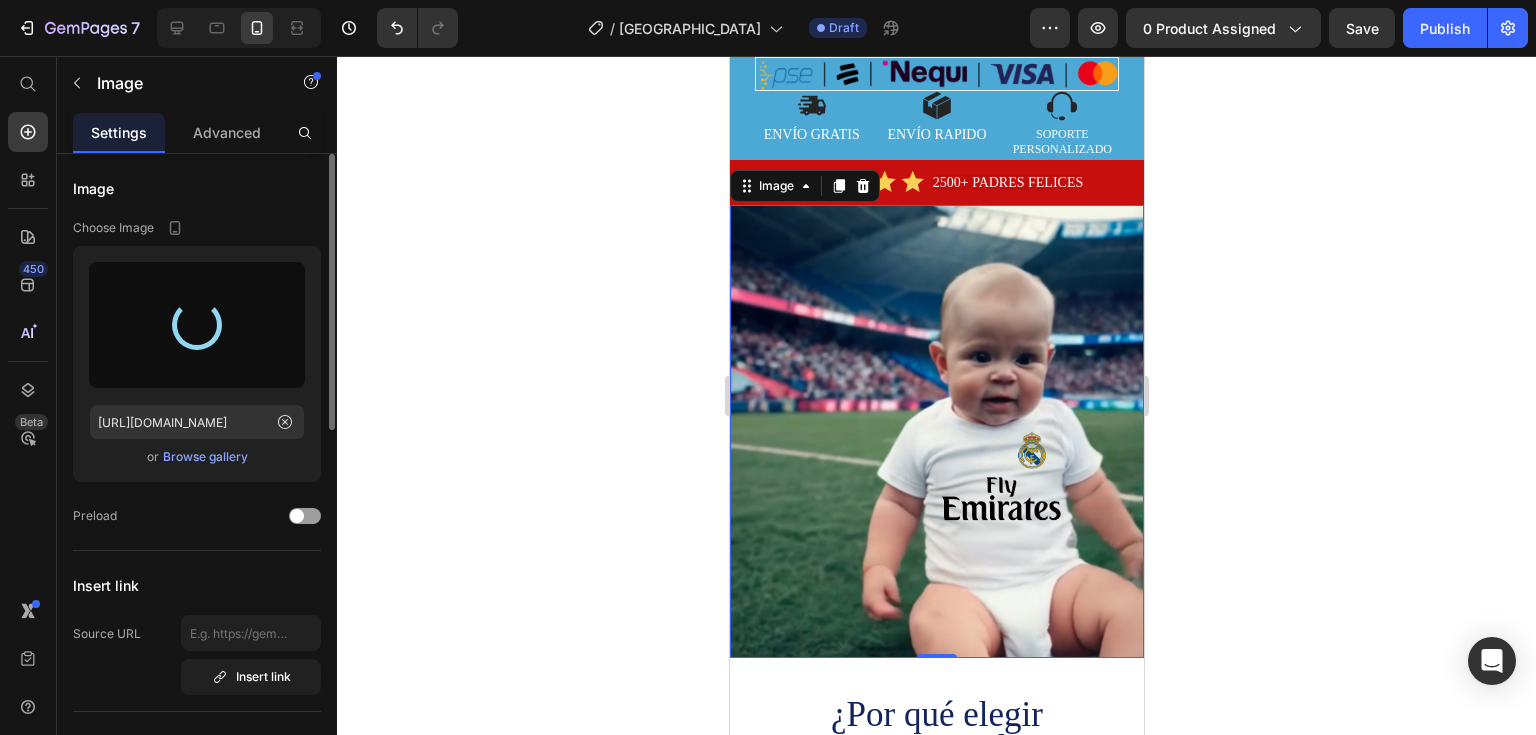 scroll, scrollTop: 1600, scrollLeft: 0, axis: vertical 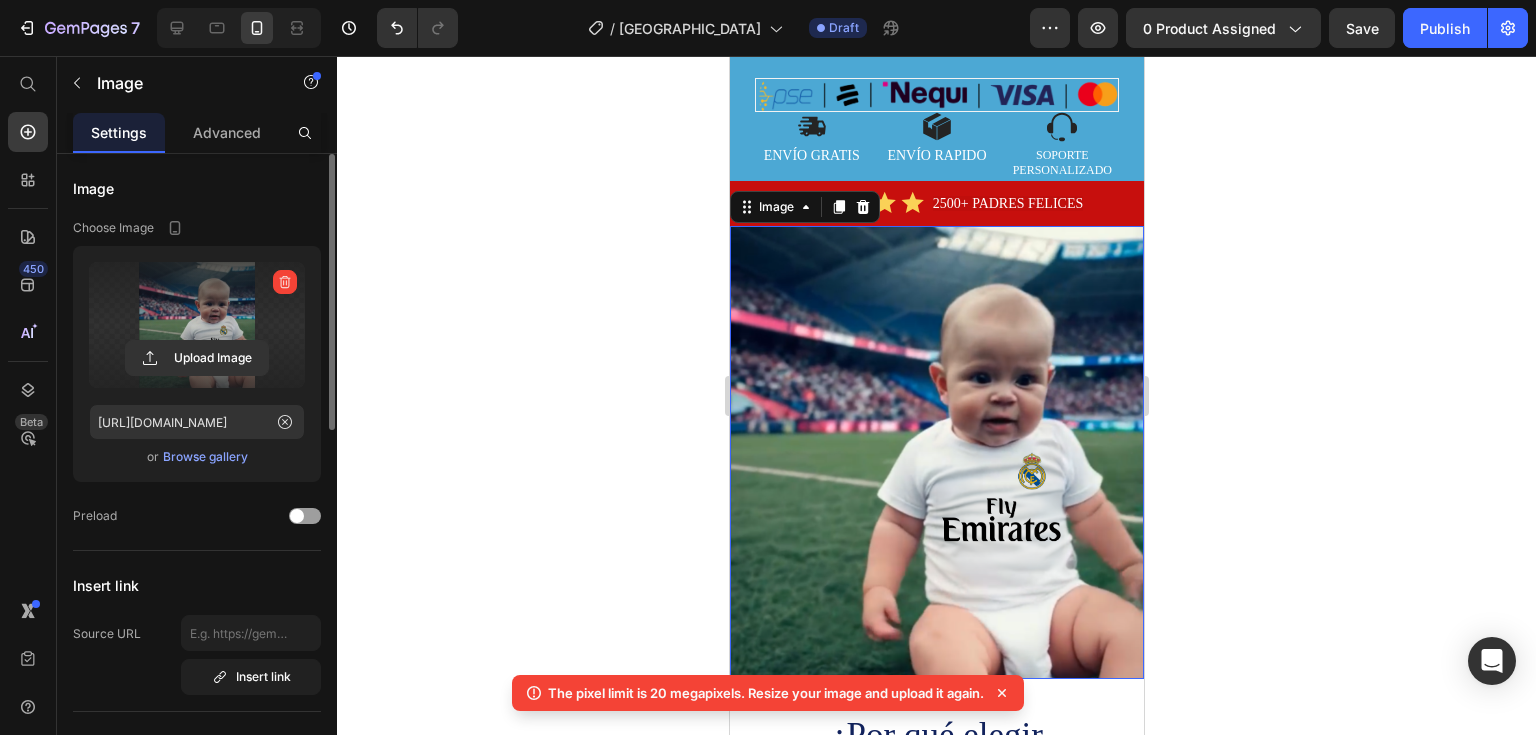 click on "Browse gallery" at bounding box center (205, 457) 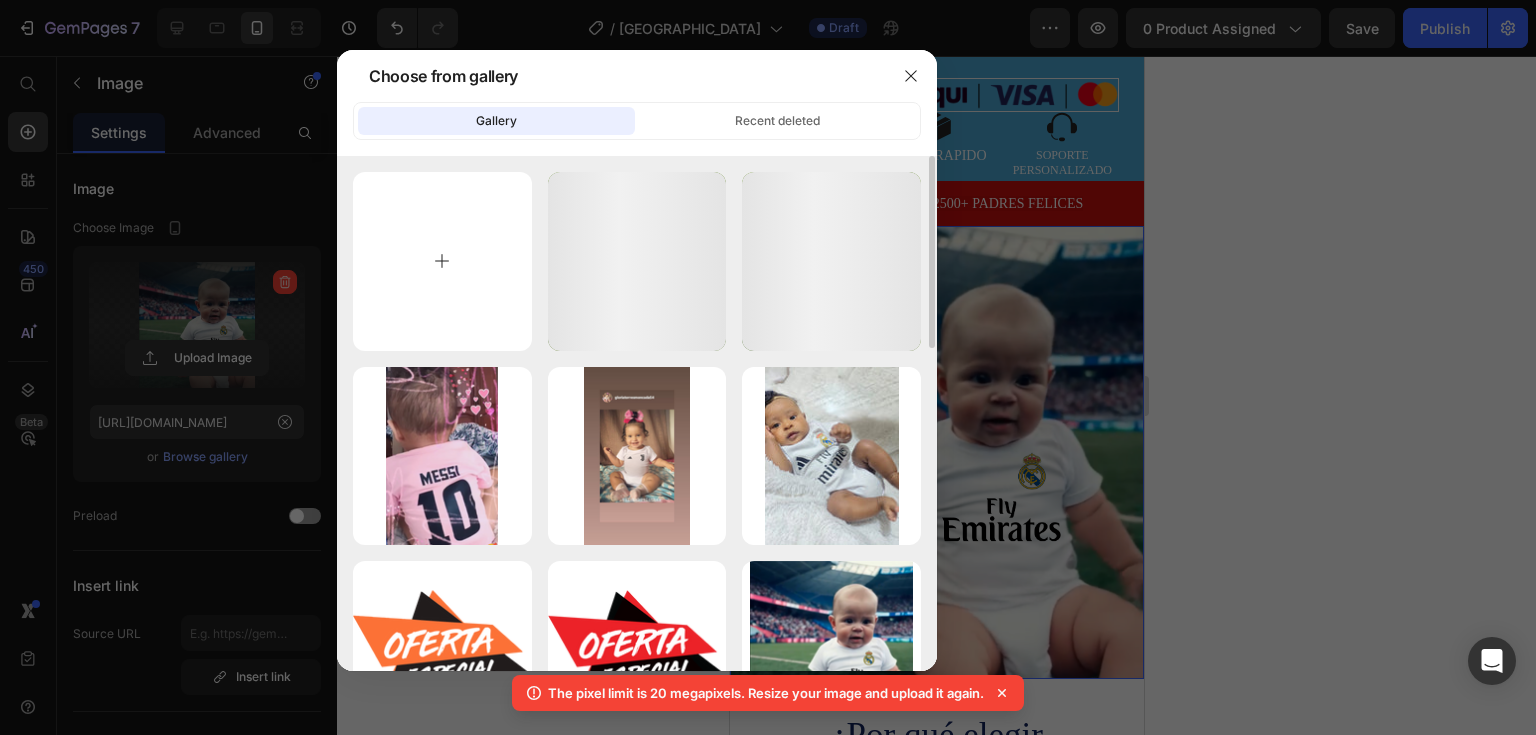 click at bounding box center [442, 261] 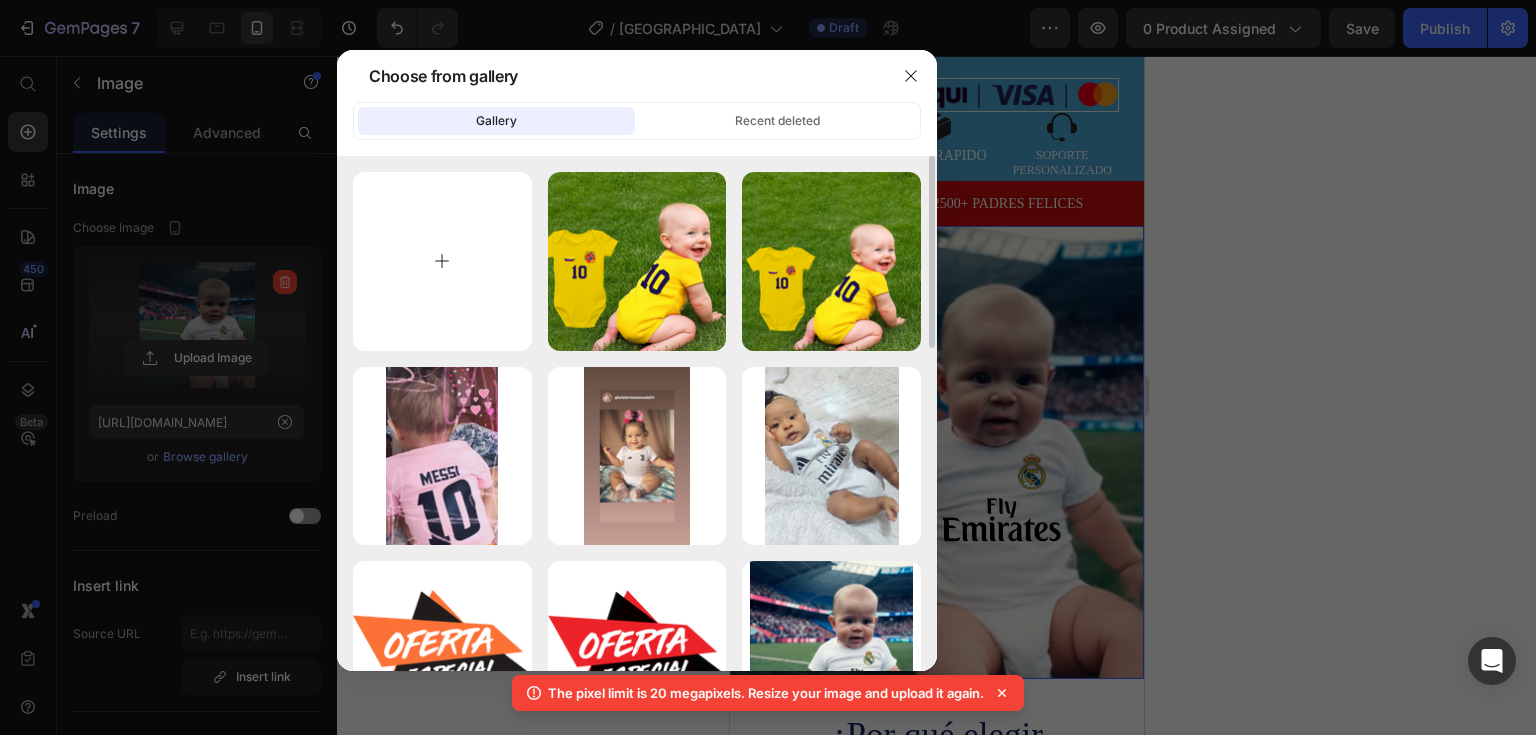 type on "C:\fakepath\bebe blanco2.png" 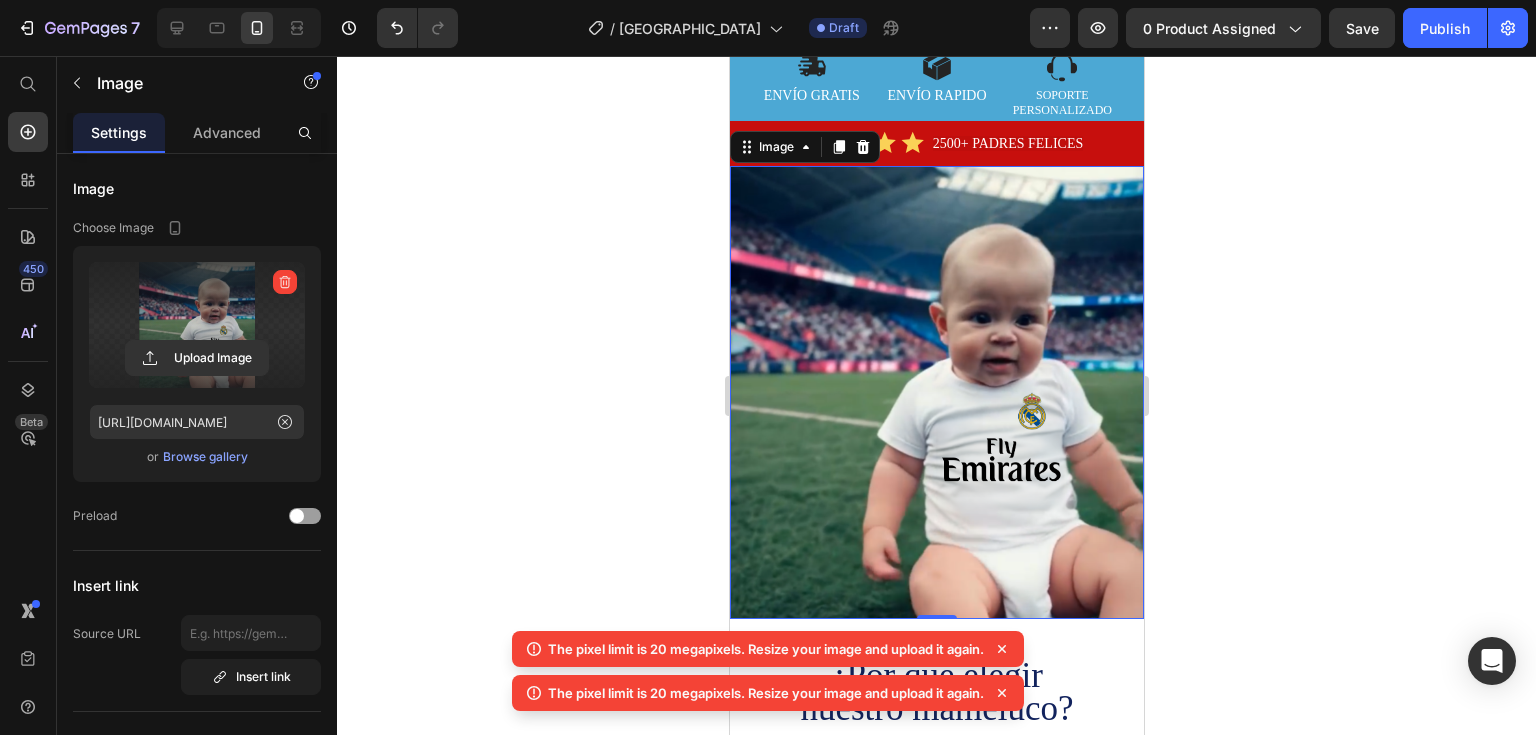 scroll, scrollTop: 1700, scrollLeft: 0, axis: vertical 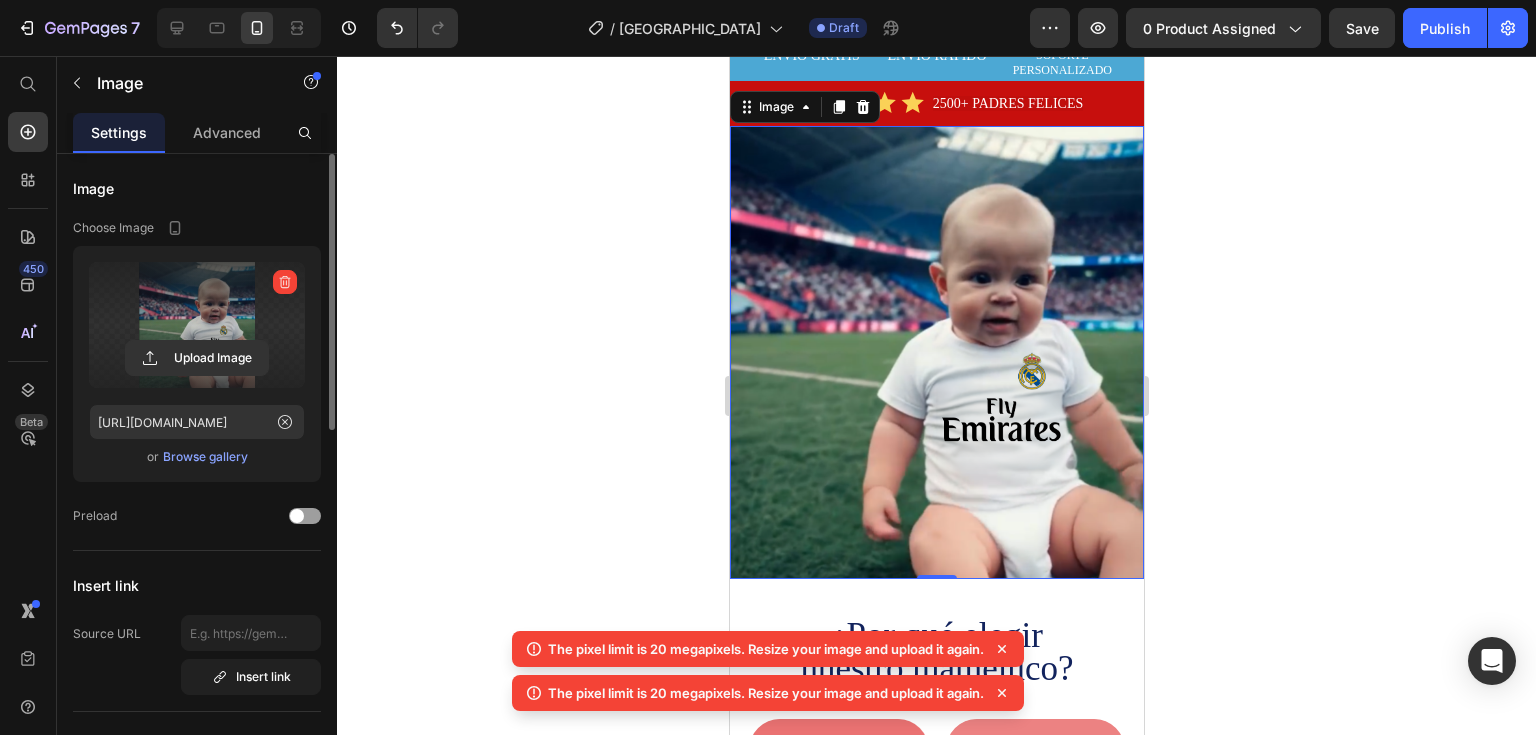 click on "Browse gallery" at bounding box center (205, 457) 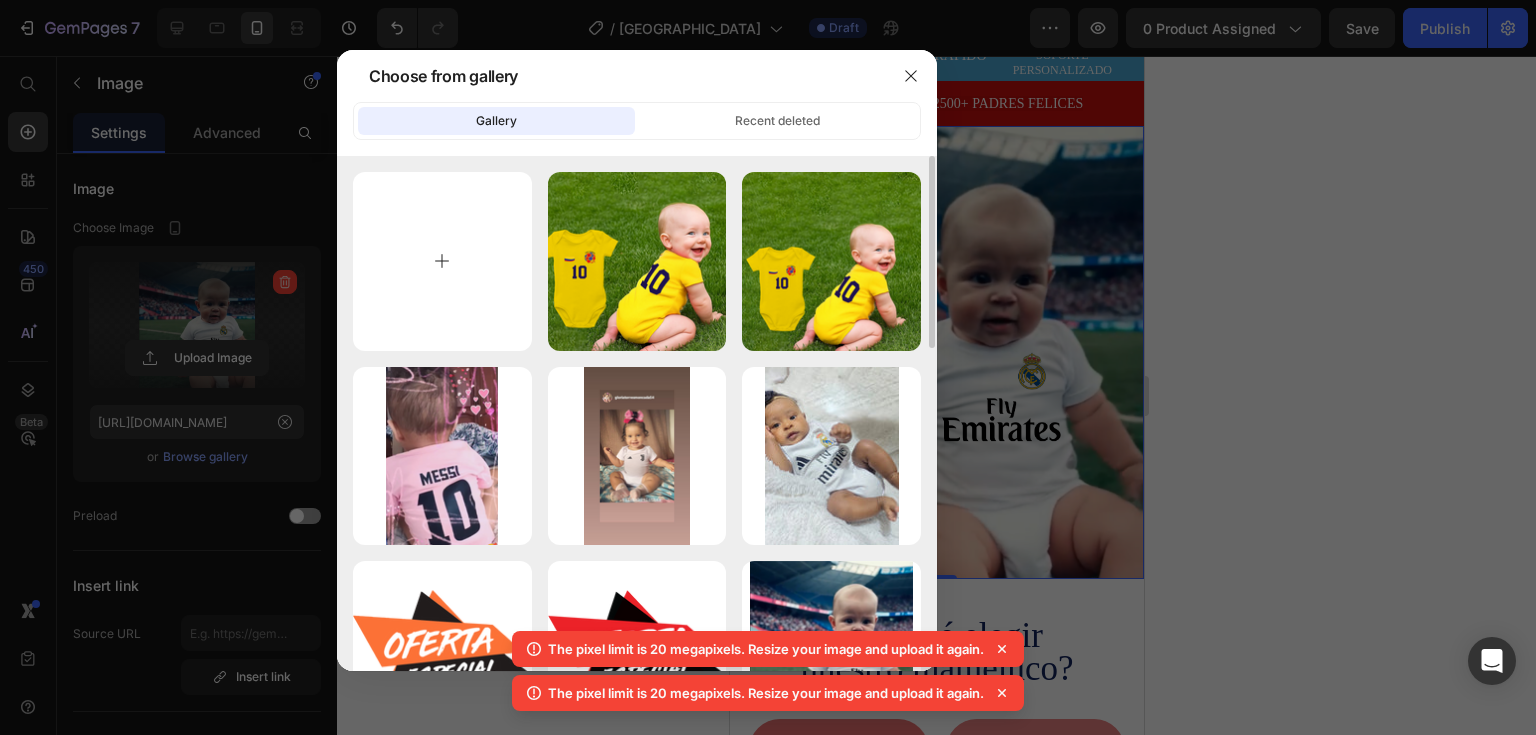 click at bounding box center [442, 261] 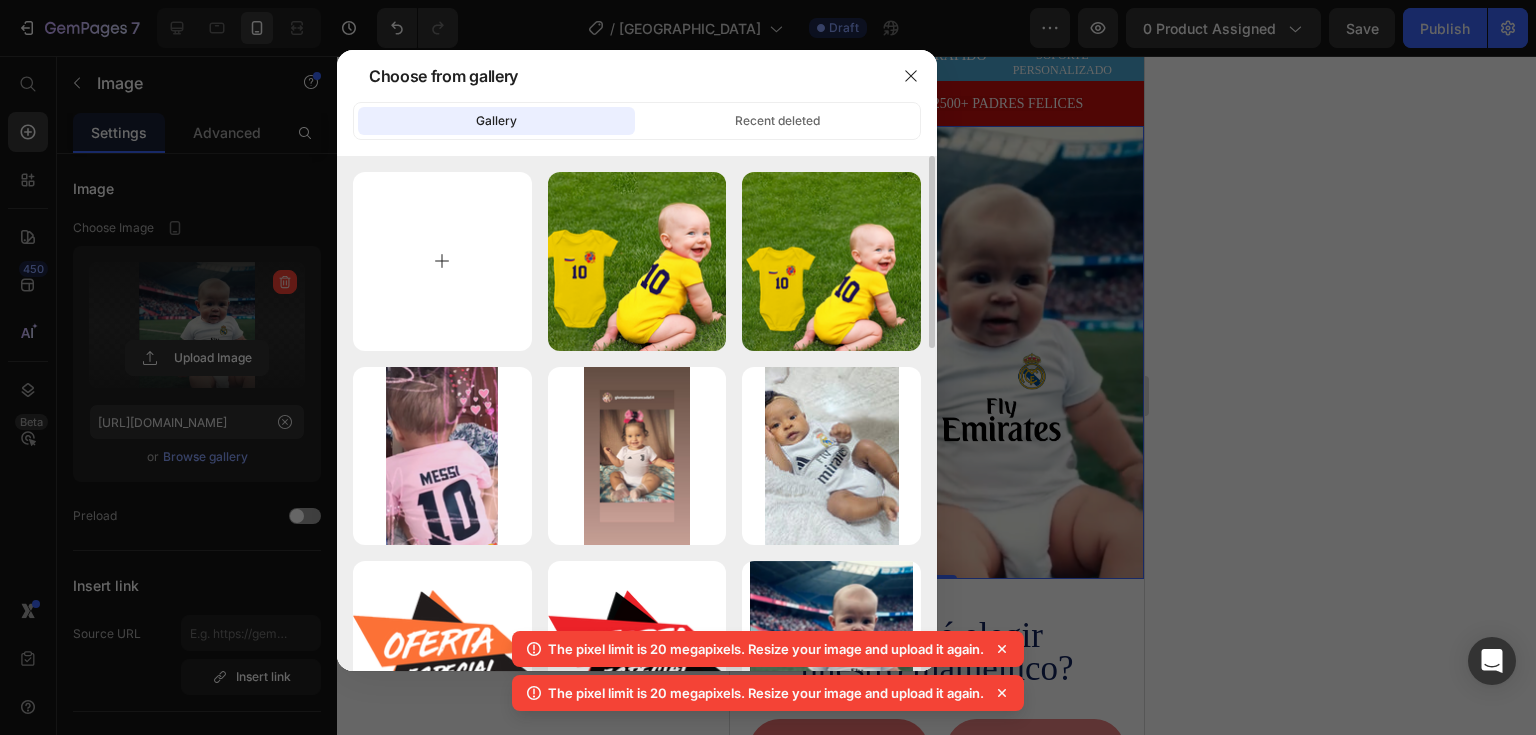 type on "C:\fakepath\bebe blanco2.png" 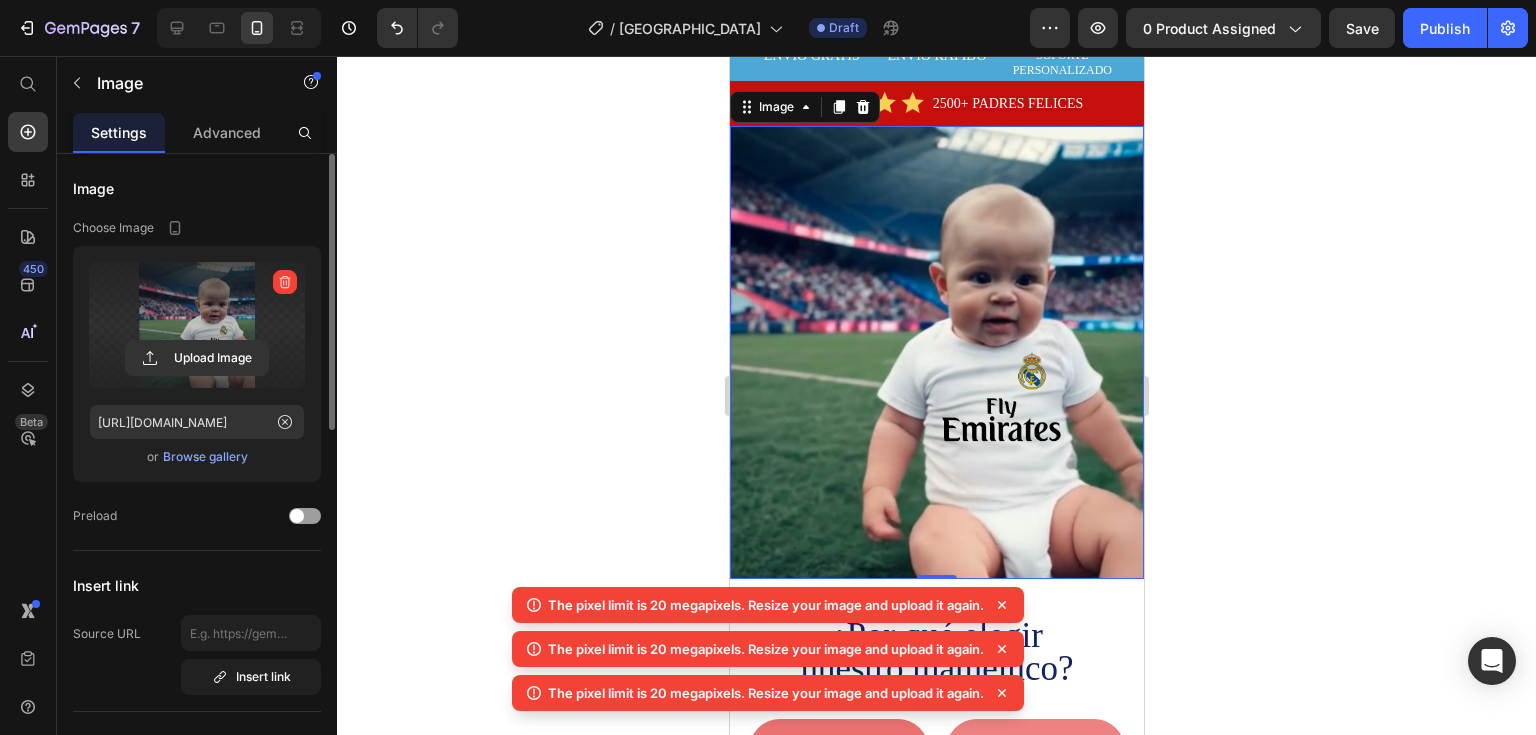 click on "Browse gallery" at bounding box center (205, 457) 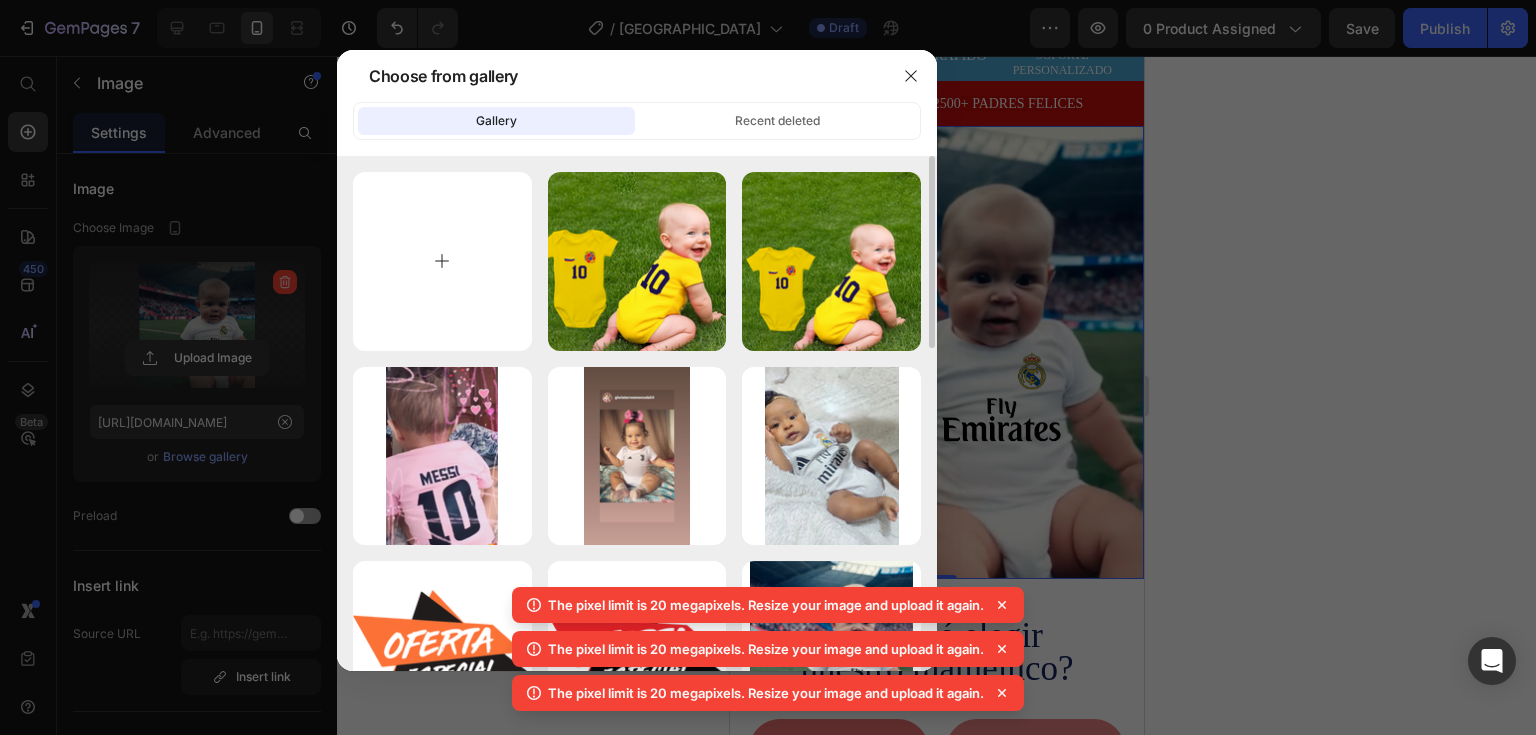 click at bounding box center [442, 261] 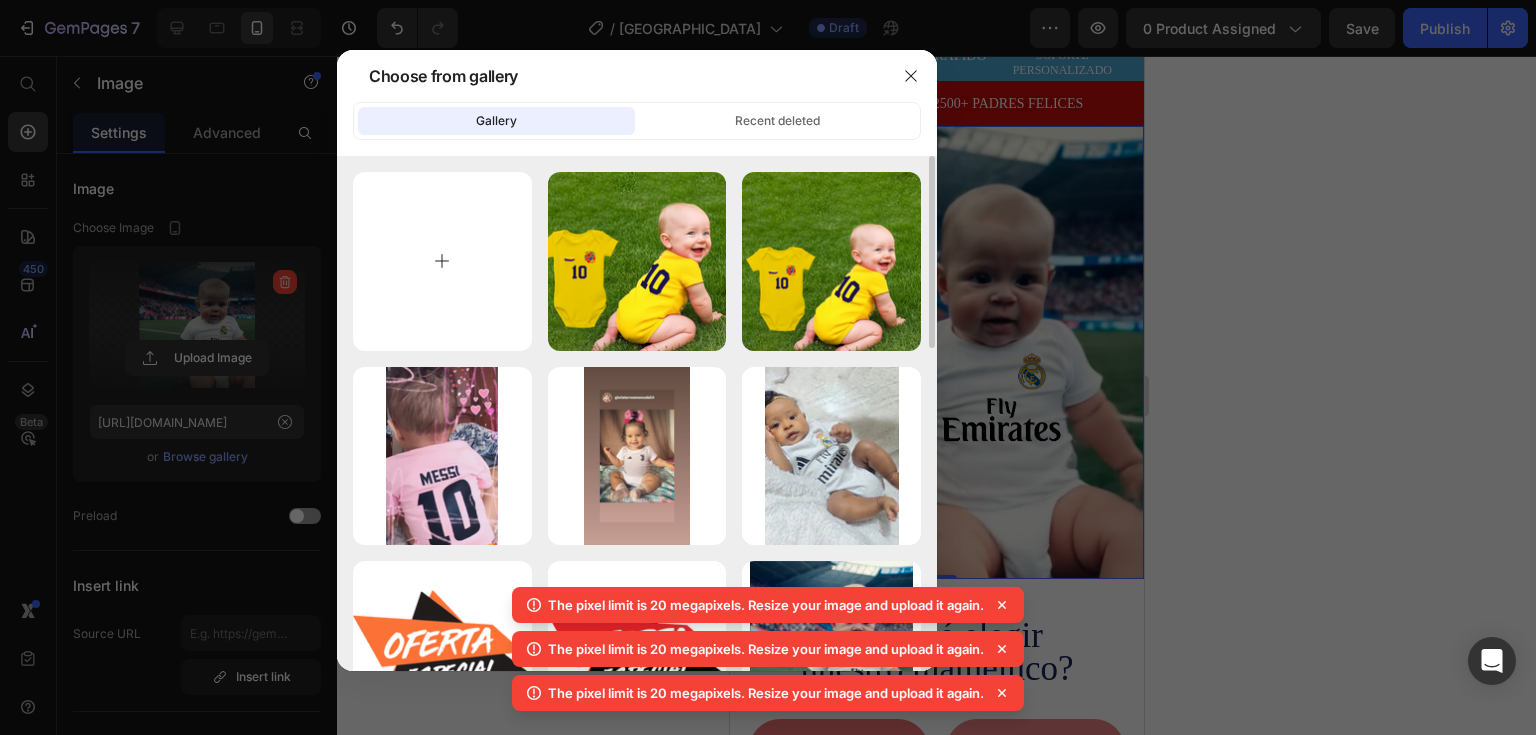 type on "C:\fakepath\bebe blanco2.png" 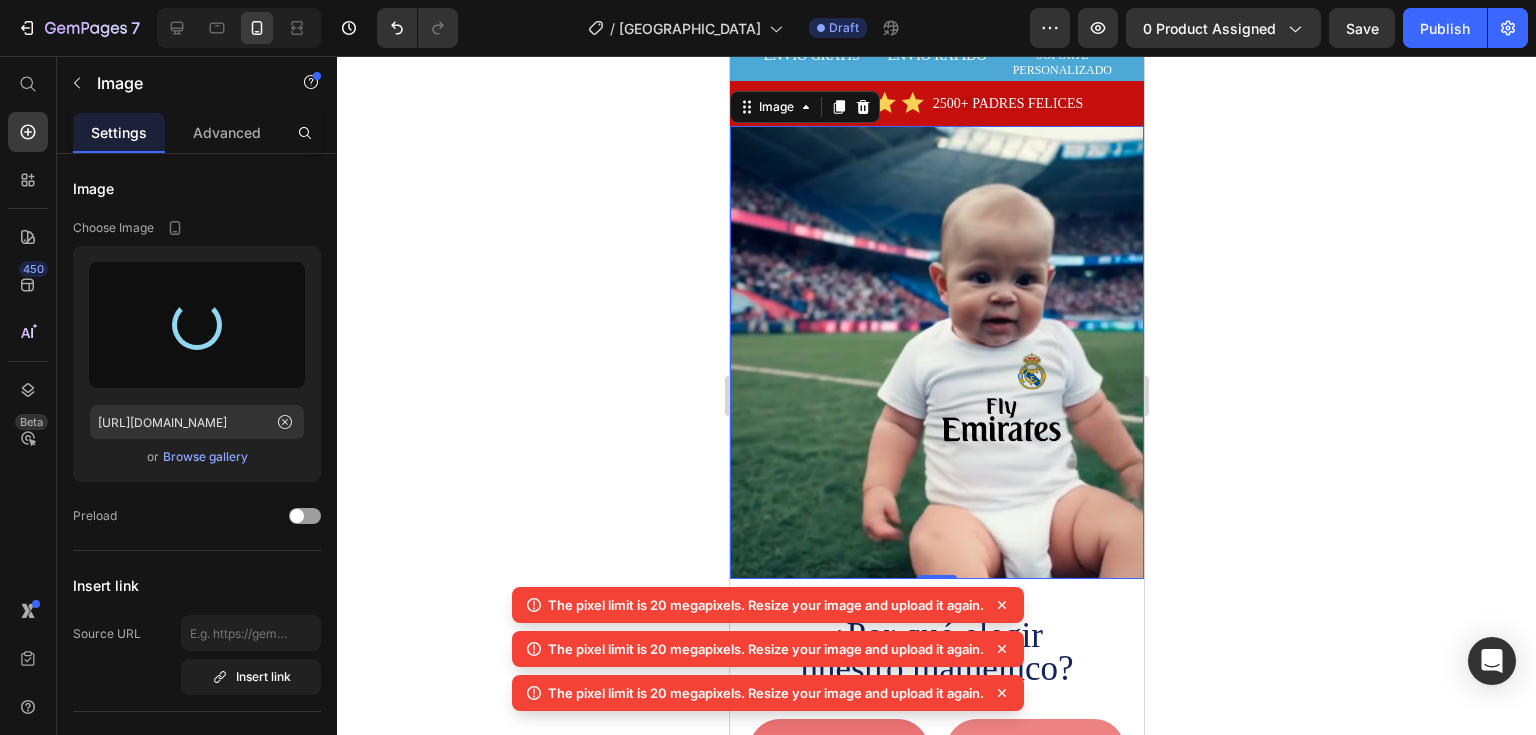 type on "https://cdn.shopify.com/s/files/1/0706/6084/9965/files/gempages_472078546546721824-b97f63bd-dd91-416a-8d82-b4c93fe5f323.png" 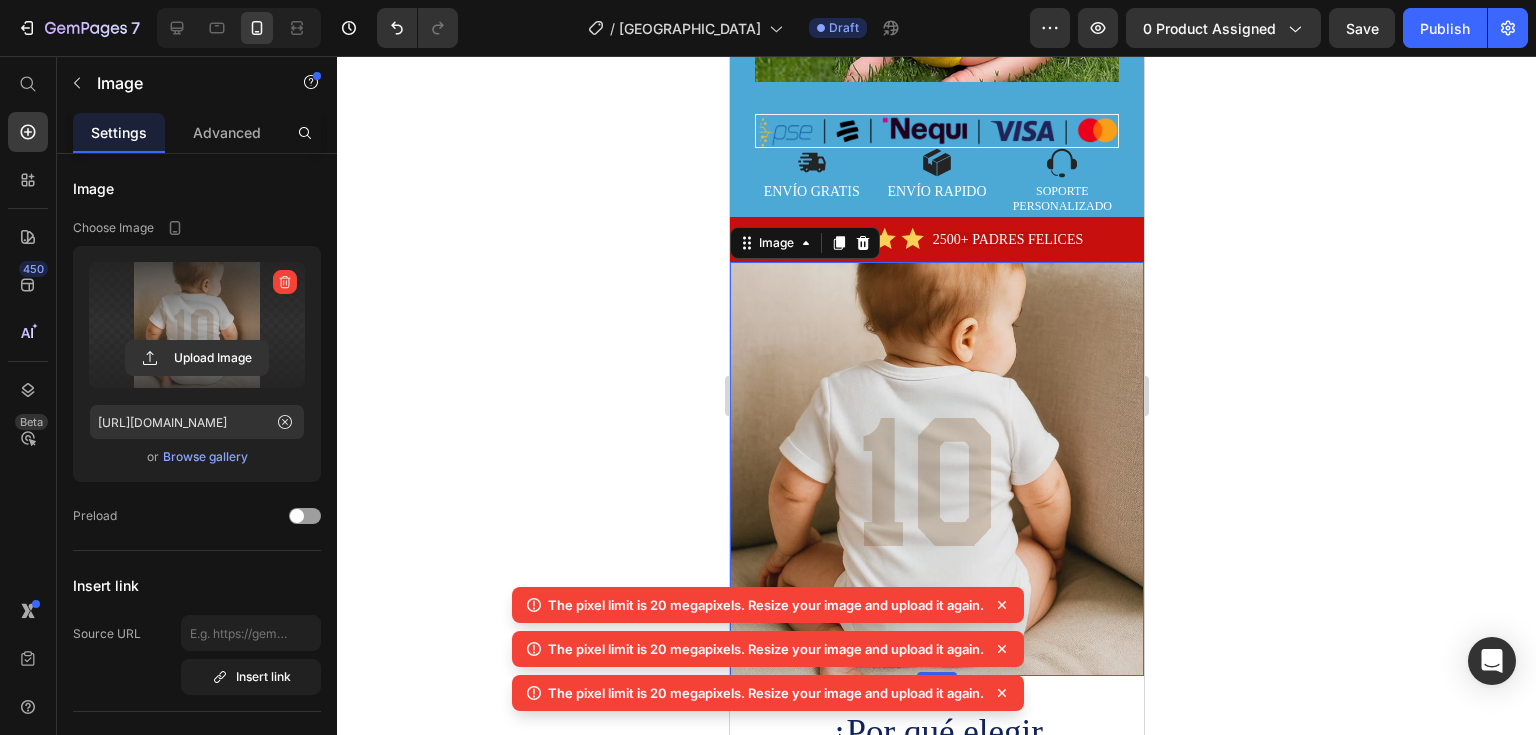 scroll, scrollTop: 1700, scrollLeft: 0, axis: vertical 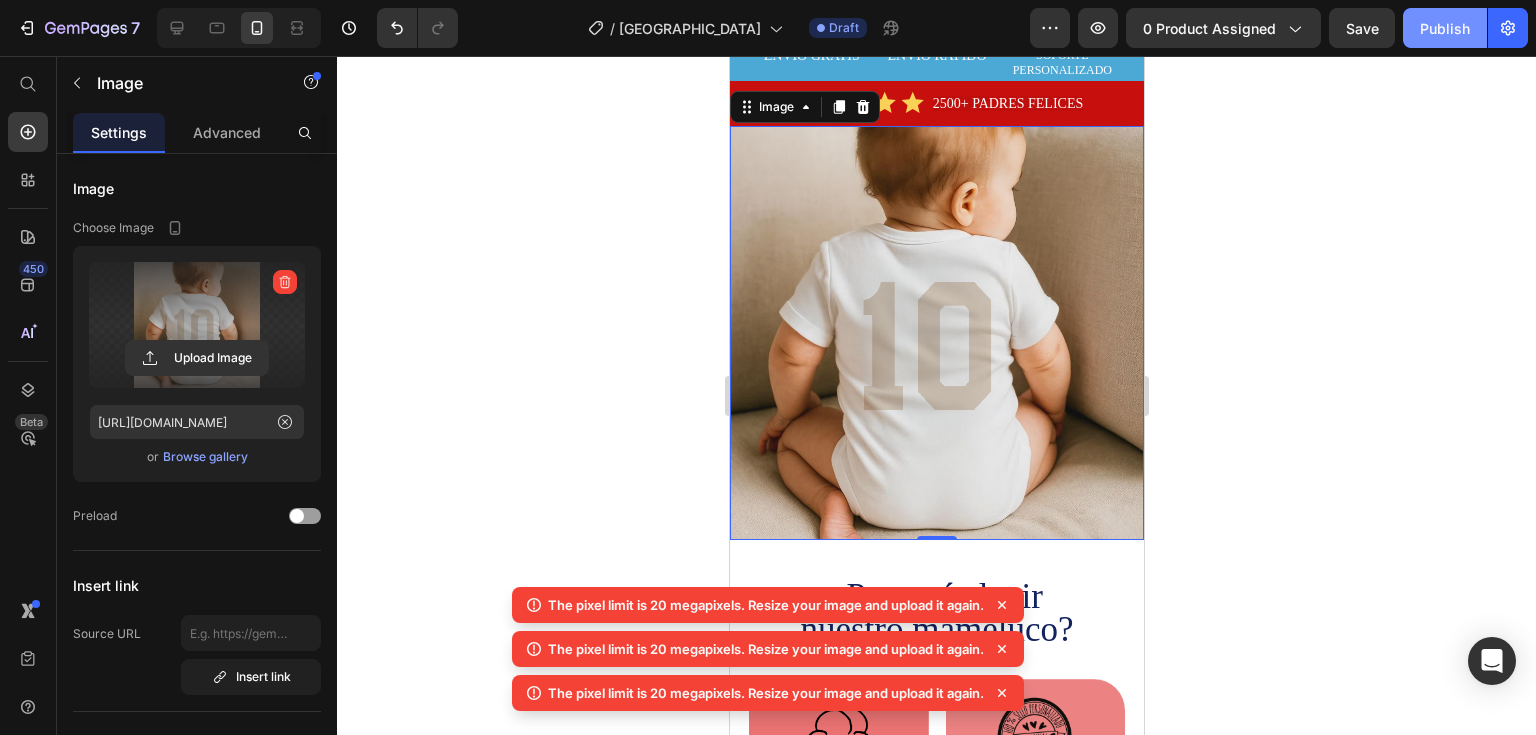 click on "Publish" at bounding box center [1445, 28] 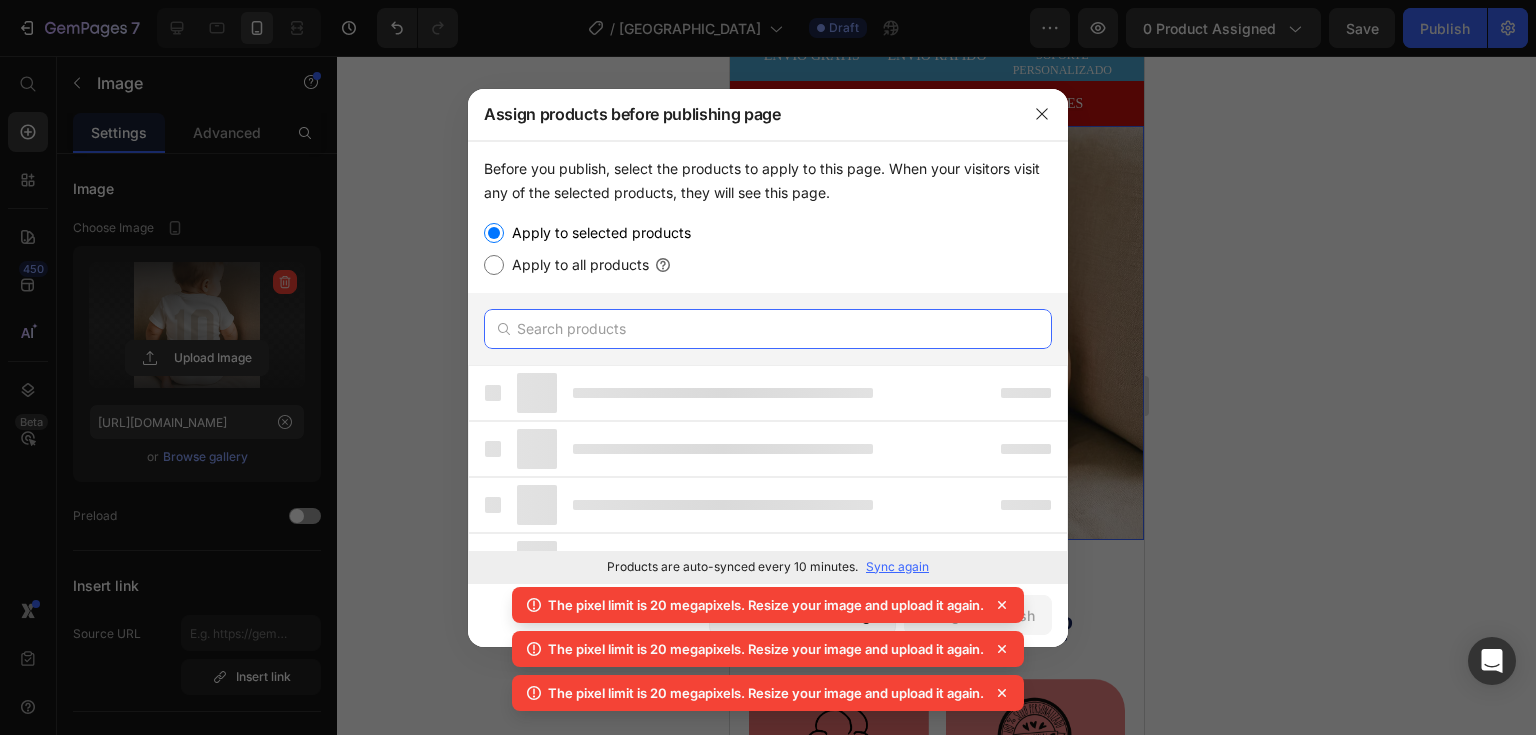 click at bounding box center [768, 329] 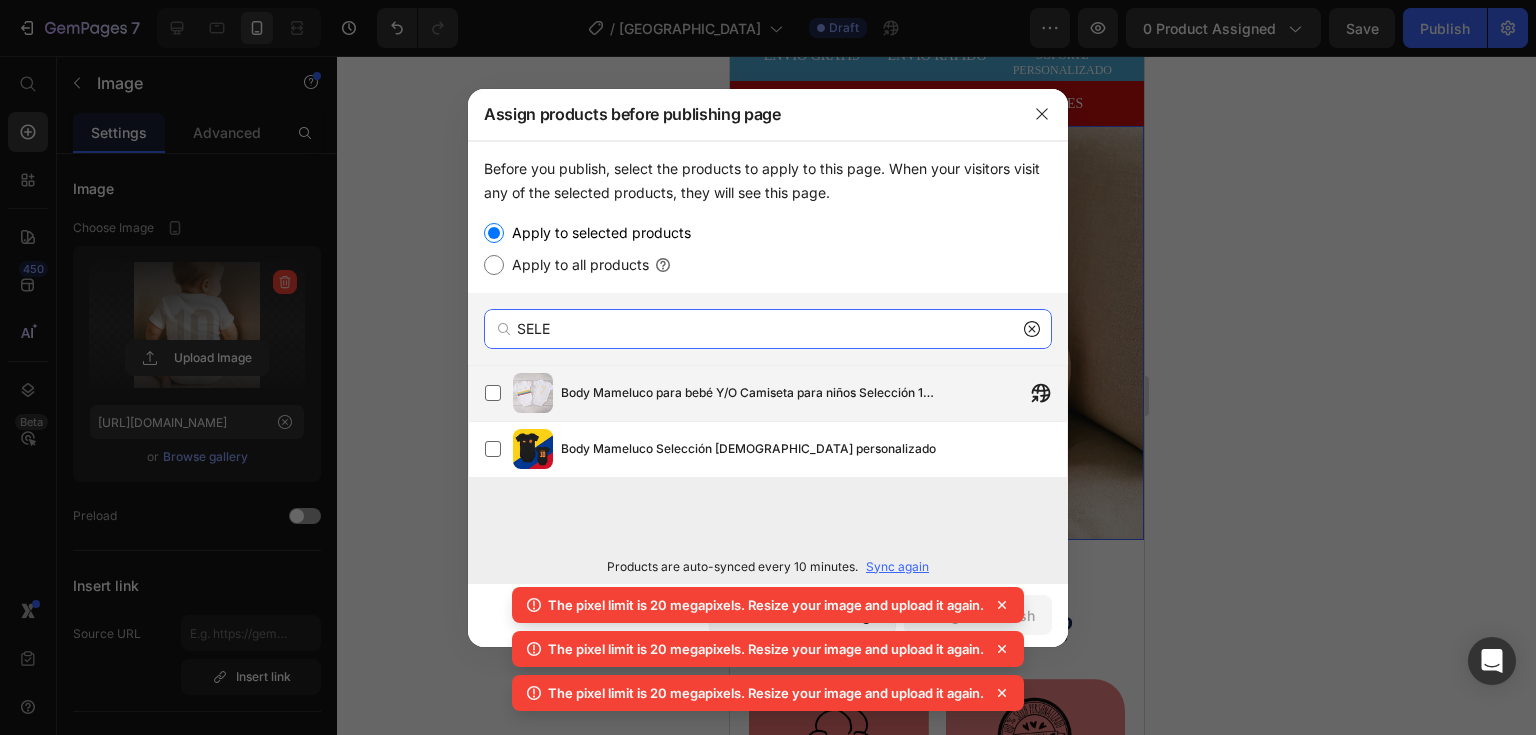 type on "SELE" 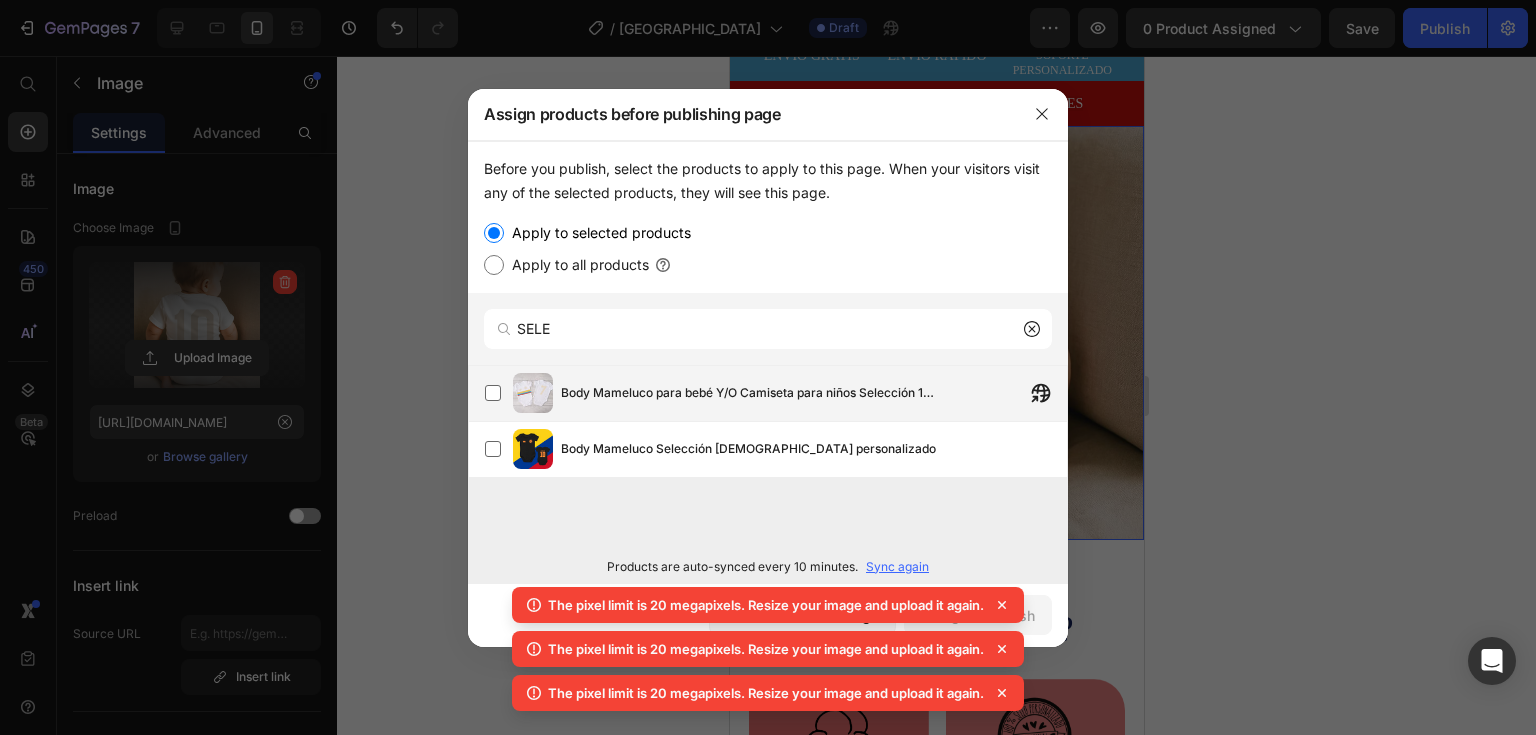 click on "Body Mameluco para bebé  Y/O Camiseta para niños Selección 100 años" at bounding box center (751, 393) 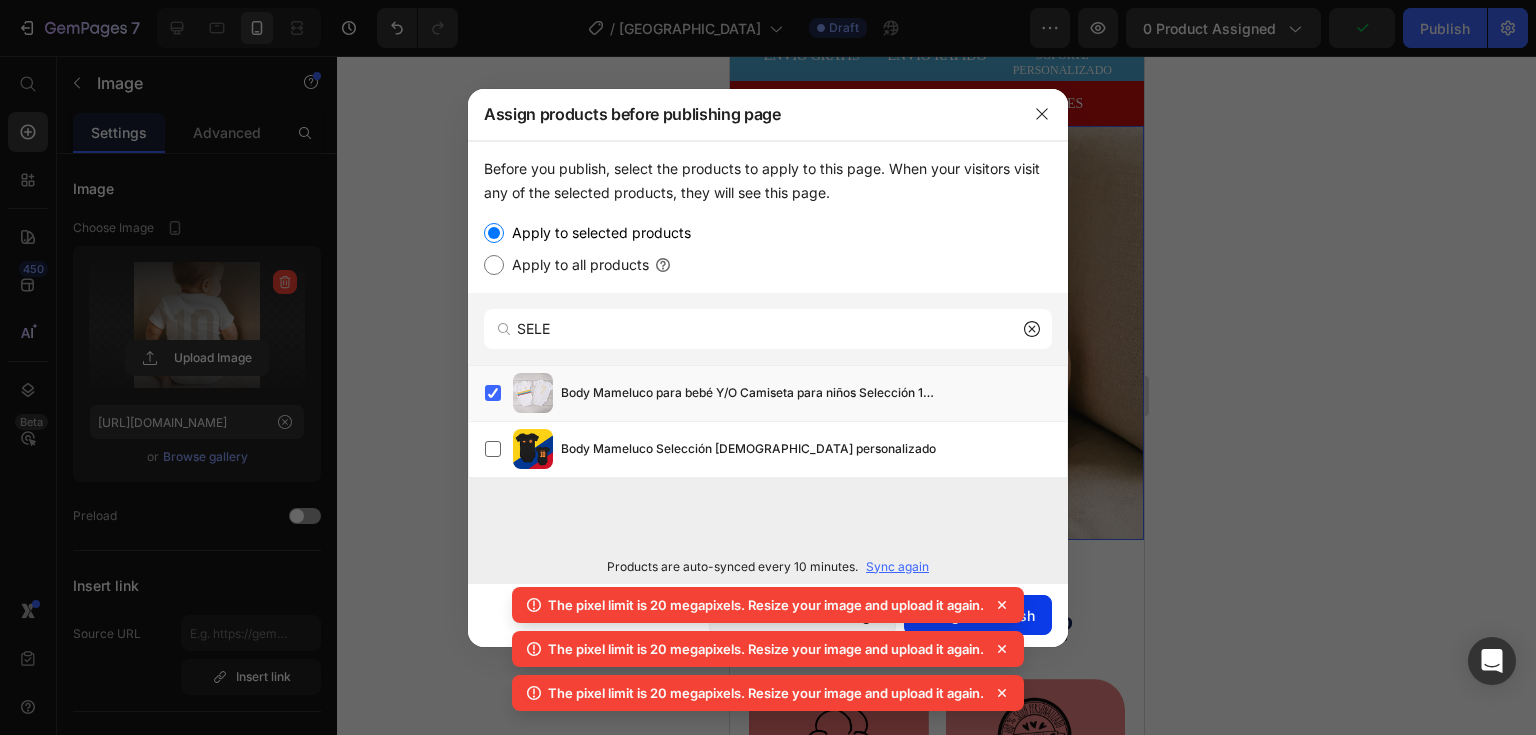 click on "Assign & Publish" 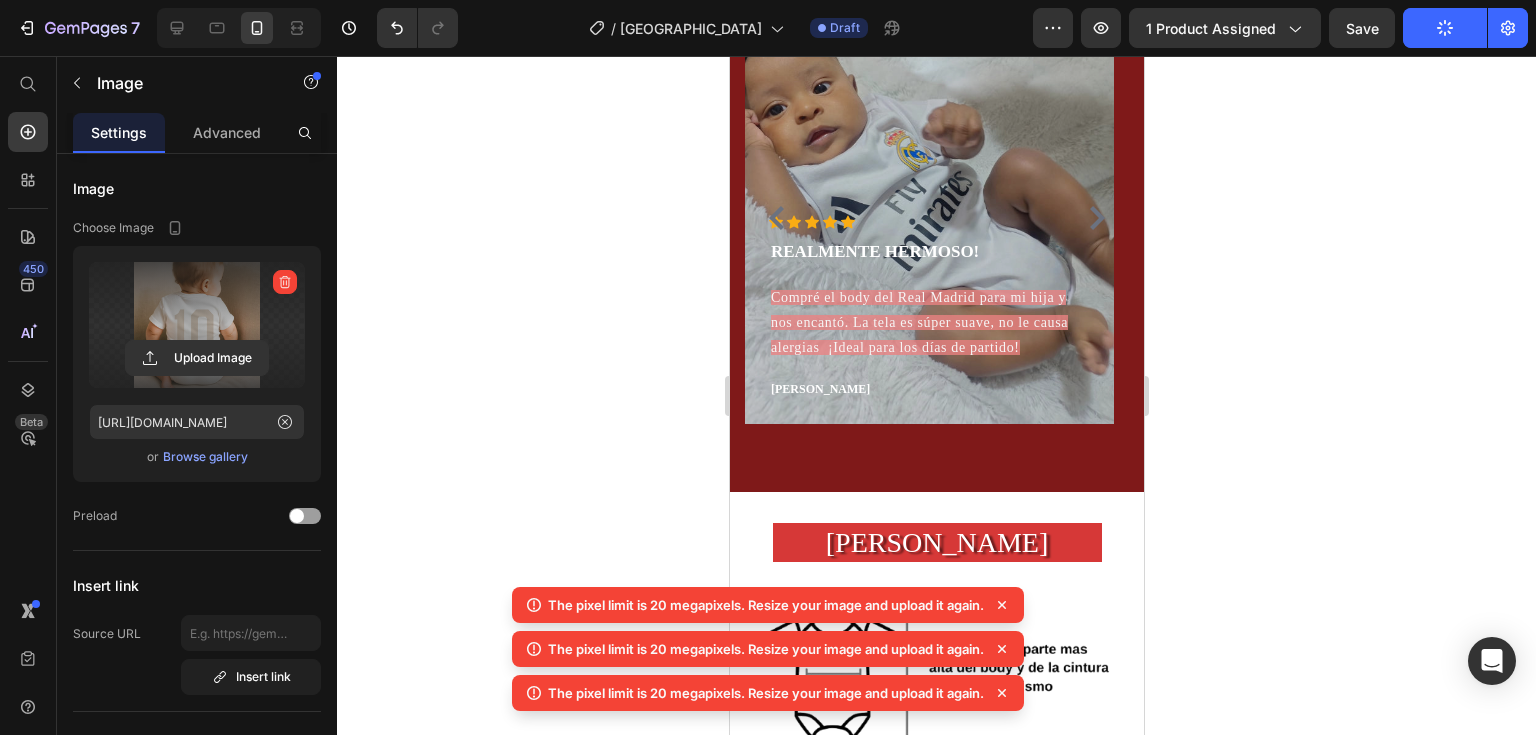 scroll, scrollTop: 2800, scrollLeft: 0, axis: vertical 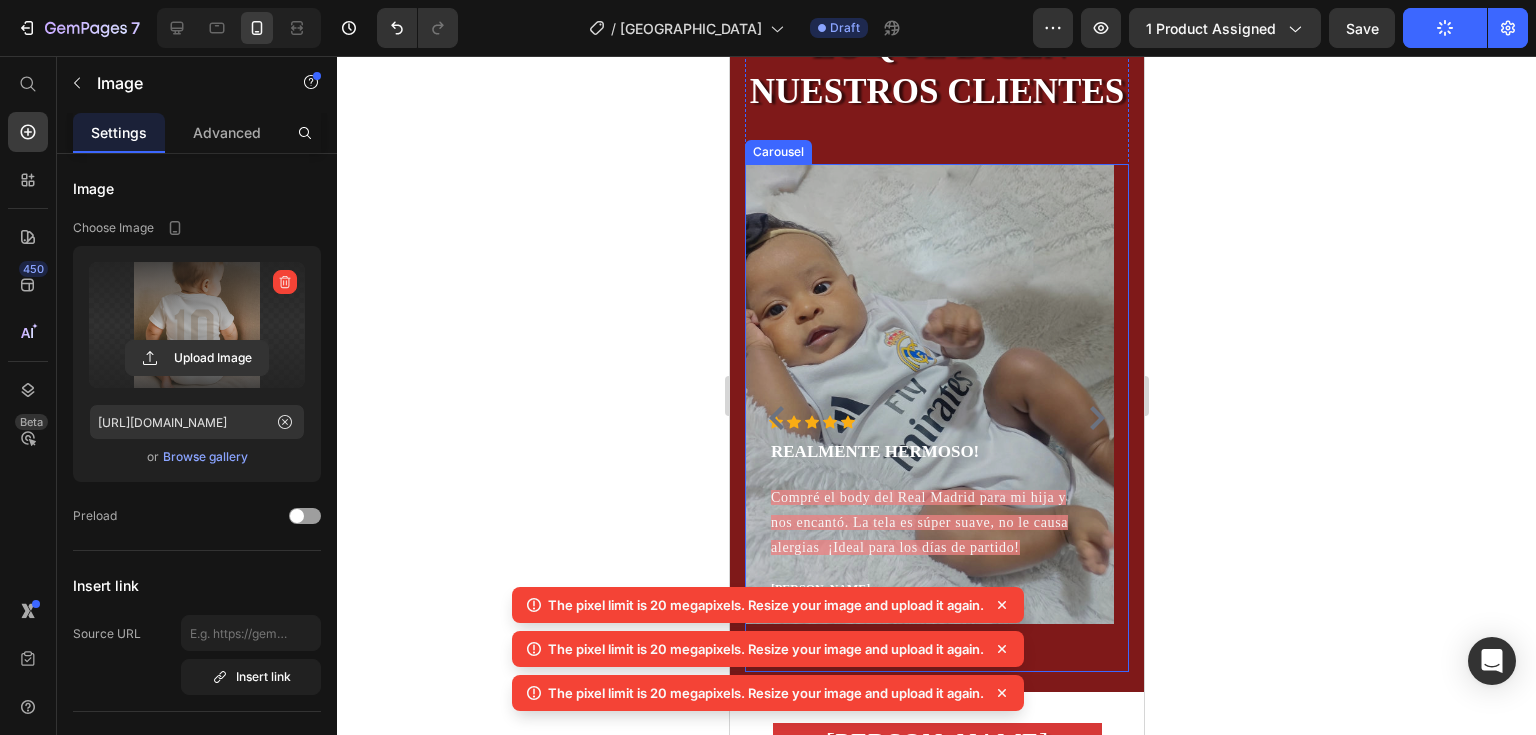 click 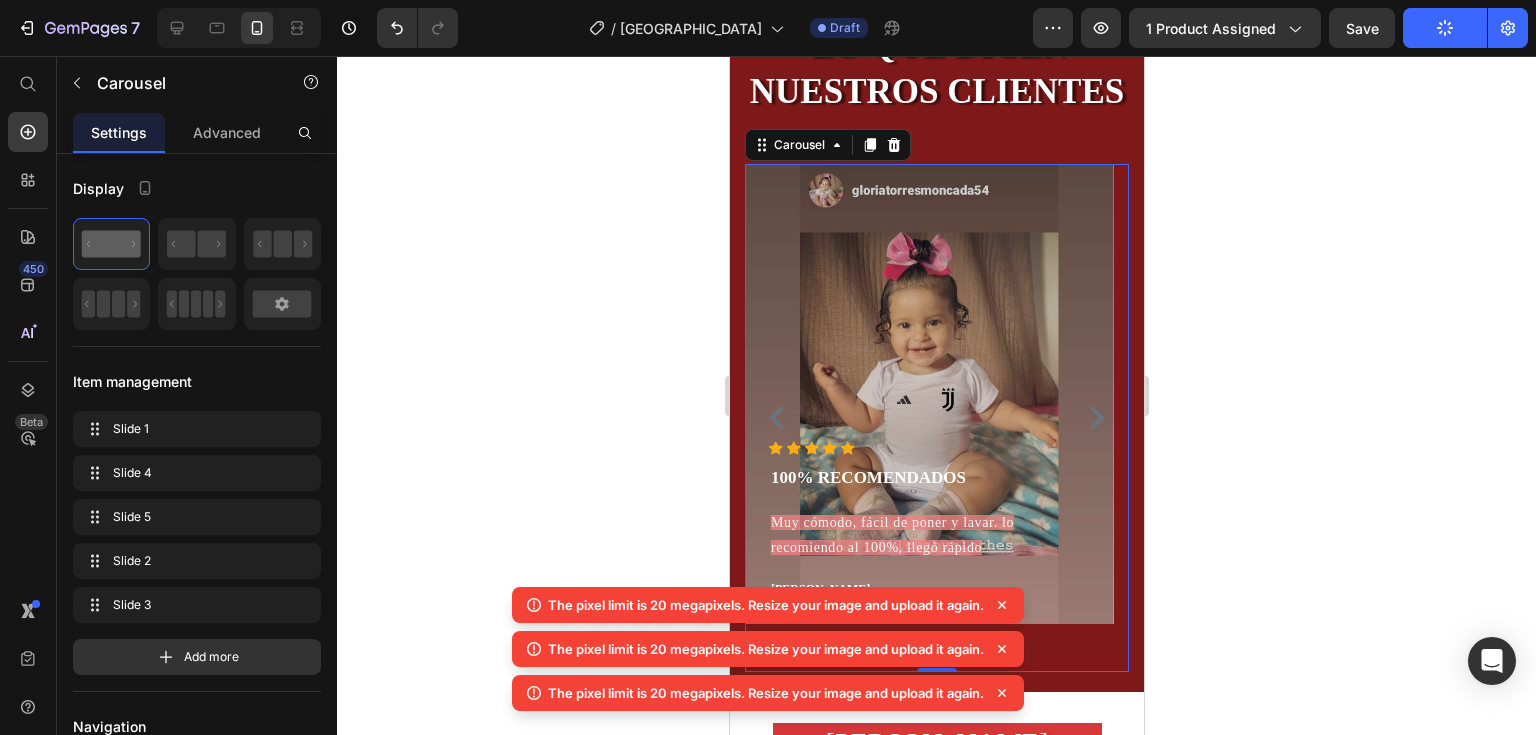 click 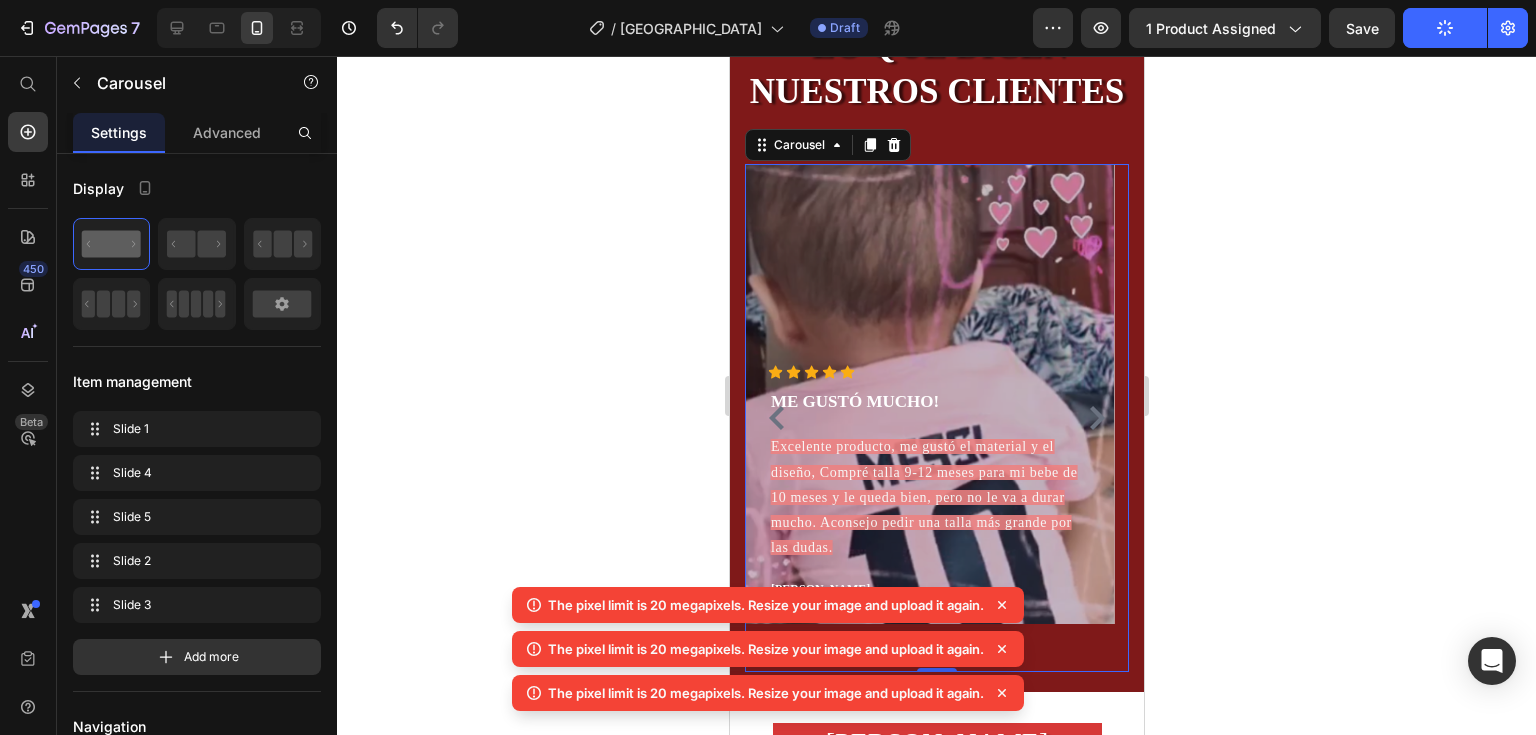 click 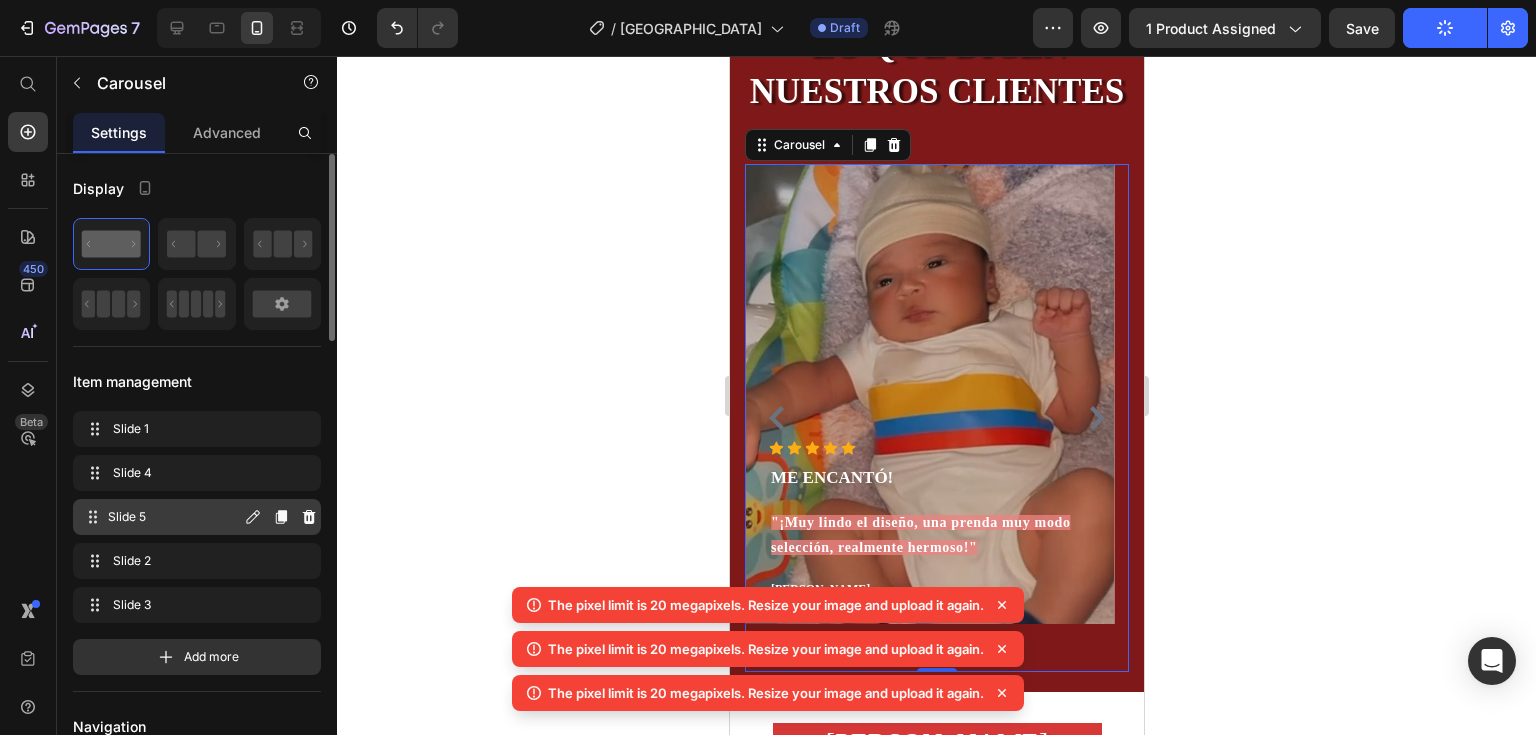 click on "Slide 5" at bounding box center [174, 517] 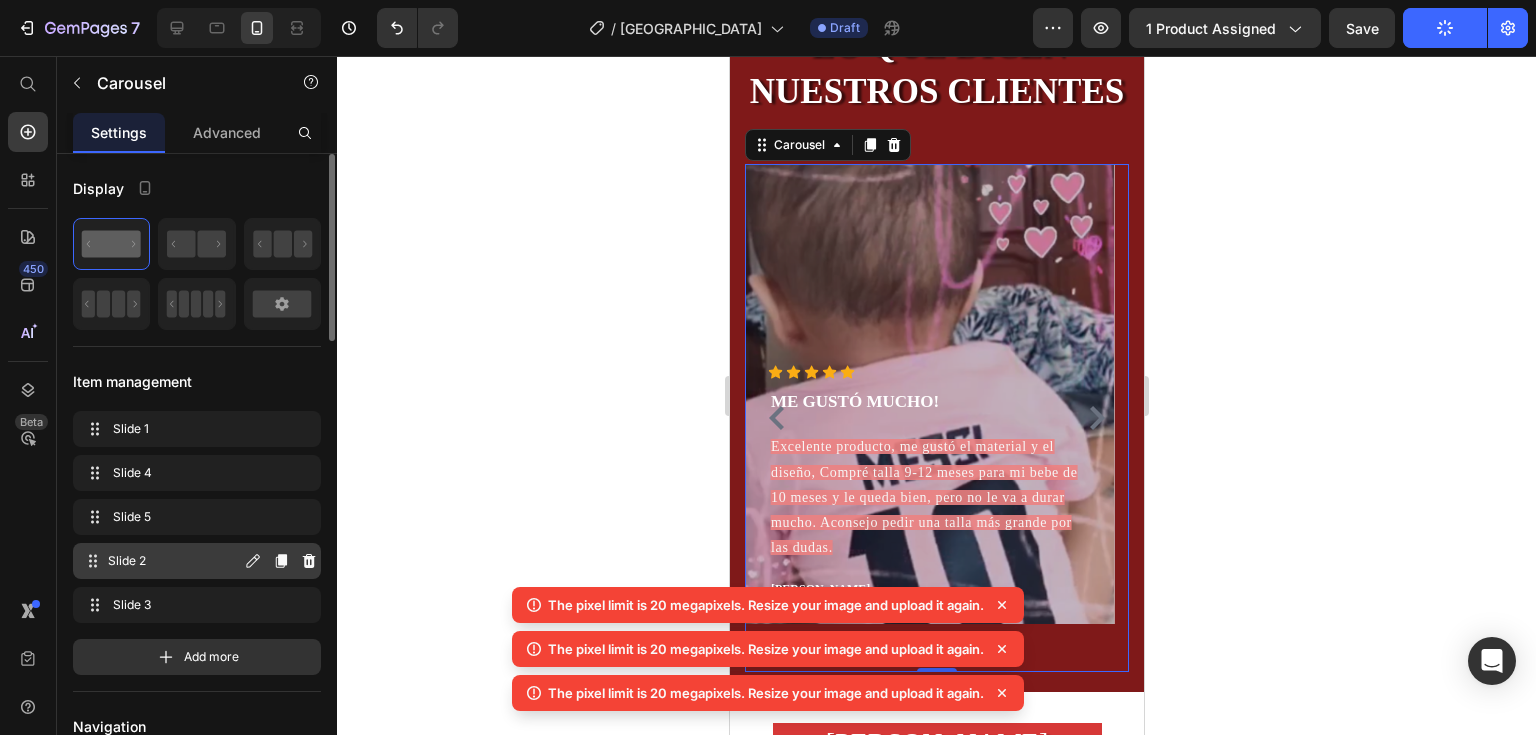 click on "Slide 2" at bounding box center [174, 561] 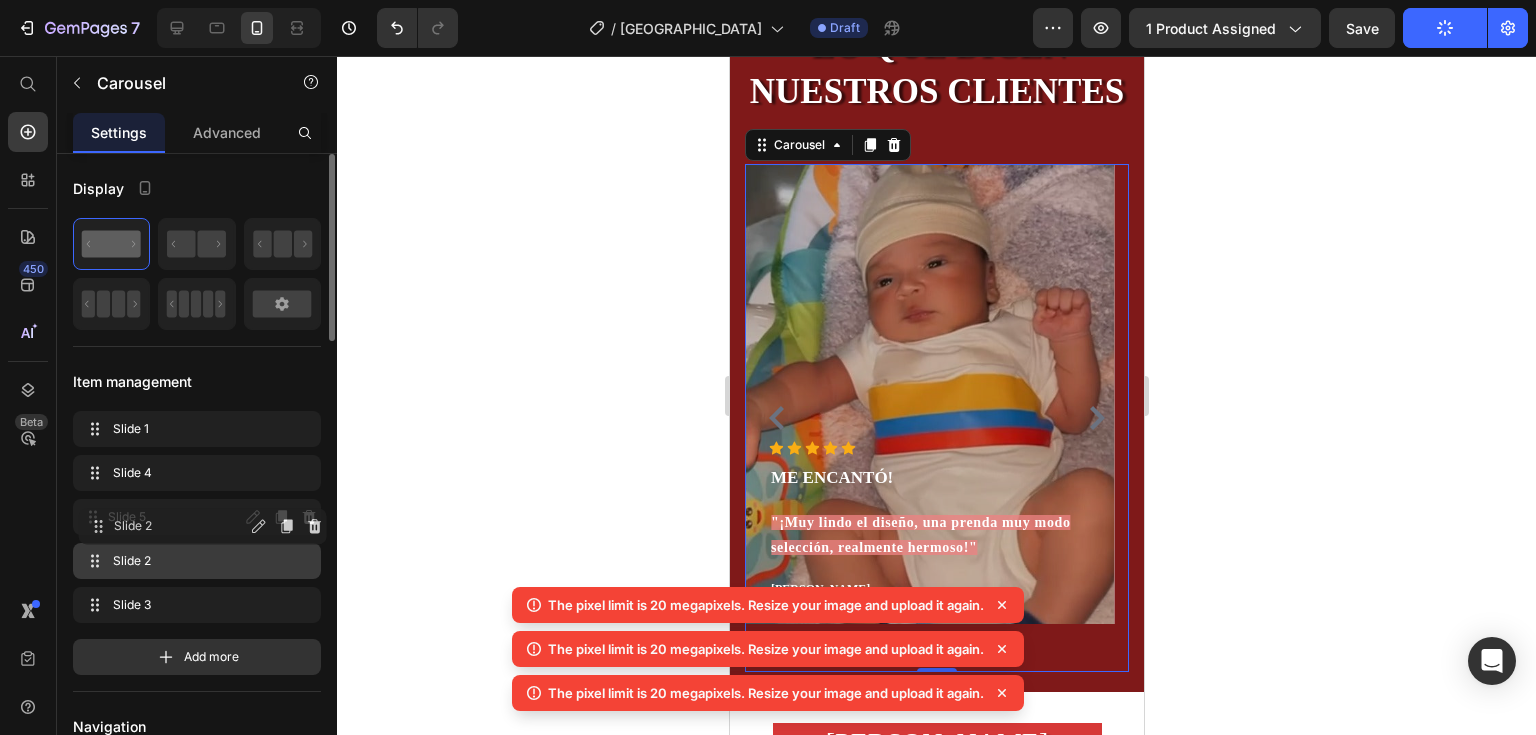 type 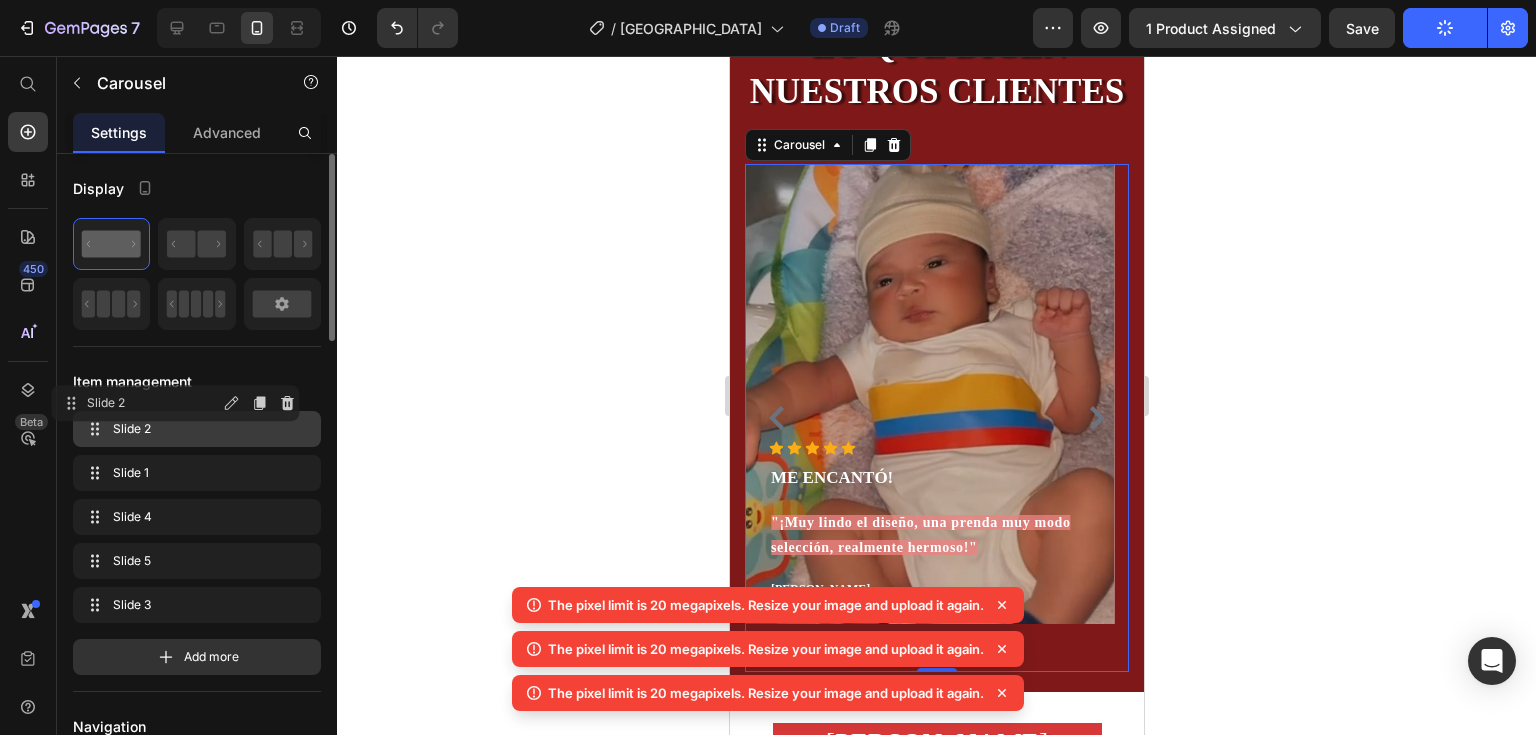 drag, startPoint x: 92, startPoint y: 566, endPoint x: 129, endPoint y: 493, distance: 81.84131 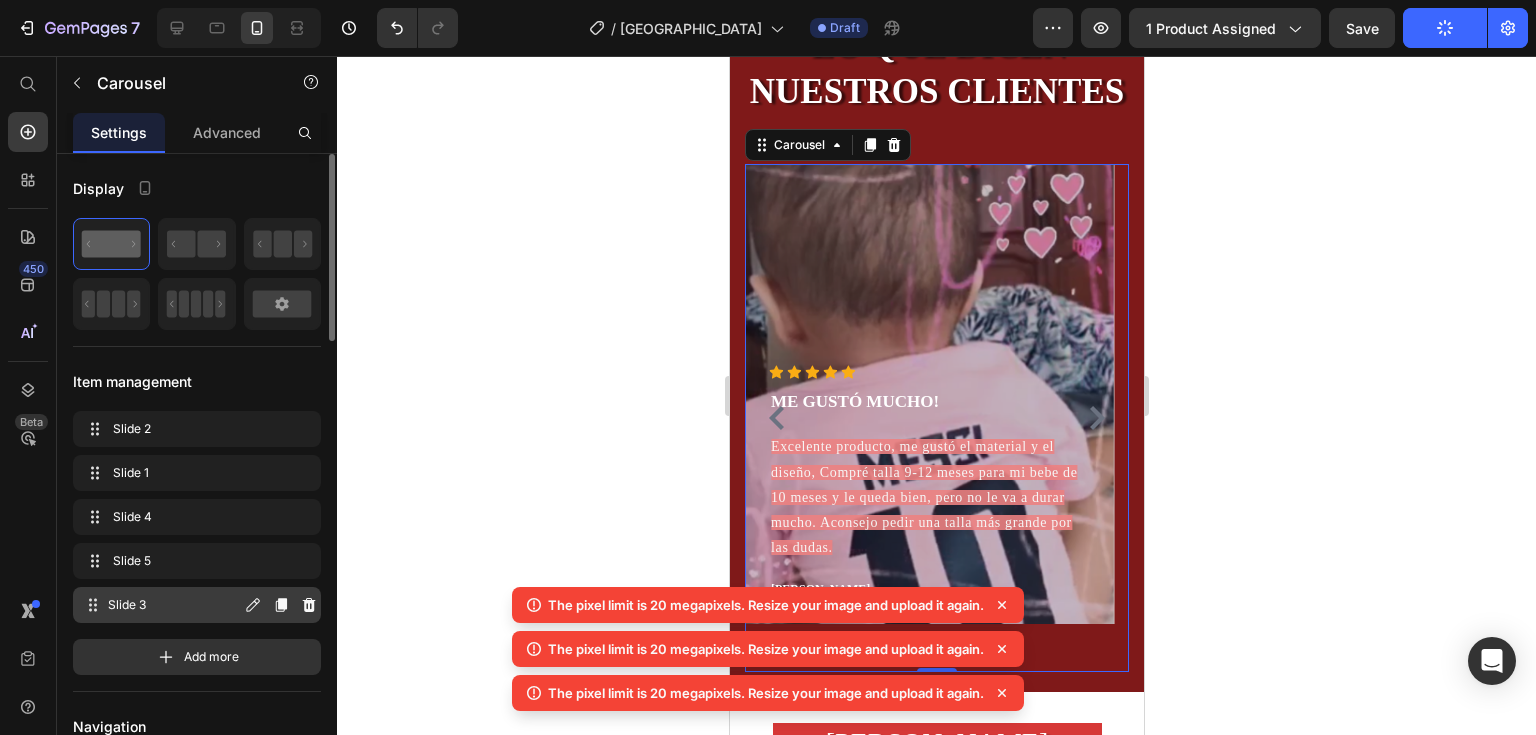 click on "Slide 3" at bounding box center [174, 605] 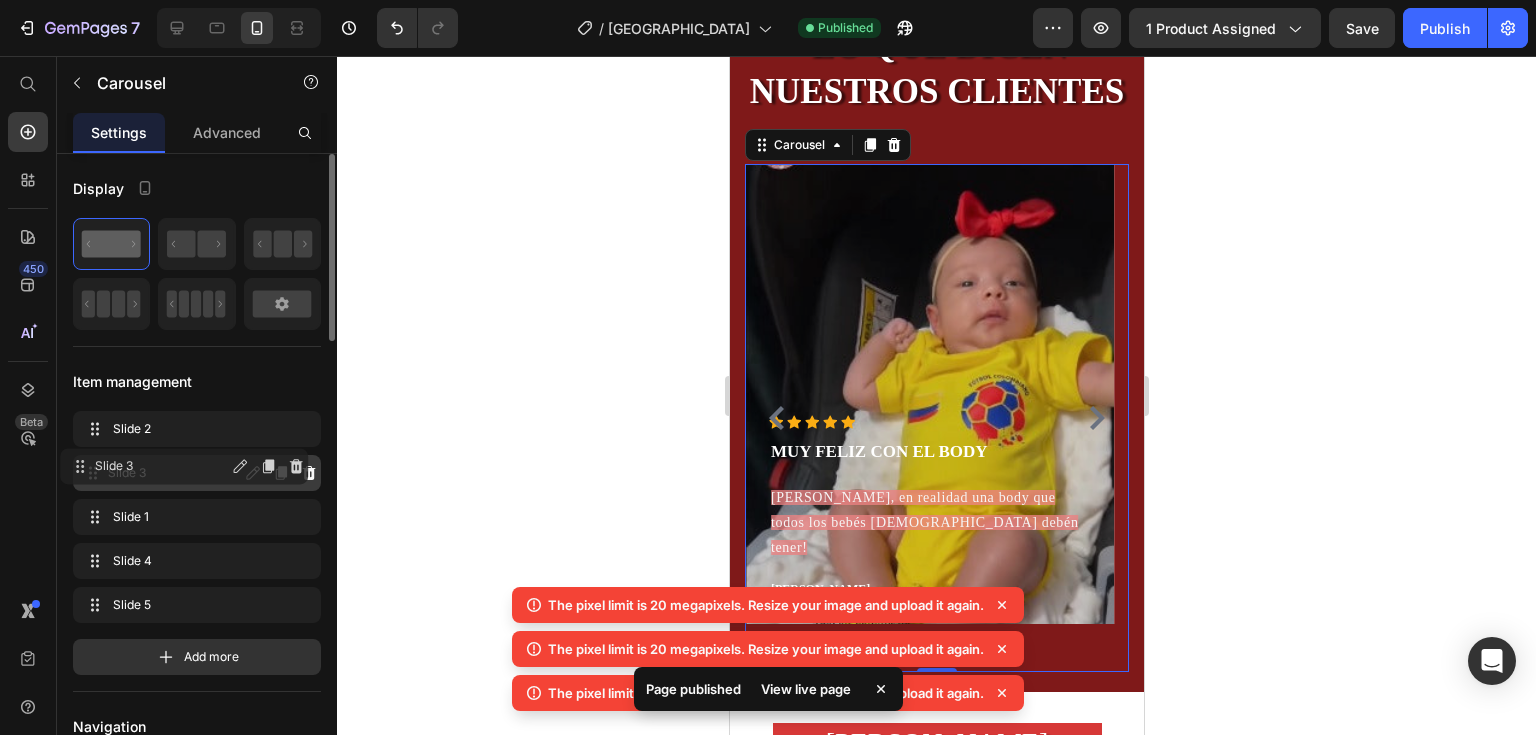 drag, startPoint x: 96, startPoint y: 611, endPoint x: 83, endPoint y: 473, distance: 138.61096 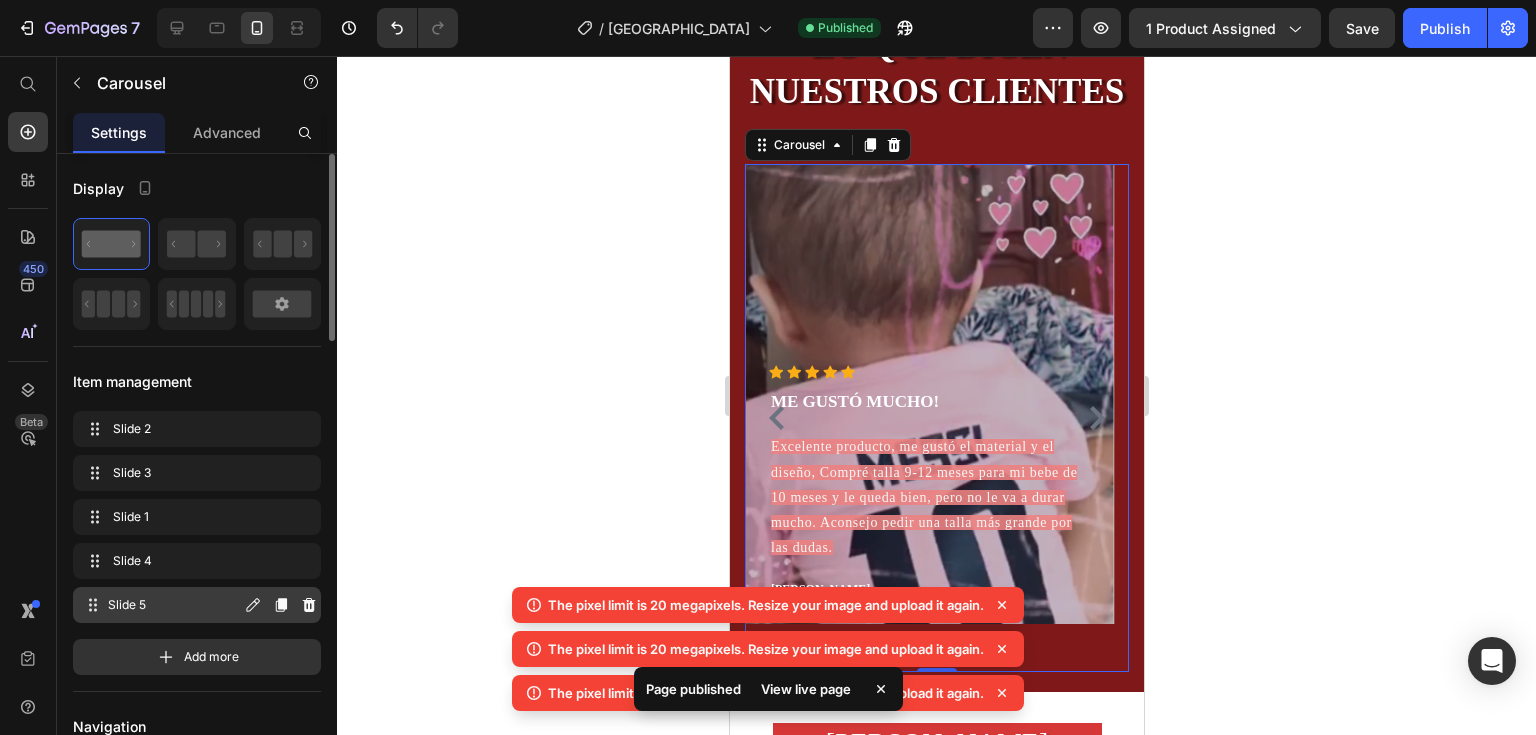 click on "Slide 5 Slide 5" at bounding box center [161, 605] 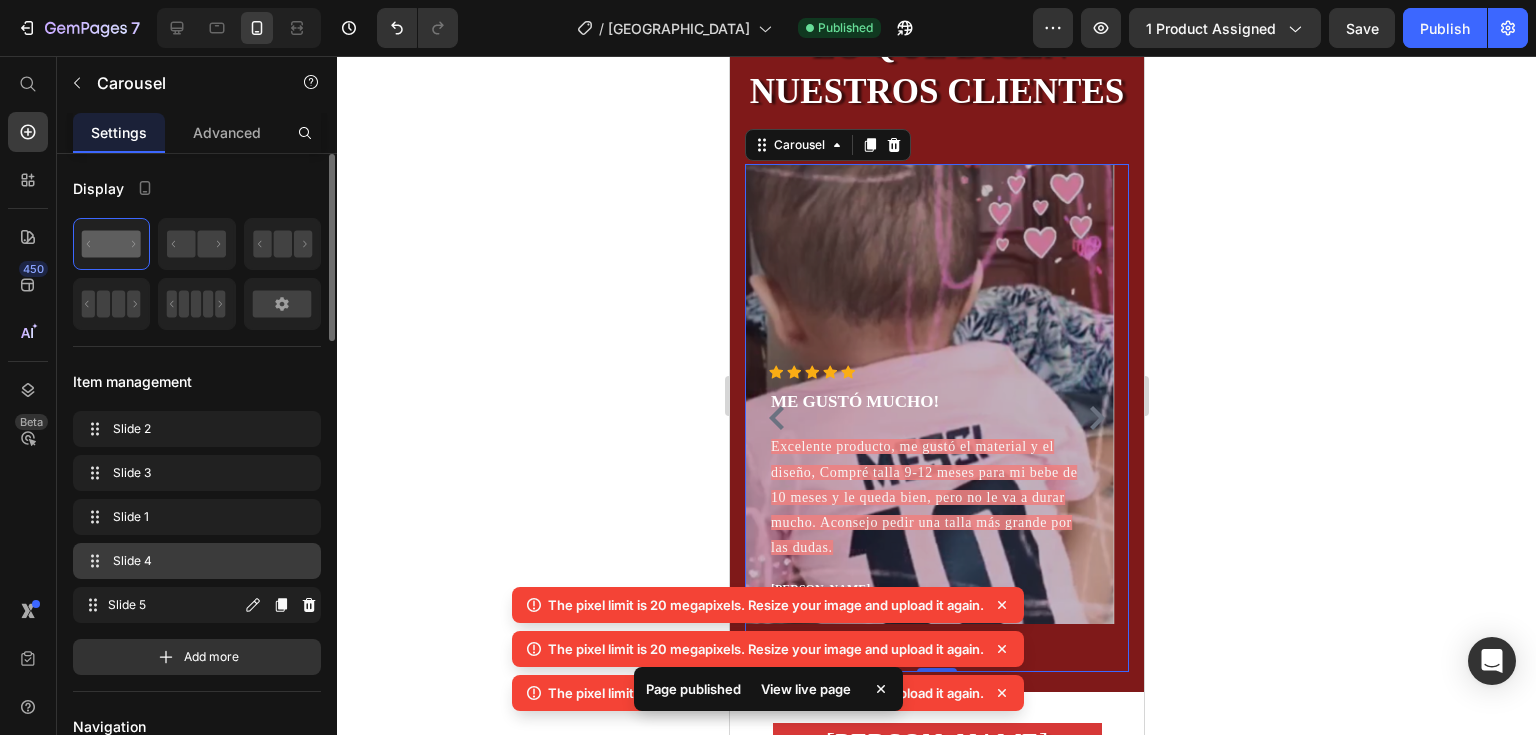 click on "Slide 4" at bounding box center [193, 561] 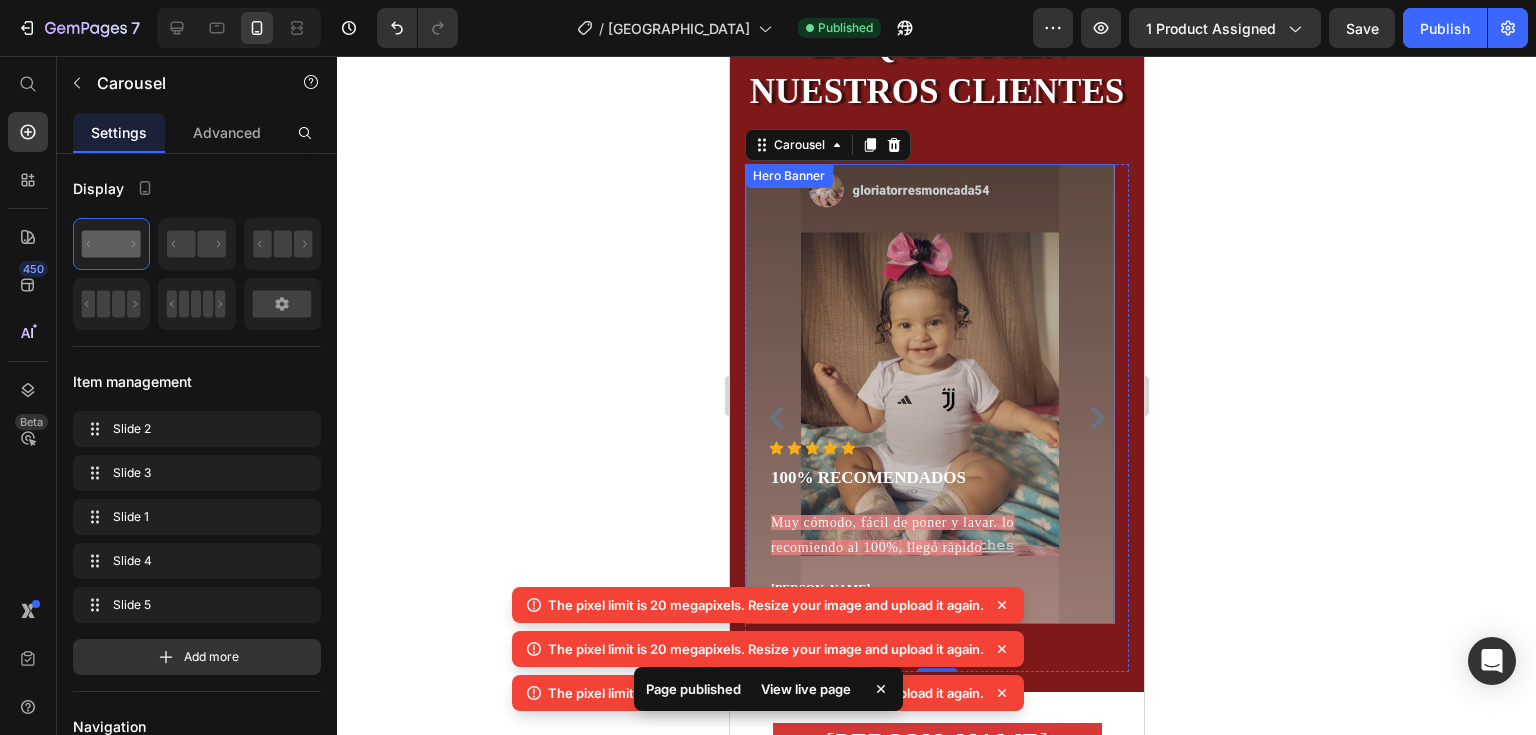 click at bounding box center [928, 394] 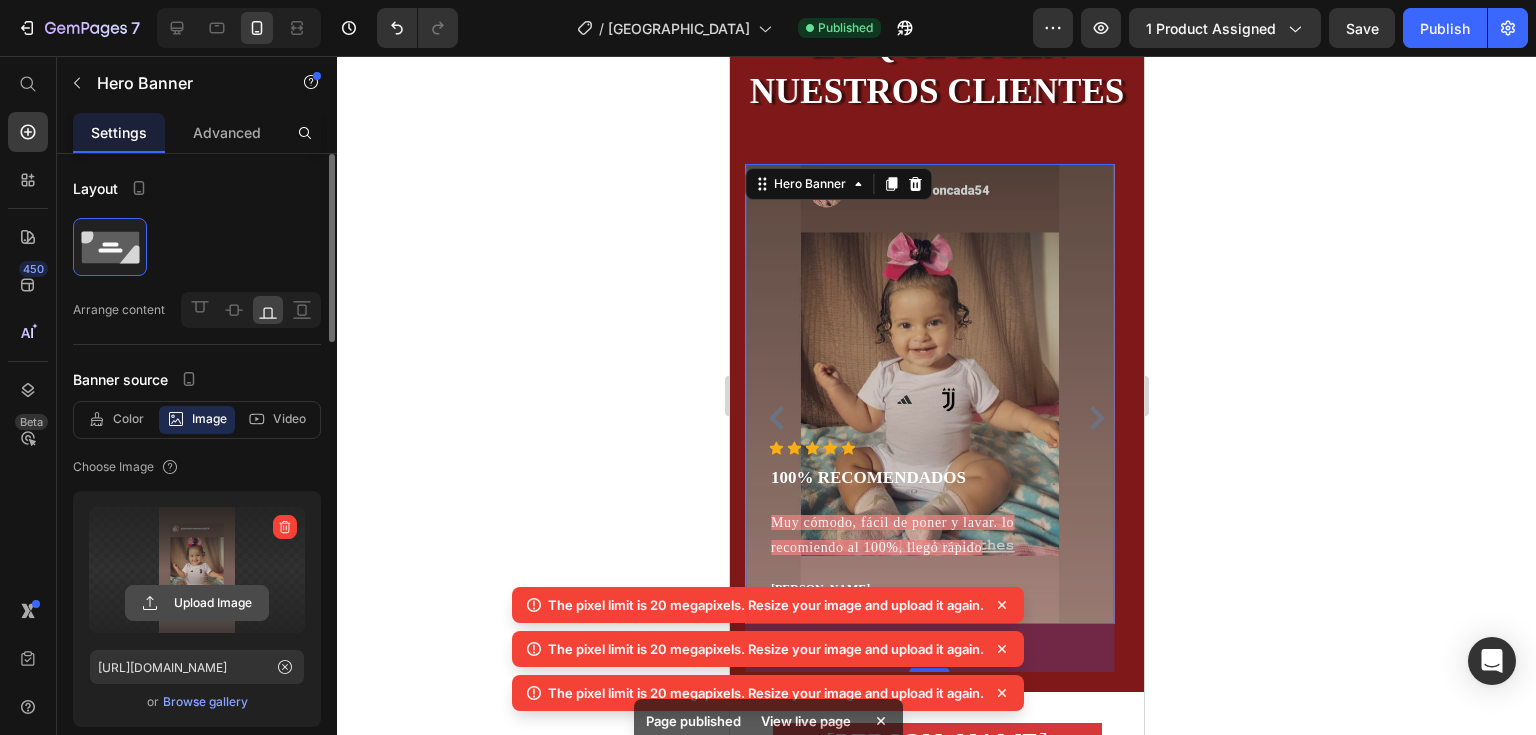 click 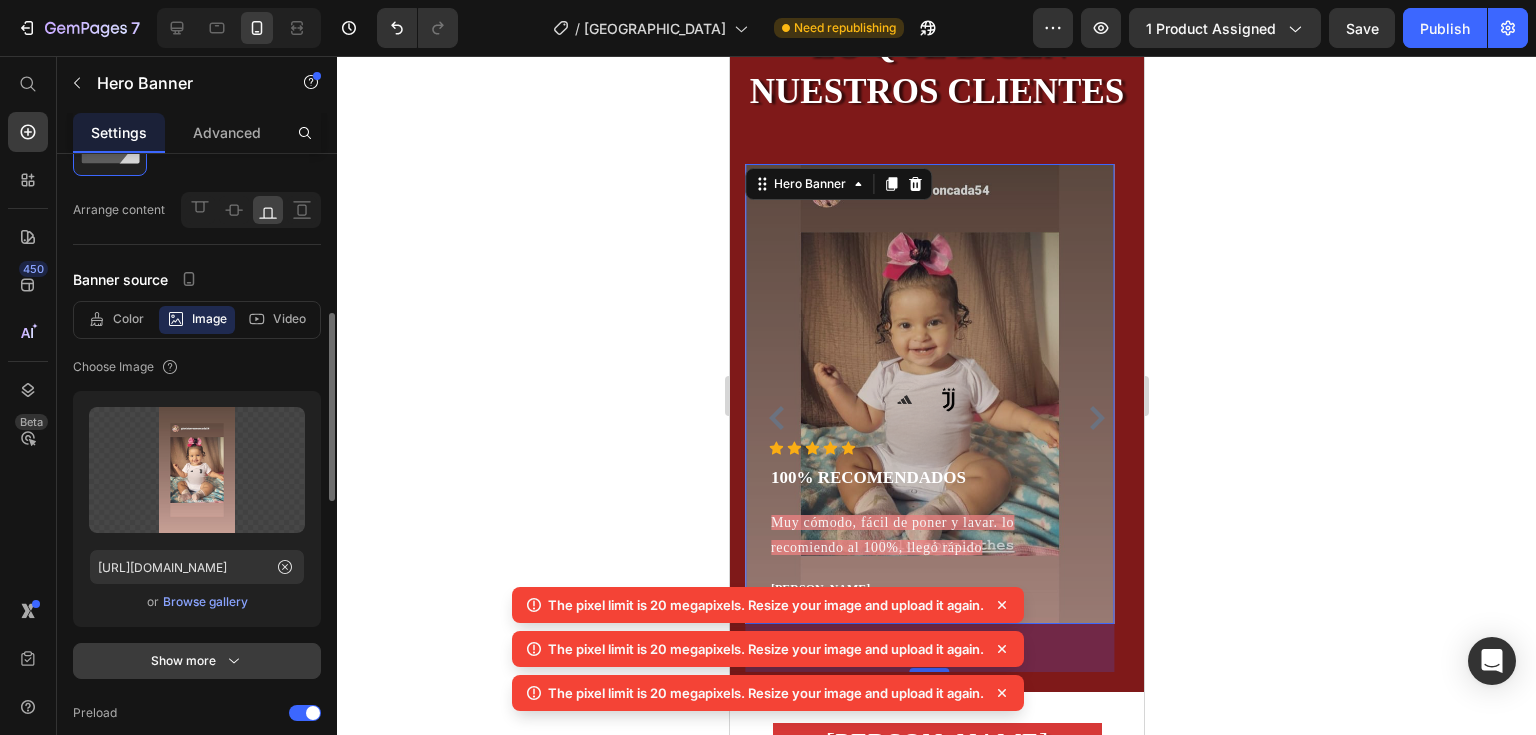 scroll, scrollTop: 200, scrollLeft: 0, axis: vertical 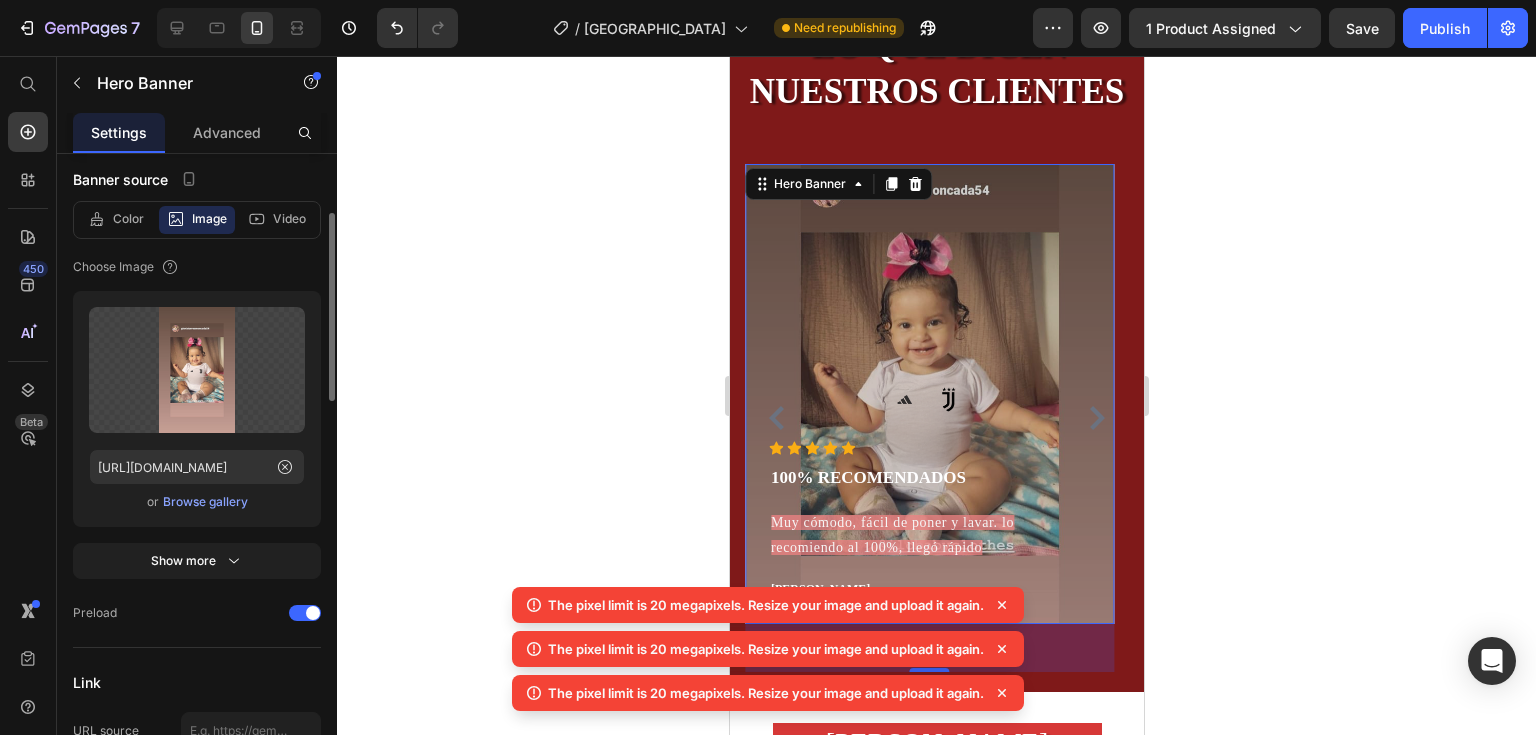 click on "Browse gallery" at bounding box center (205, 502) 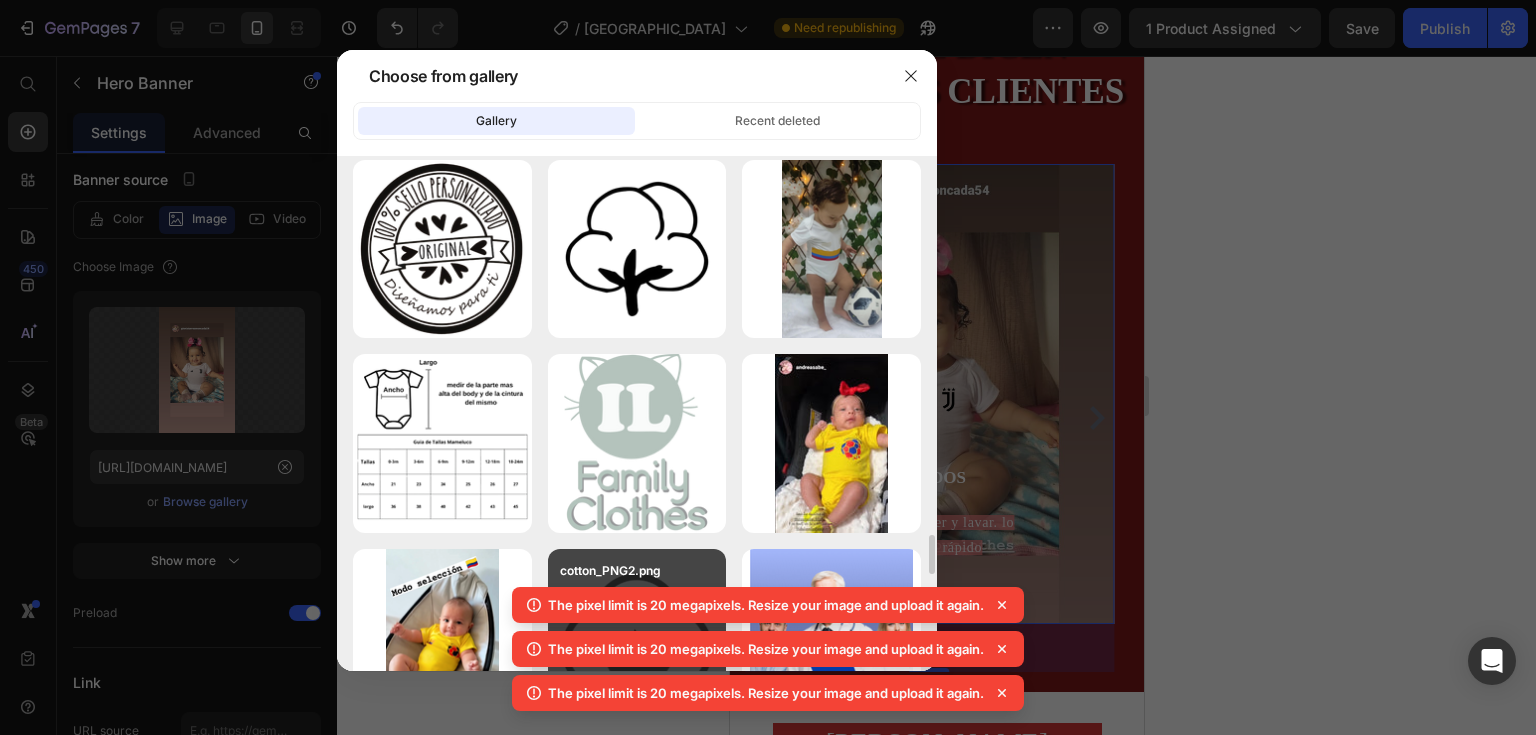 scroll, scrollTop: 4979, scrollLeft: 0, axis: vertical 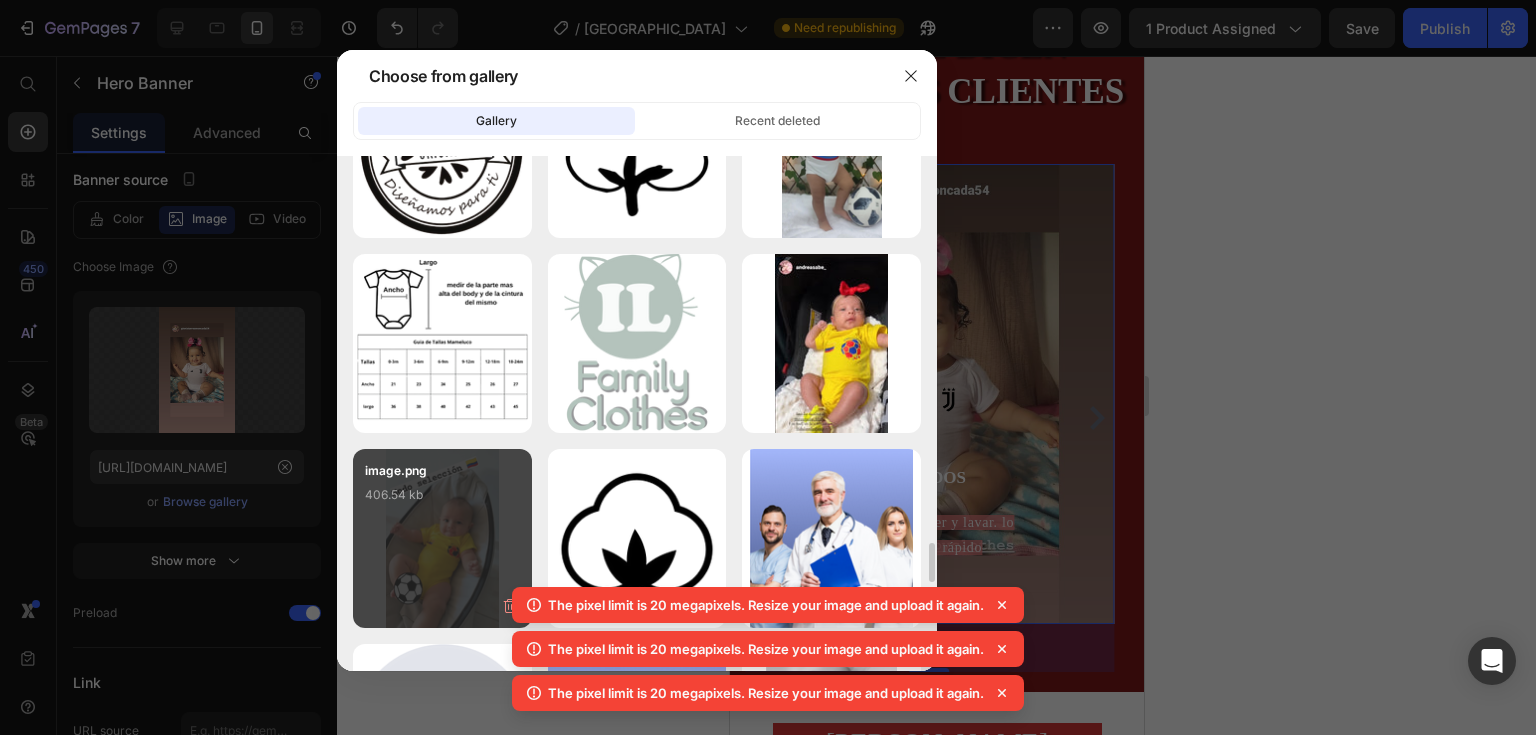 click on "406.54 kb" at bounding box center [442, 495] 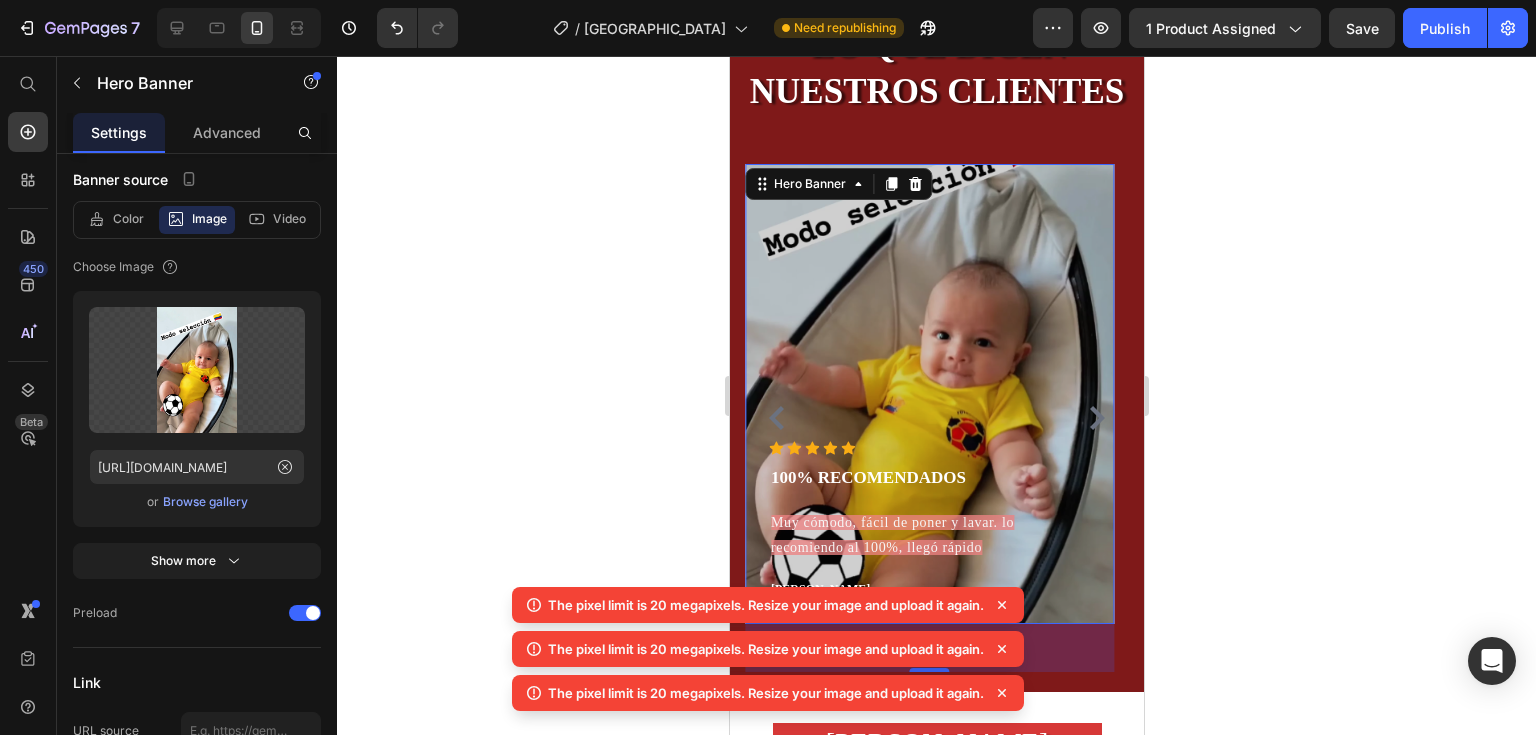 click 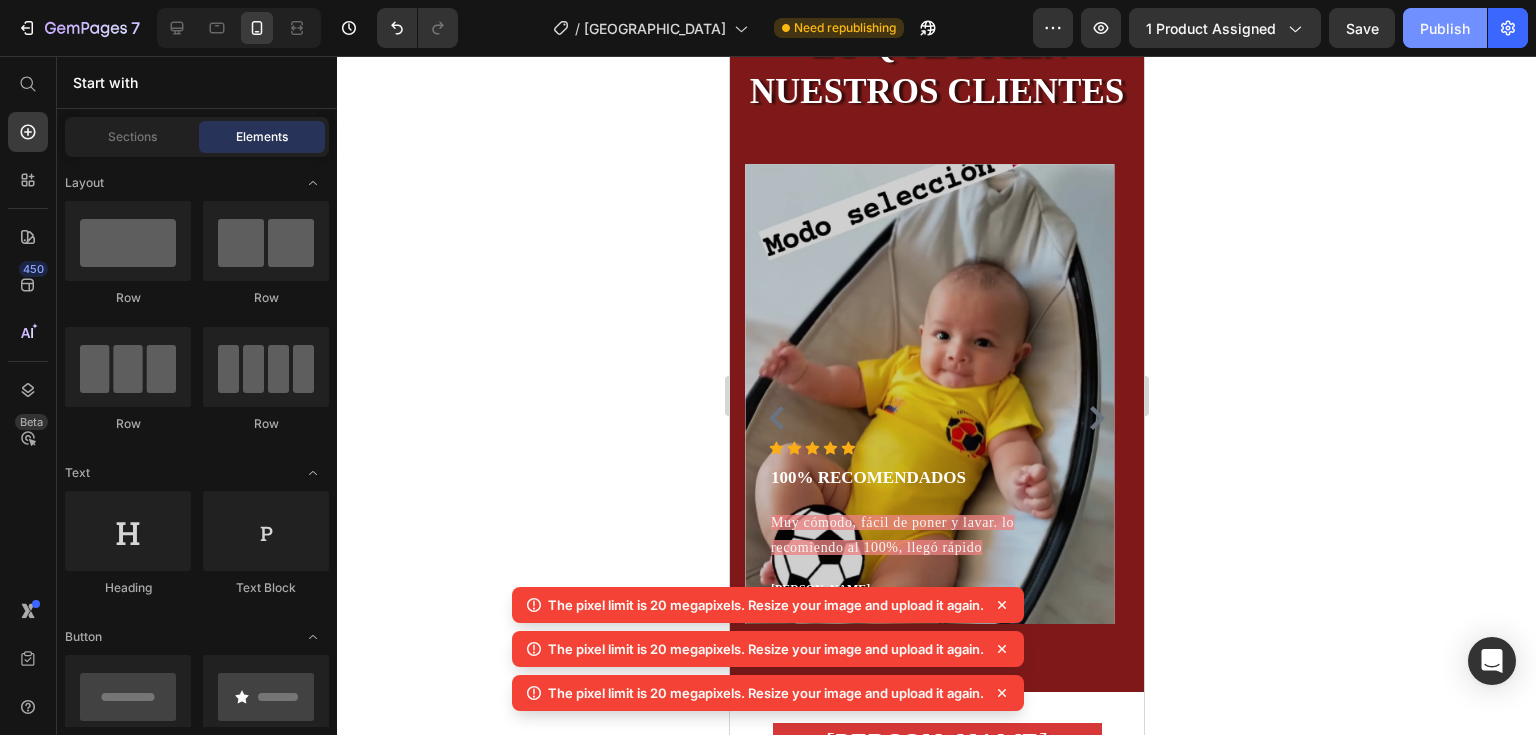 click on "Publish" at bounding box center [1445, 28] 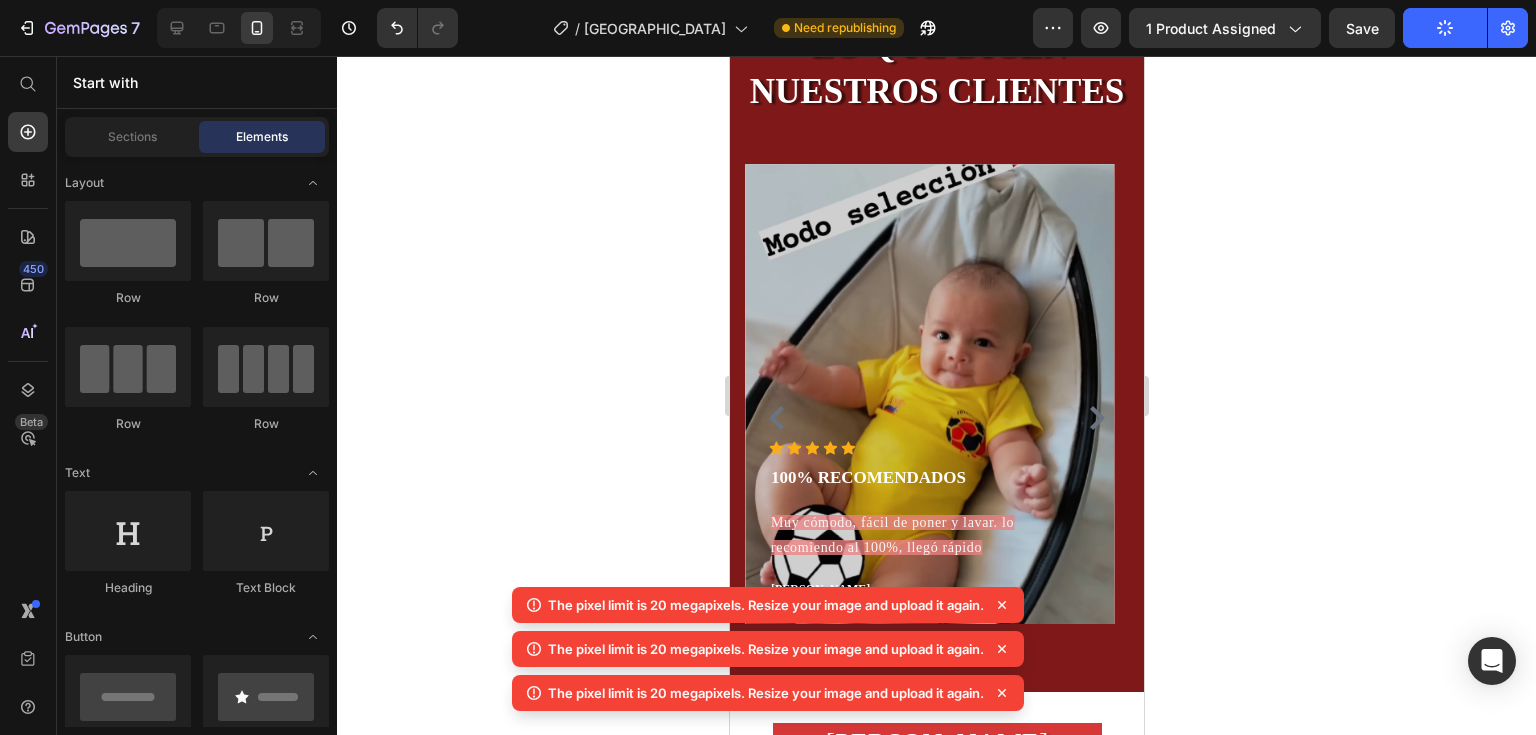 click 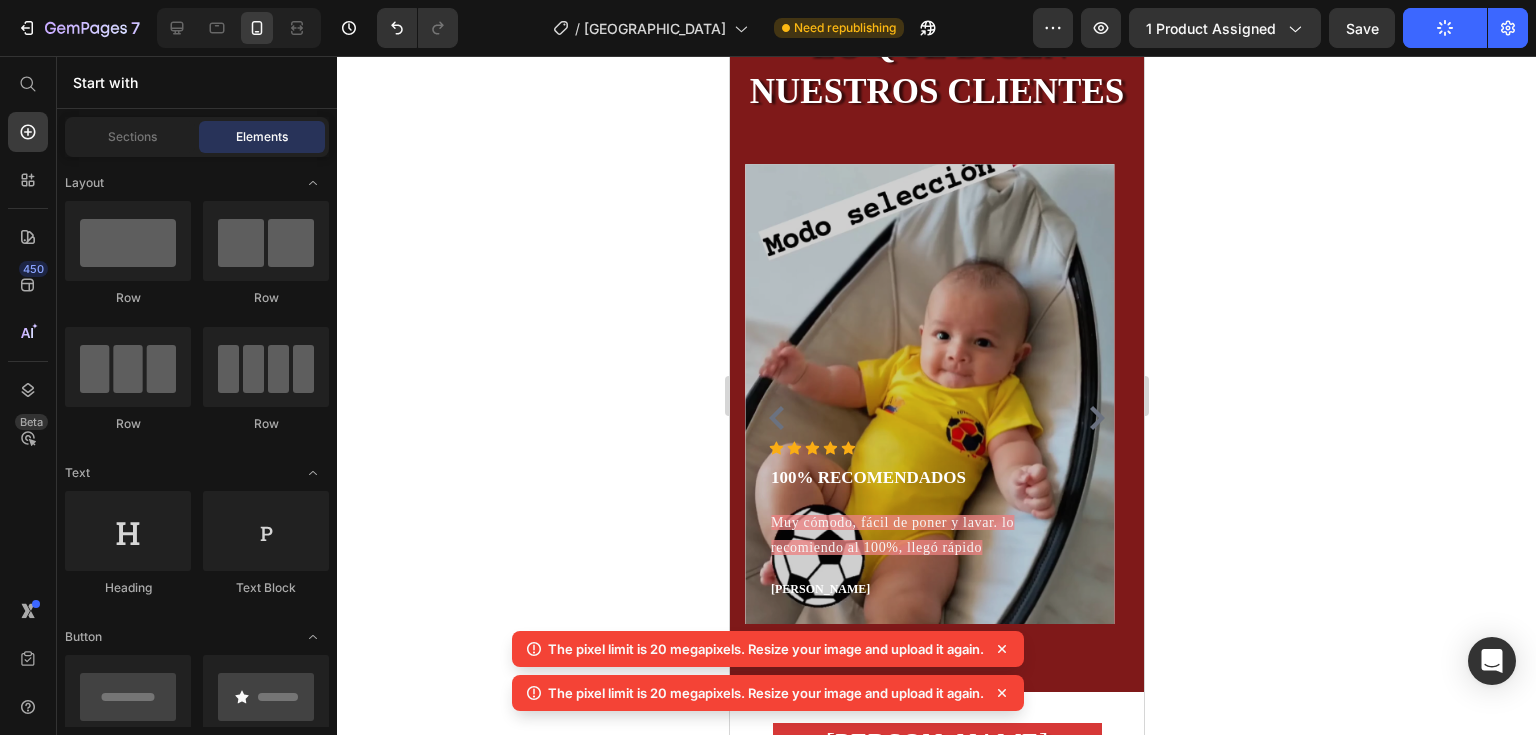 click 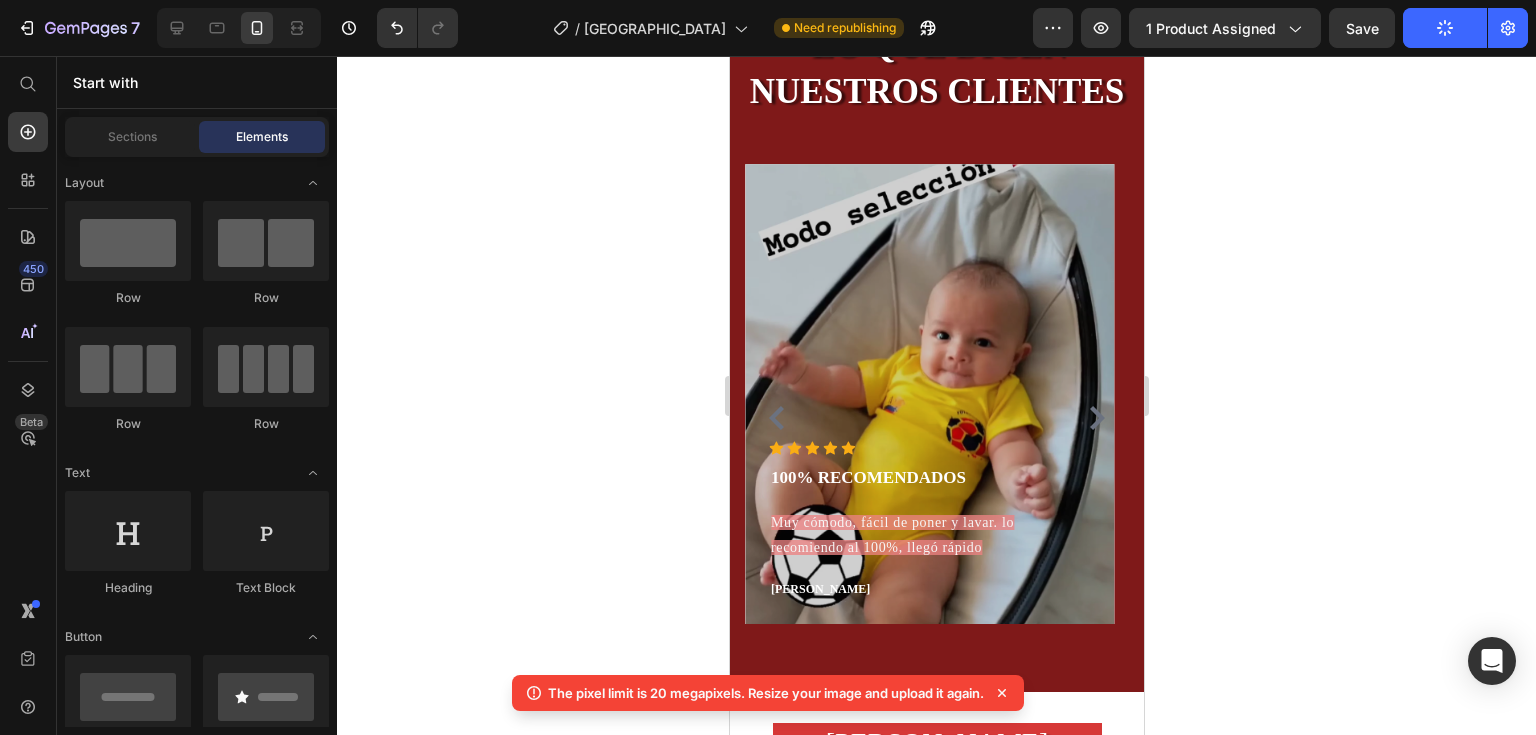 click 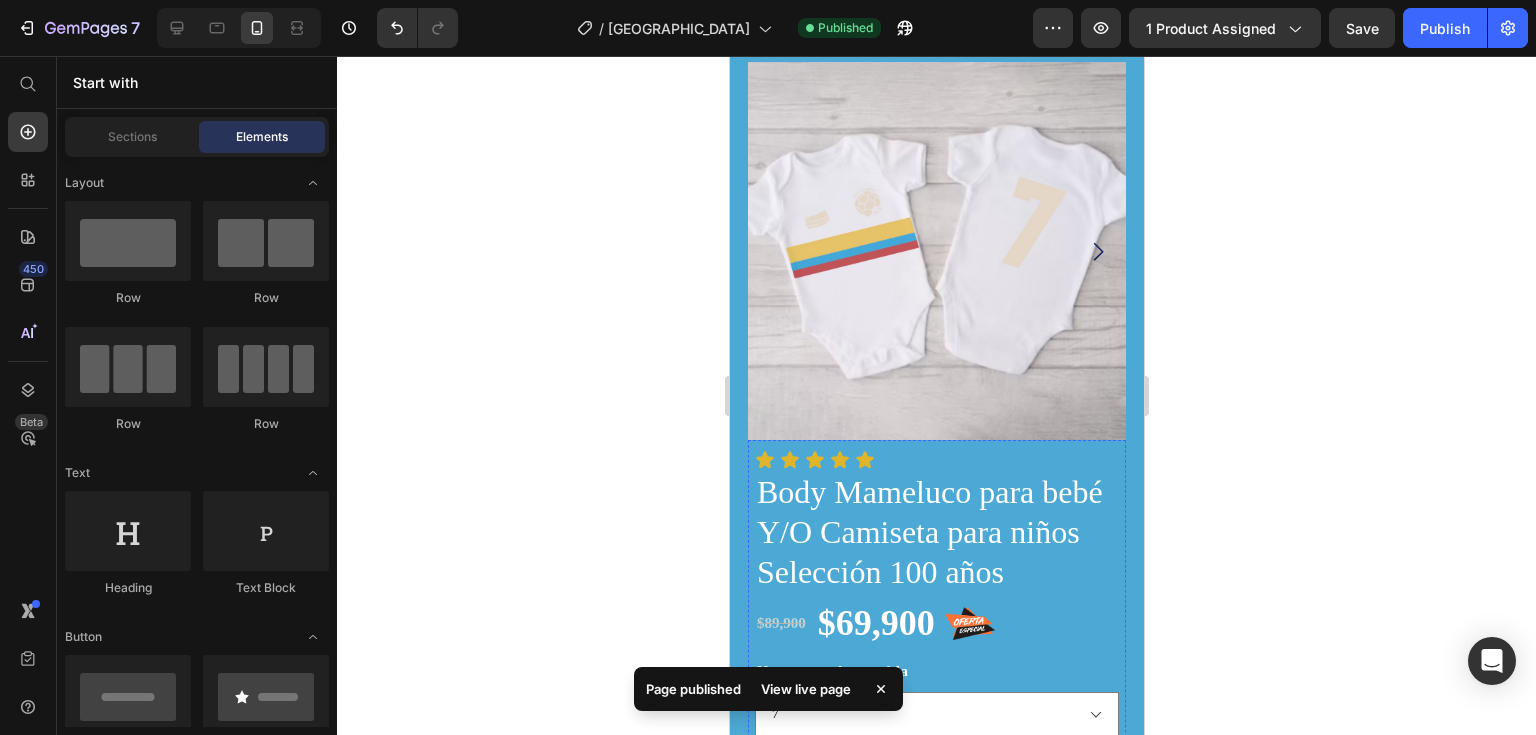scroll, scrollTop: 0, scrollLeft: 0, axis: both 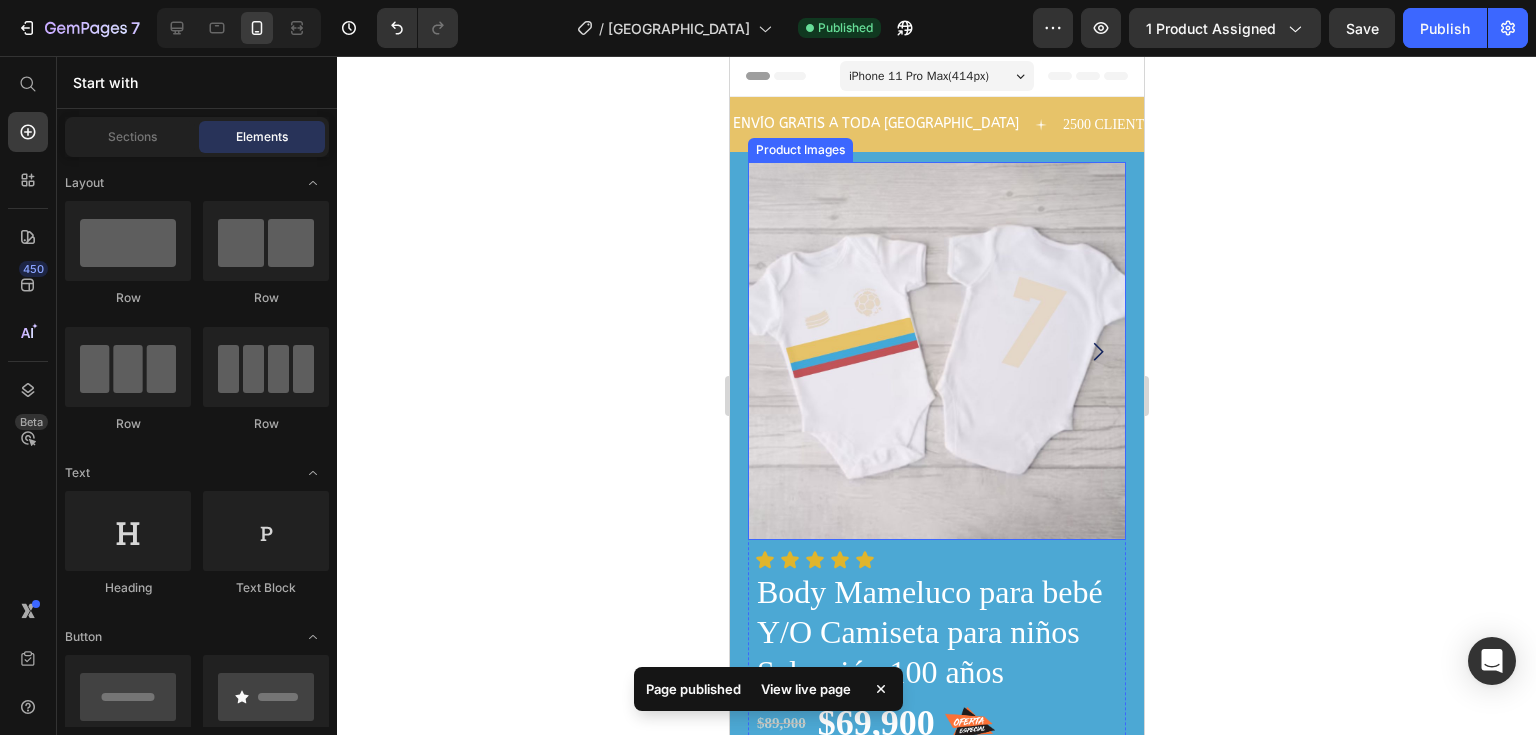 click at bounding box center [1097, 351] 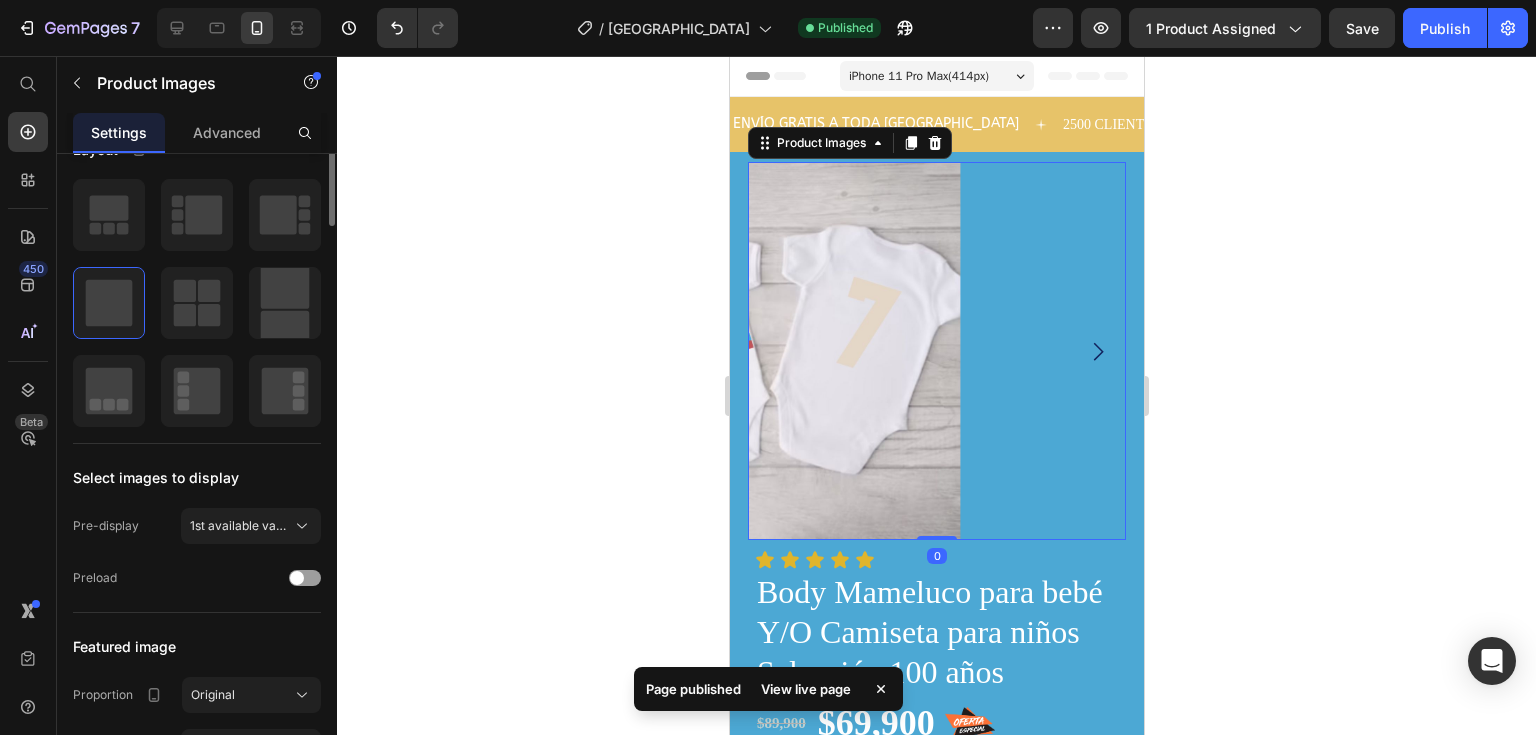 scroll, scrollTop: 0, scrollLeft: 0, axis: both 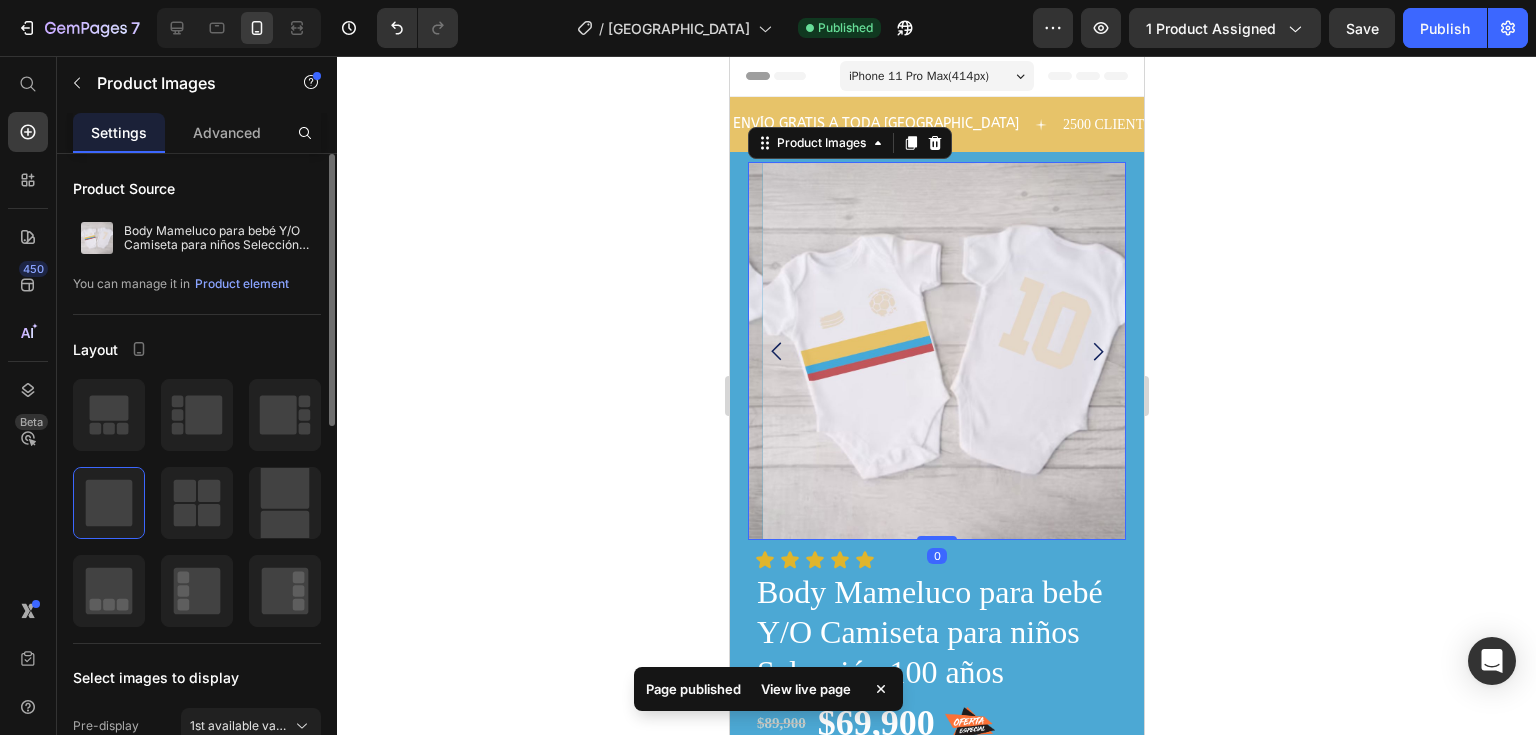 click 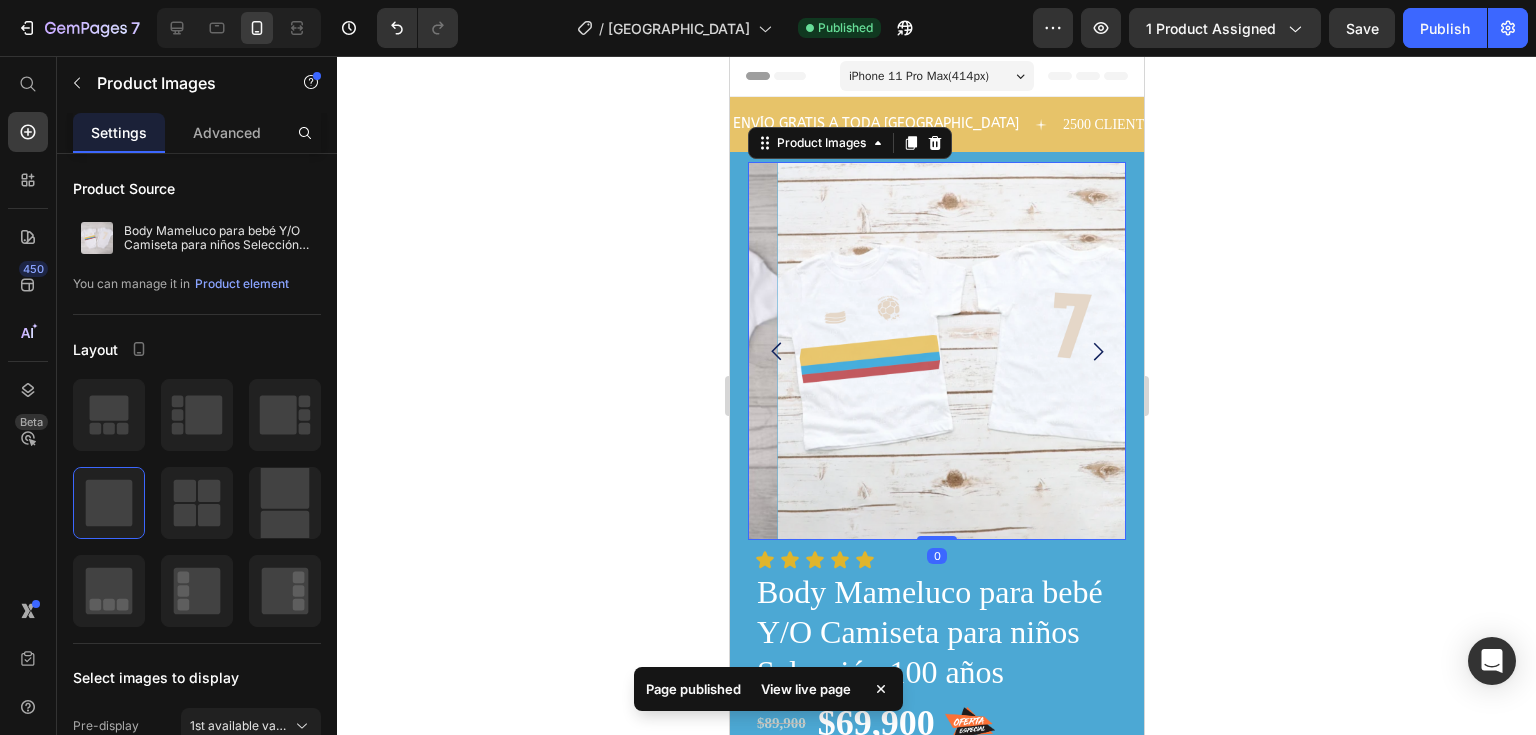 click 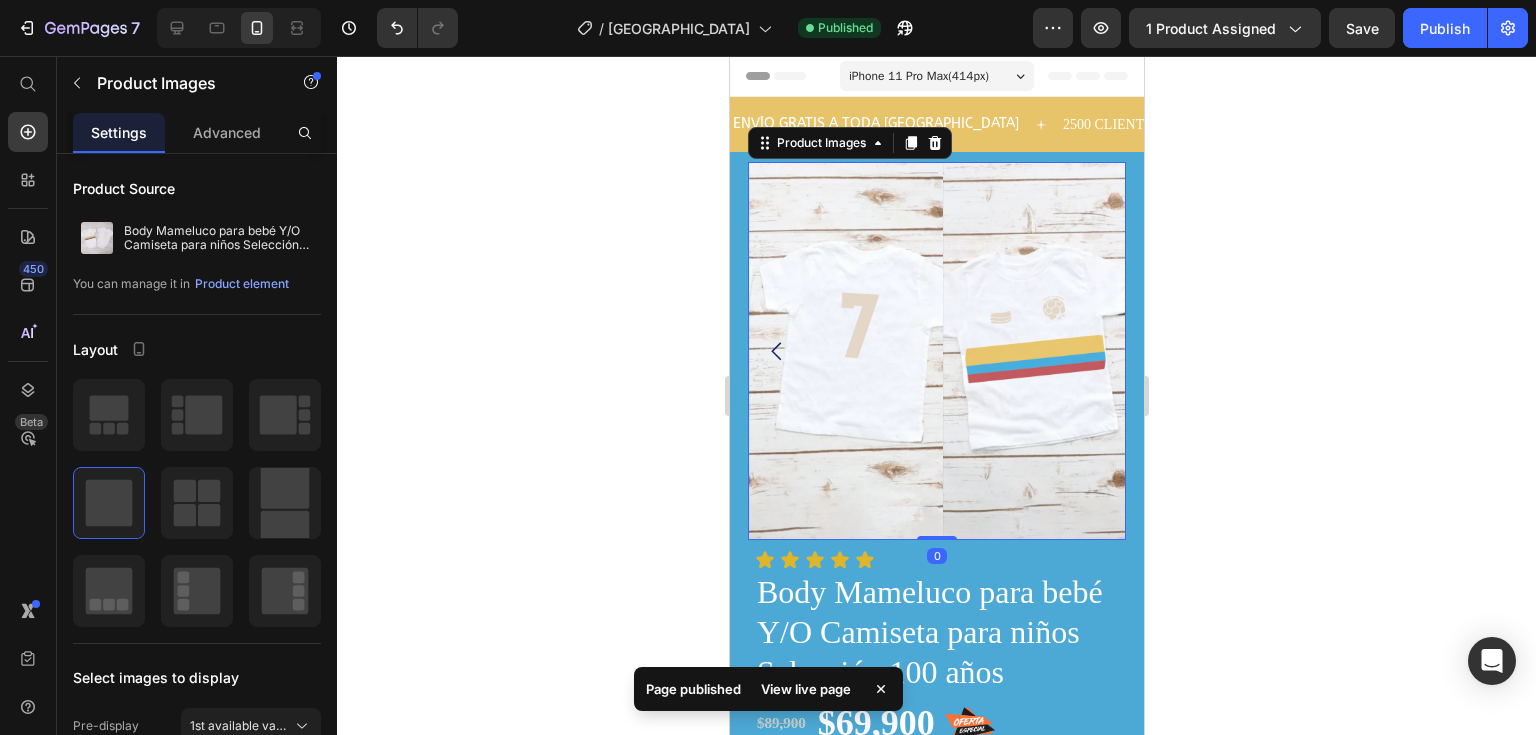 click at bounding box center [1131, 351] 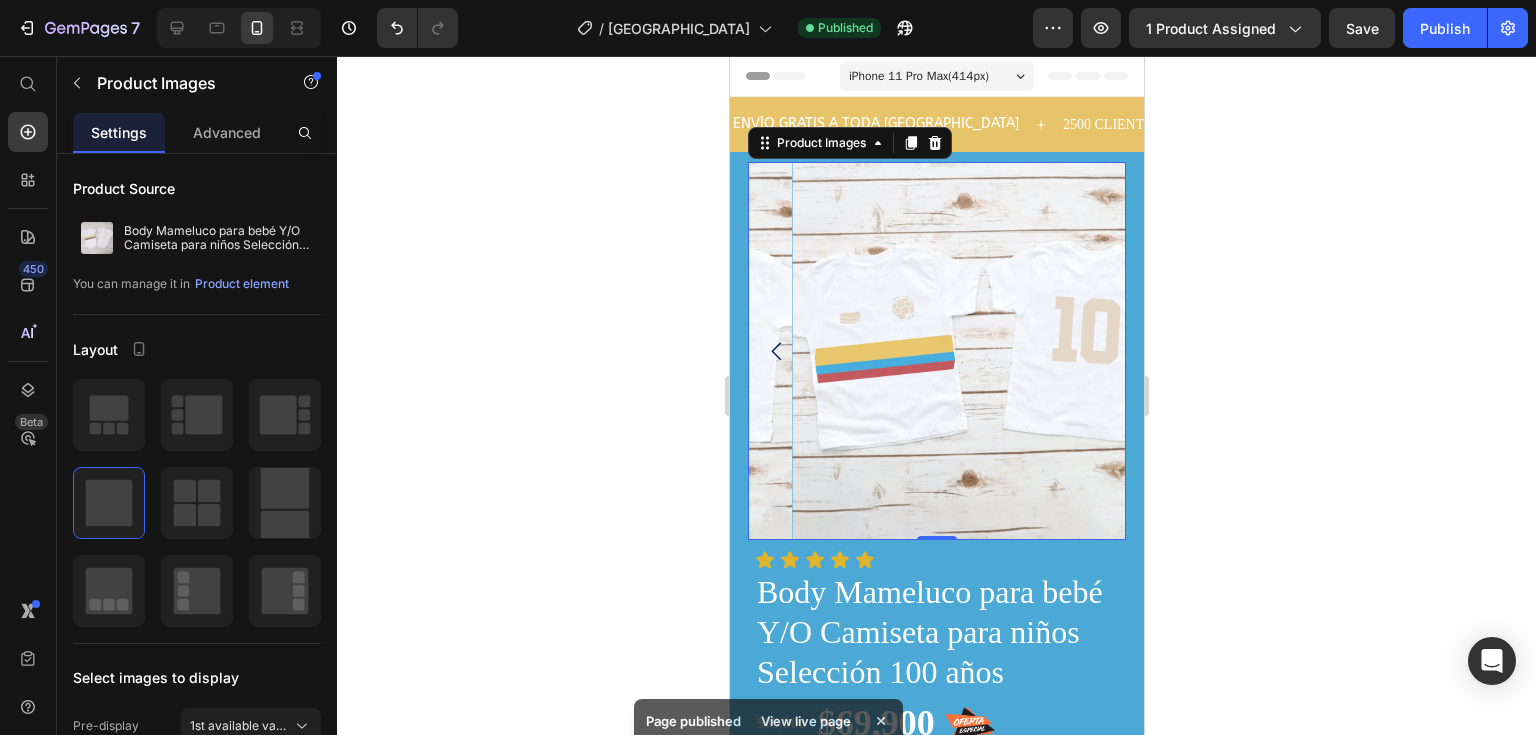 click 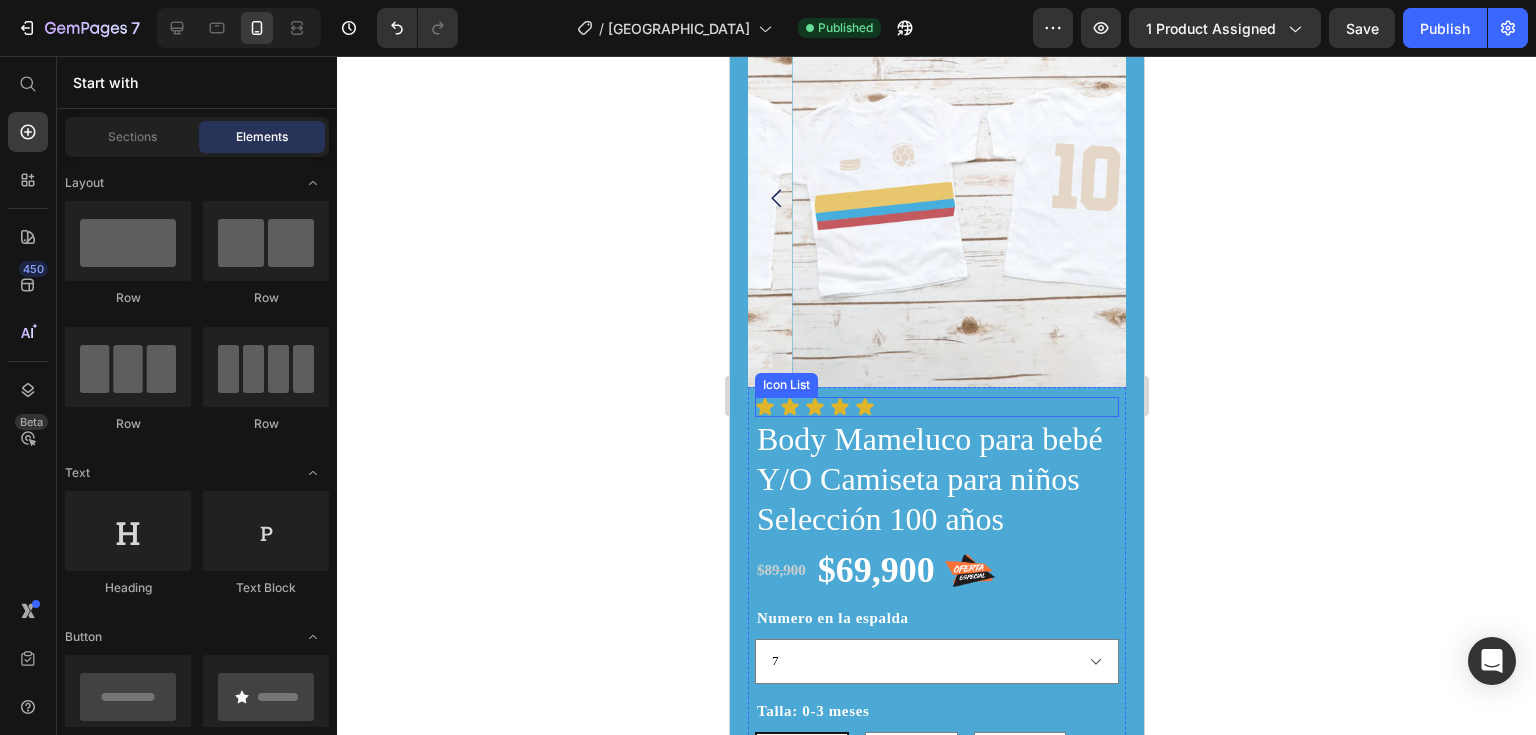 scroll, scrollTop: 0, scrollLeft: 0, axis: both 